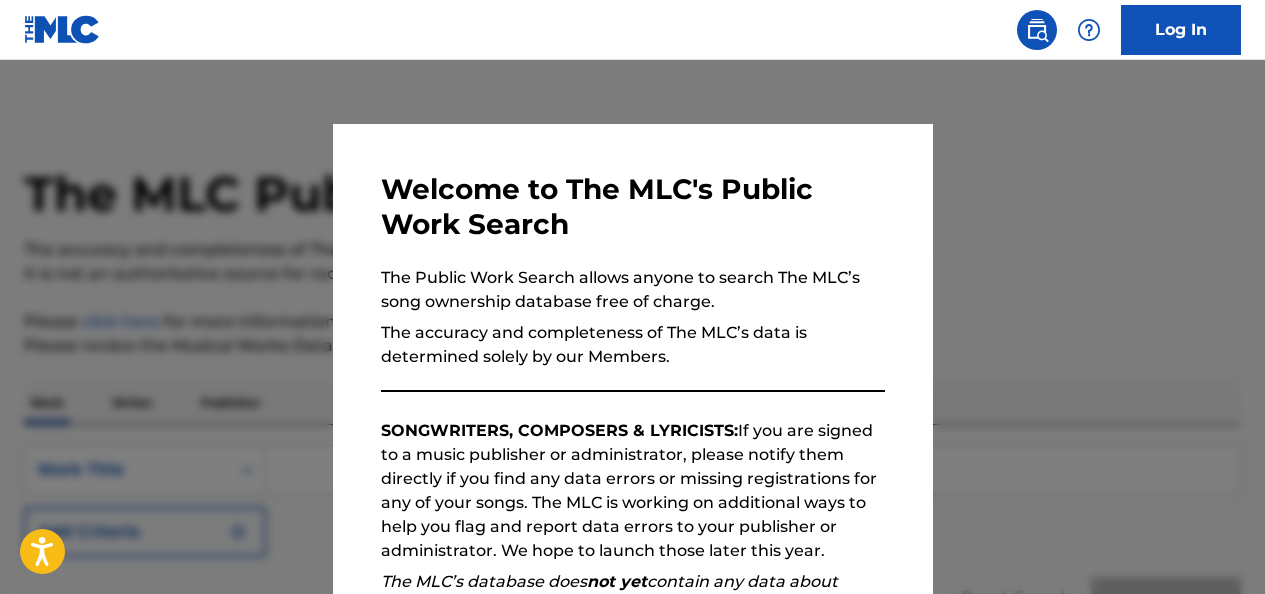 scroll, scrollTop: 0, scrollLeft: 0, axis: both 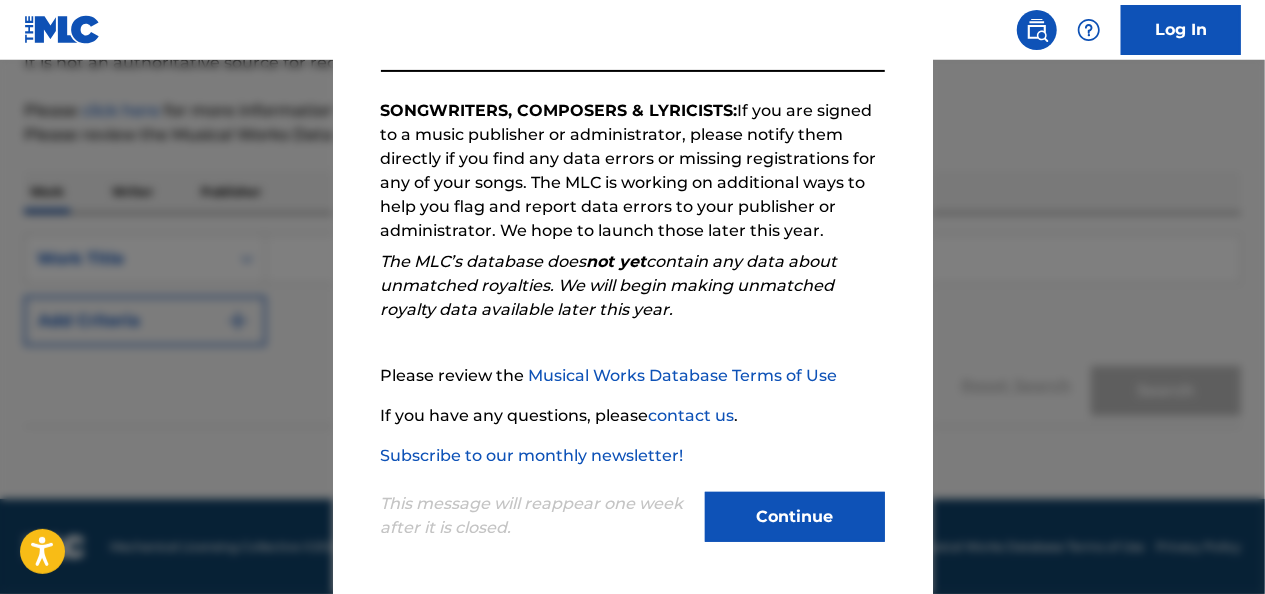 click on "Continue" at bounding box center (795, 517) 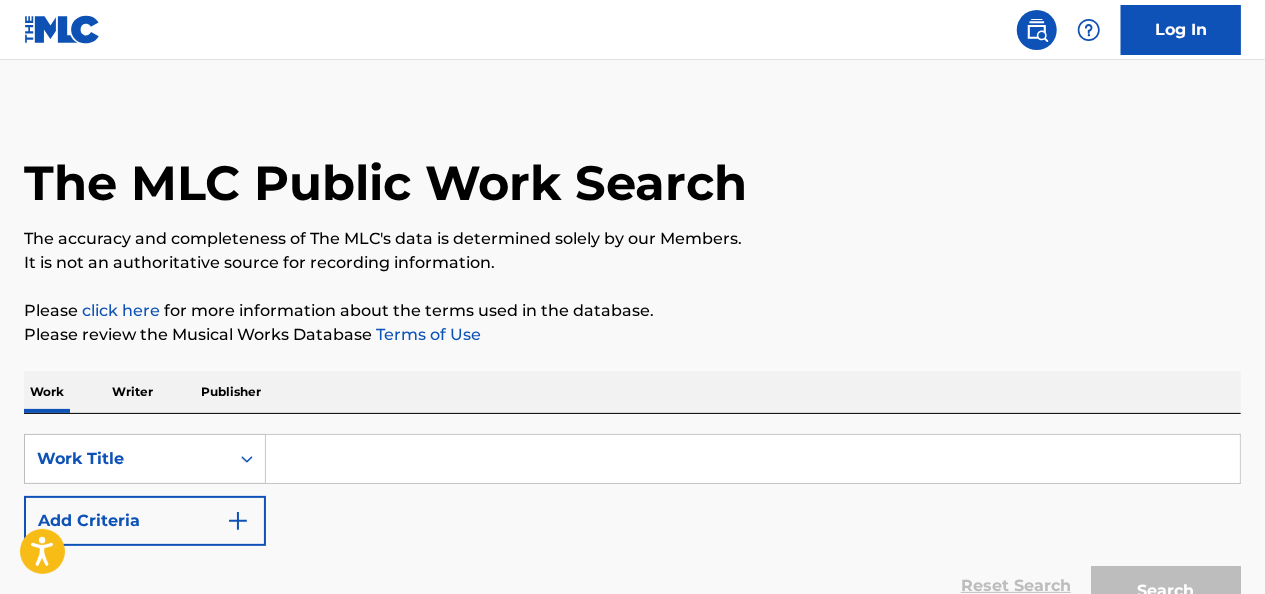 scroll, scrollTop: 0, scrollLeft: 0, axis: both 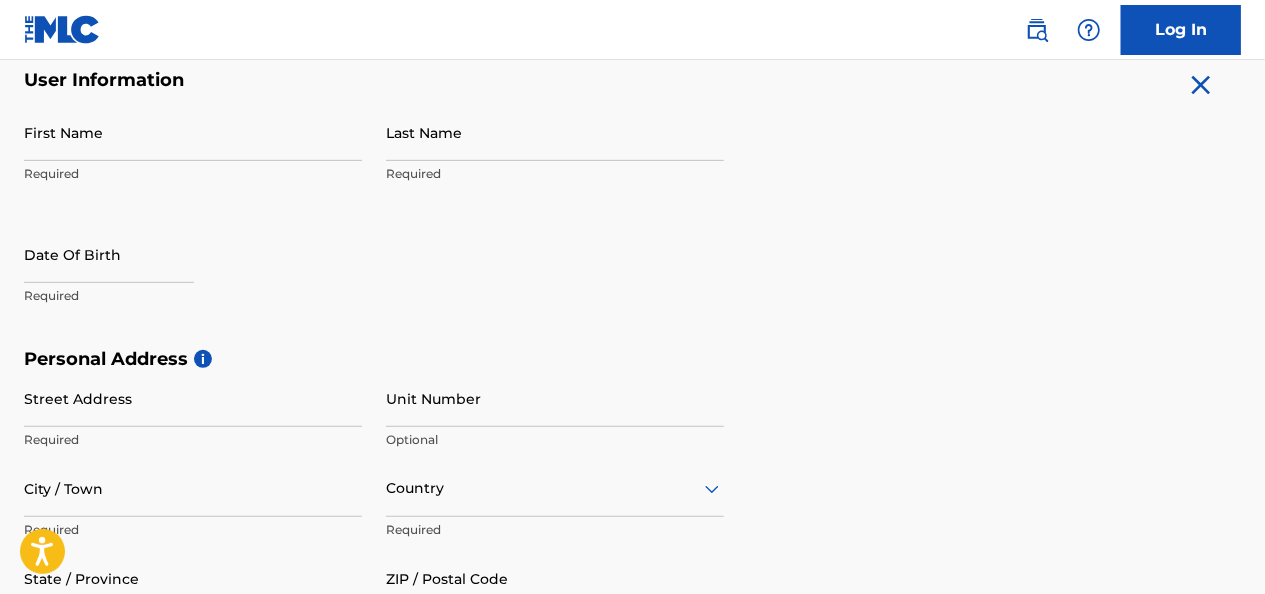 click on "First Name" at bounding box center [193, 132] 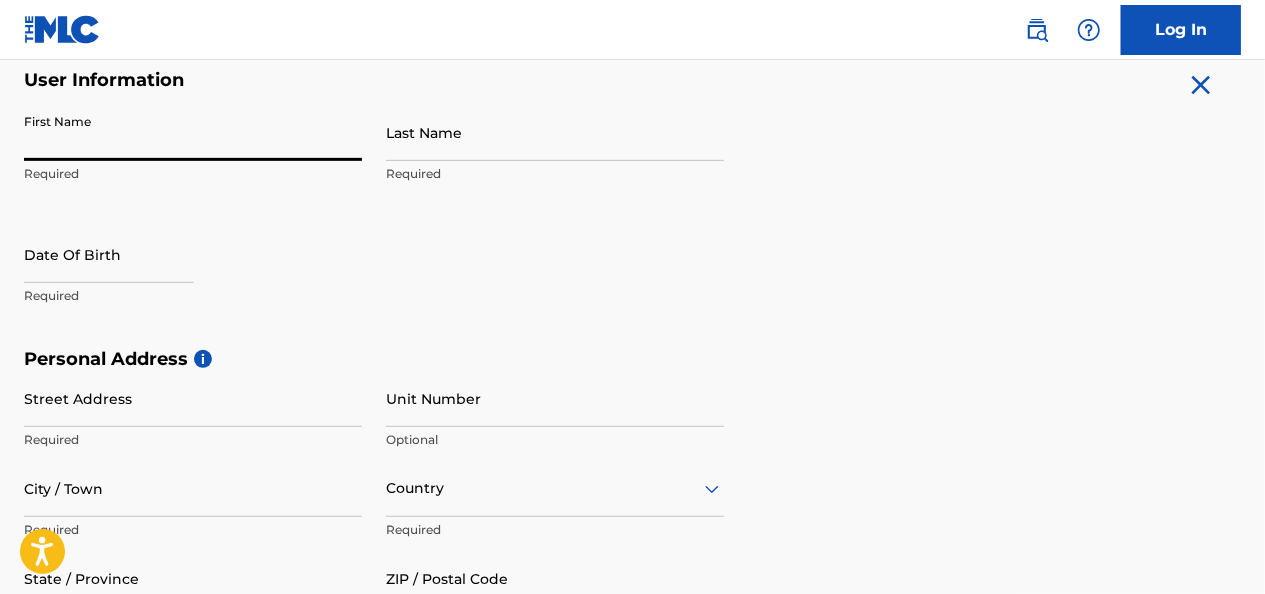type on "Moesha" 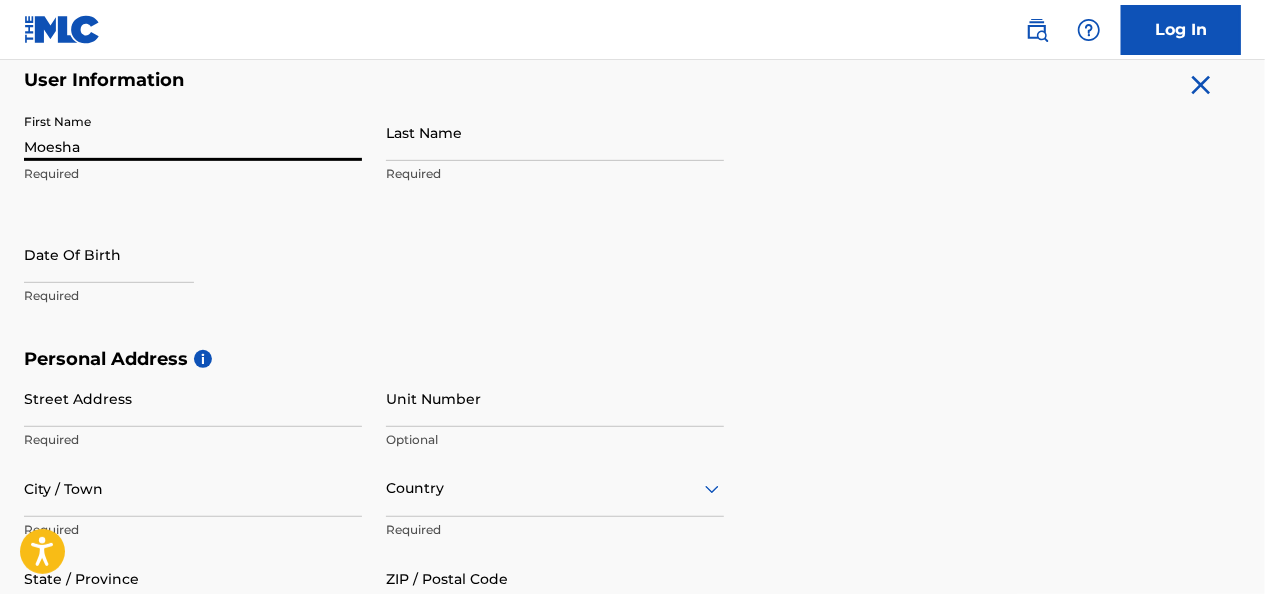 type on "[PERSON_NAME]" 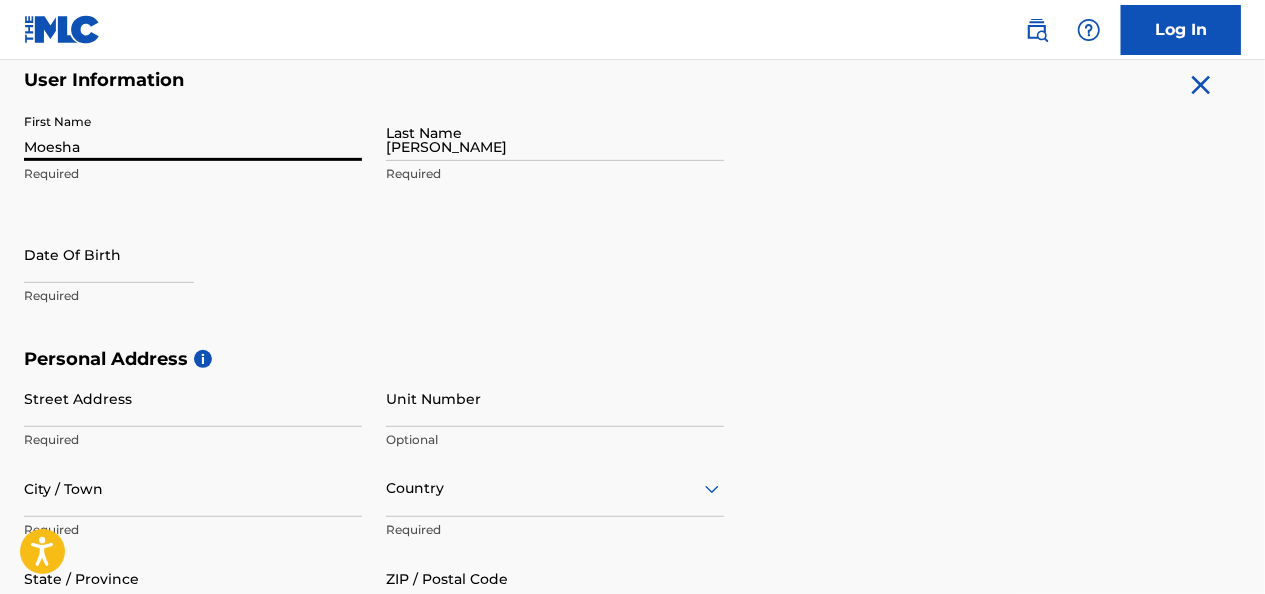 type on "[STREET_ADDRESS]" 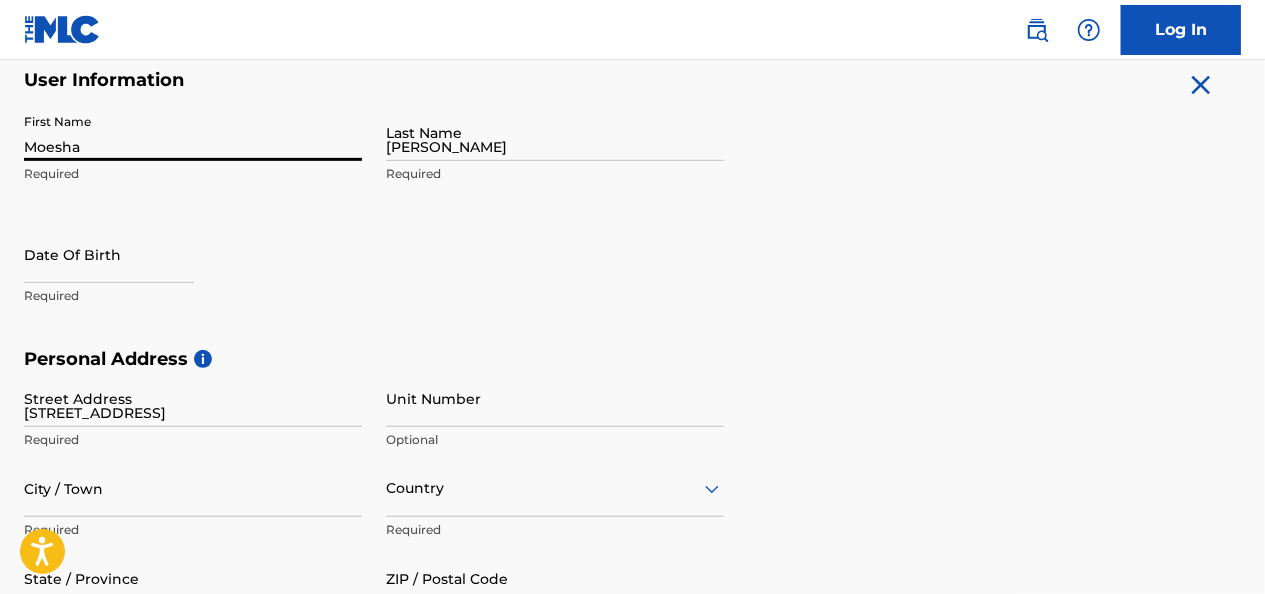 type on "66" 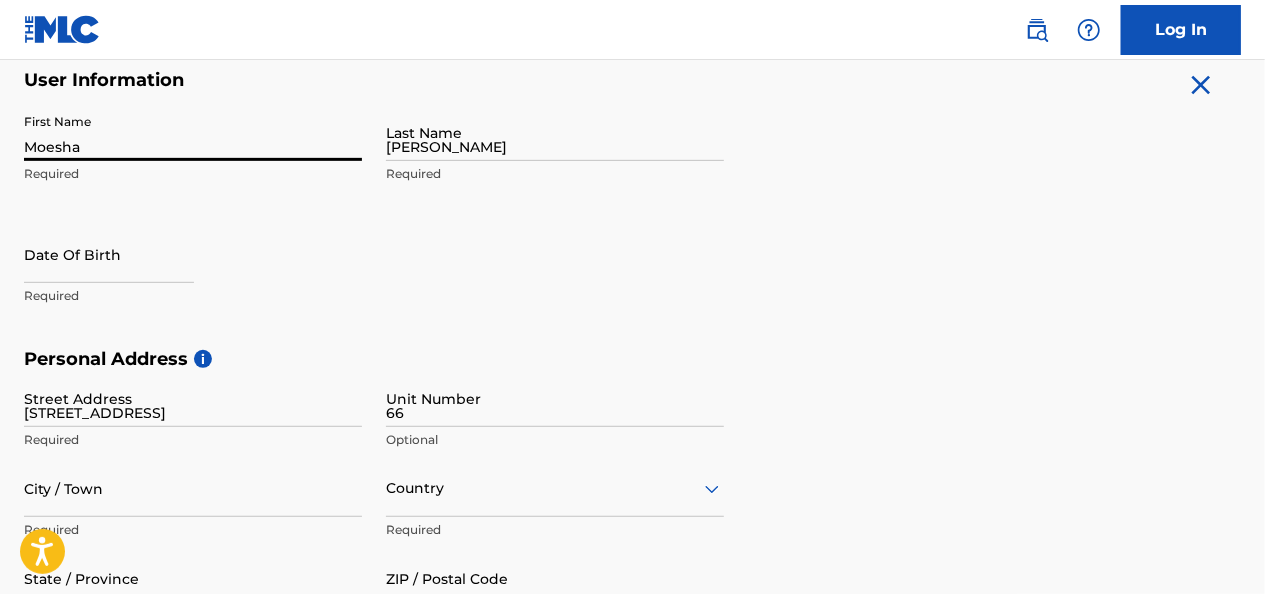 type on "[GEOGRAPHIC_DATA]" 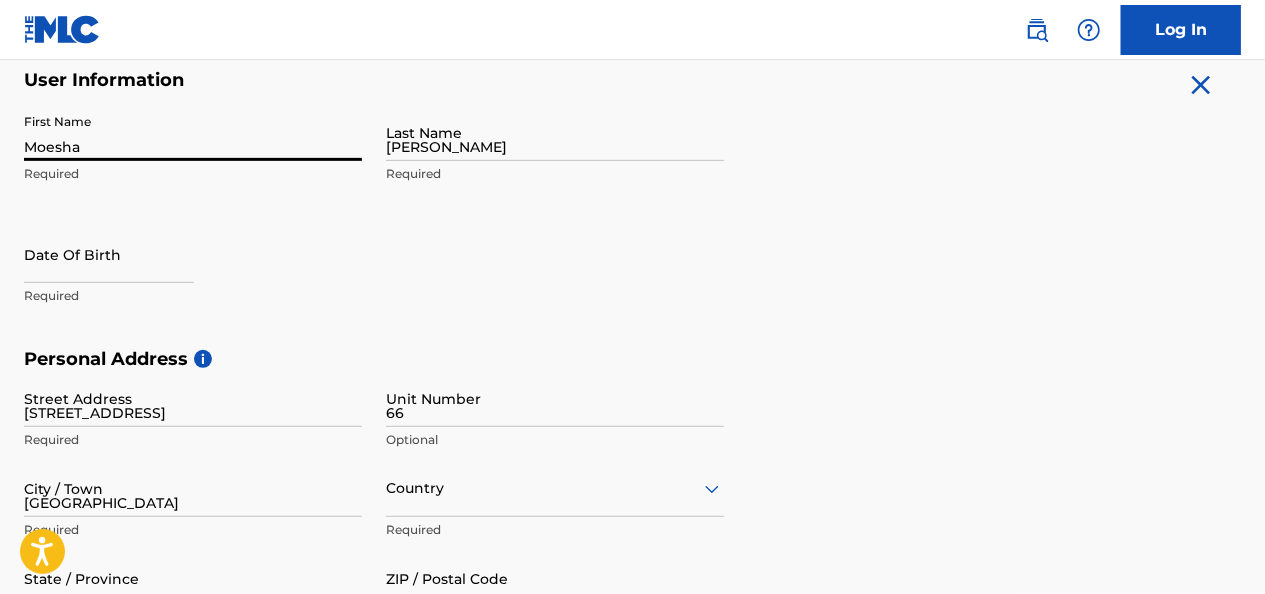 type on "[GEOGRAPHIC_DATA]" 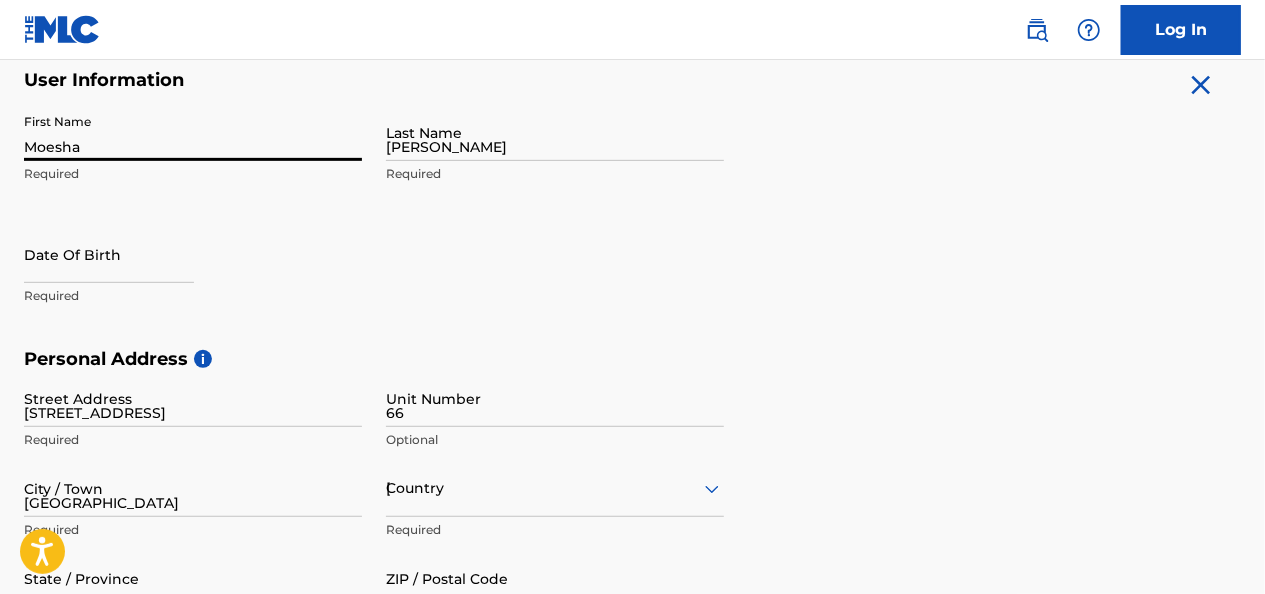 type on "FL" 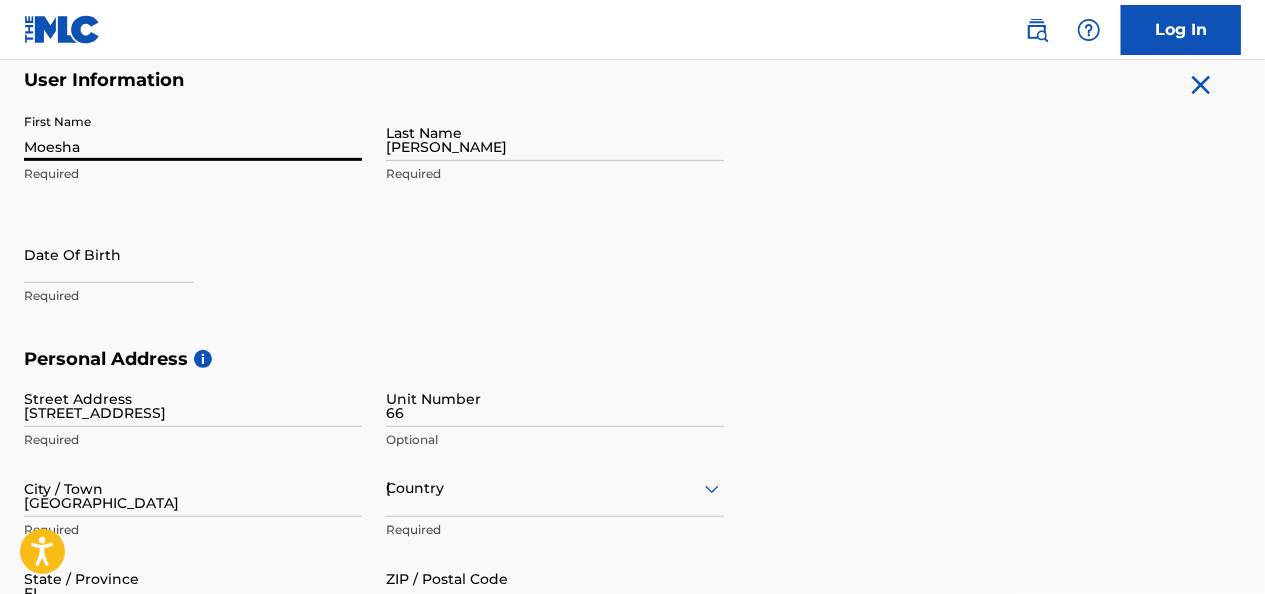 type on "33441" 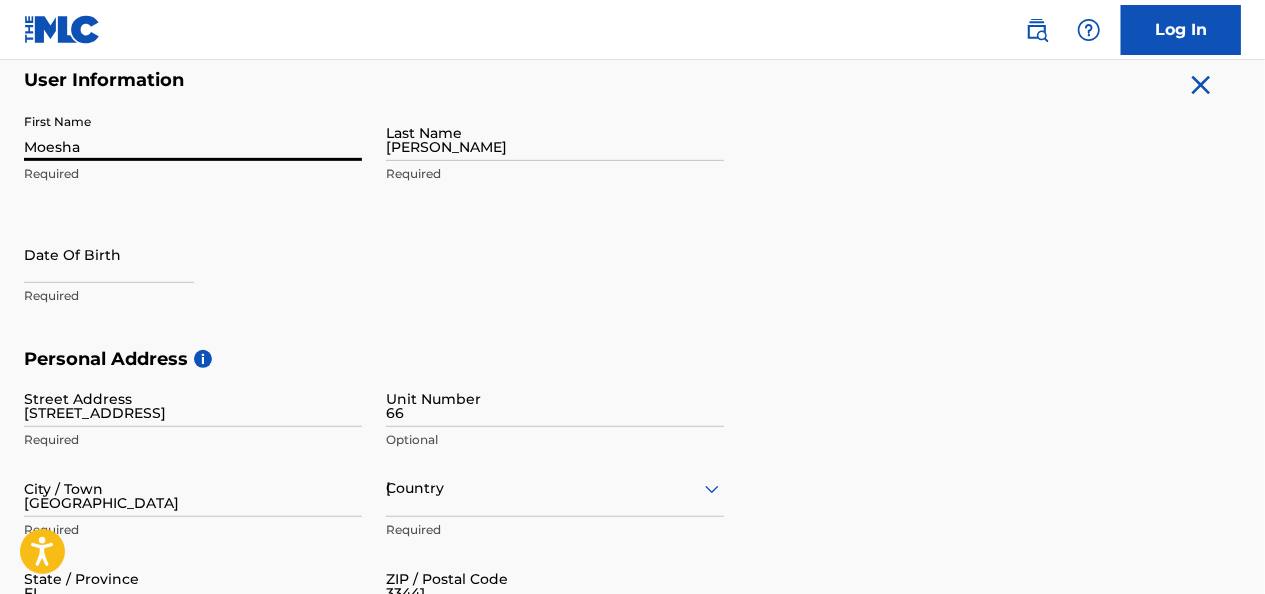 type on "1" 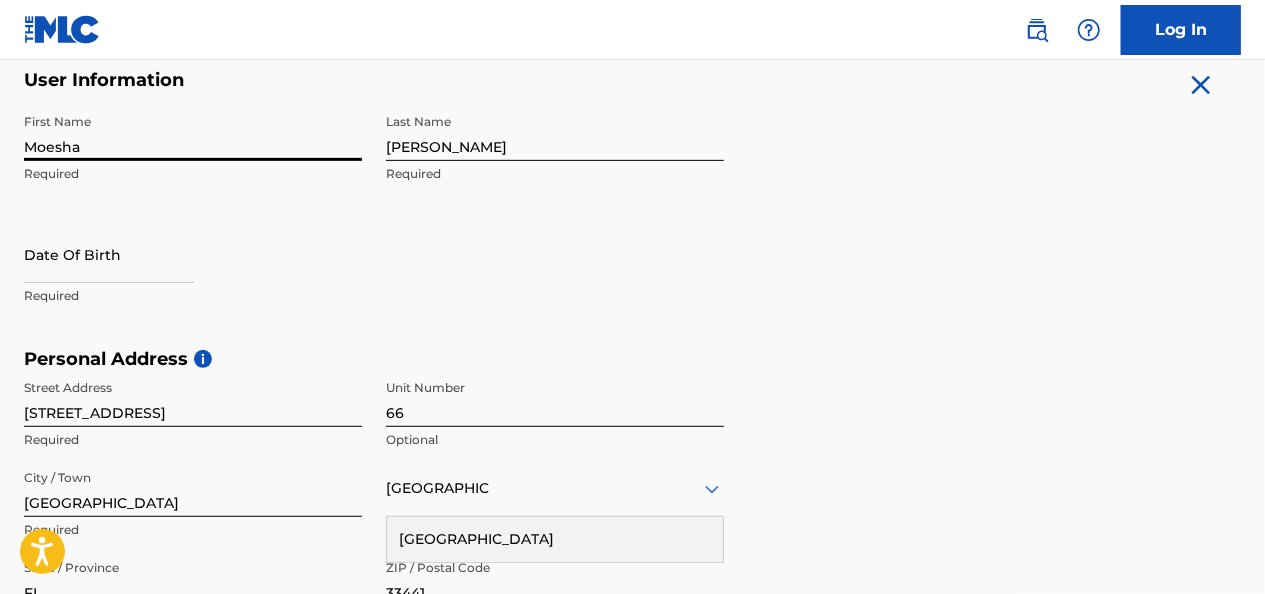 scroll, scrollTop: 841, scrollLeft: 0, axis: vertical 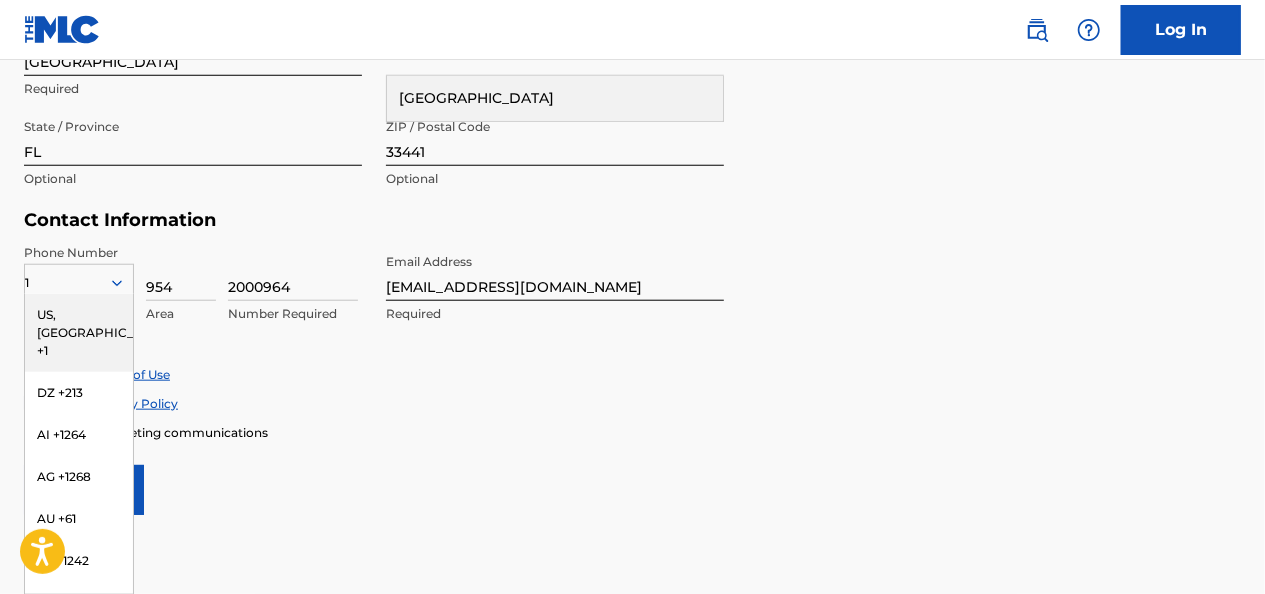 click on "Phone Number 1 [GEOGRAPHIC_DATA], [GEOGRAPHIC_DATA] +1 DZ +213 AI +1264 AG +1268 AU +61 BS +1242 BB +1246 BZ +501 BM +1441 BO +591 KY +1345 DM +1767 DO +1809 ER +291 ET +251 GA +241 GD +1473 IN +91 JM +1876 JP +81 LV +371 LB +961 LR +231 LY +218 MG +261 FM +691 ME, [GEOGRAPHIC_DATA] +381 MS +[GEOGRAPHIC_DATA] +212 NL +31 PE +51 PT +351 KN +1869 LC +1758 VC +1784 SN +221 SK +421 CH +41 TT +1868 TN +216 TC +1649 AE +971 VG +1284 WF +681 Country Required 954 Area 2000964 Number Required Email Address [EMAIL_ADDRESS][DOMAIN_NAME] Required" at bounding box center (374, 305) 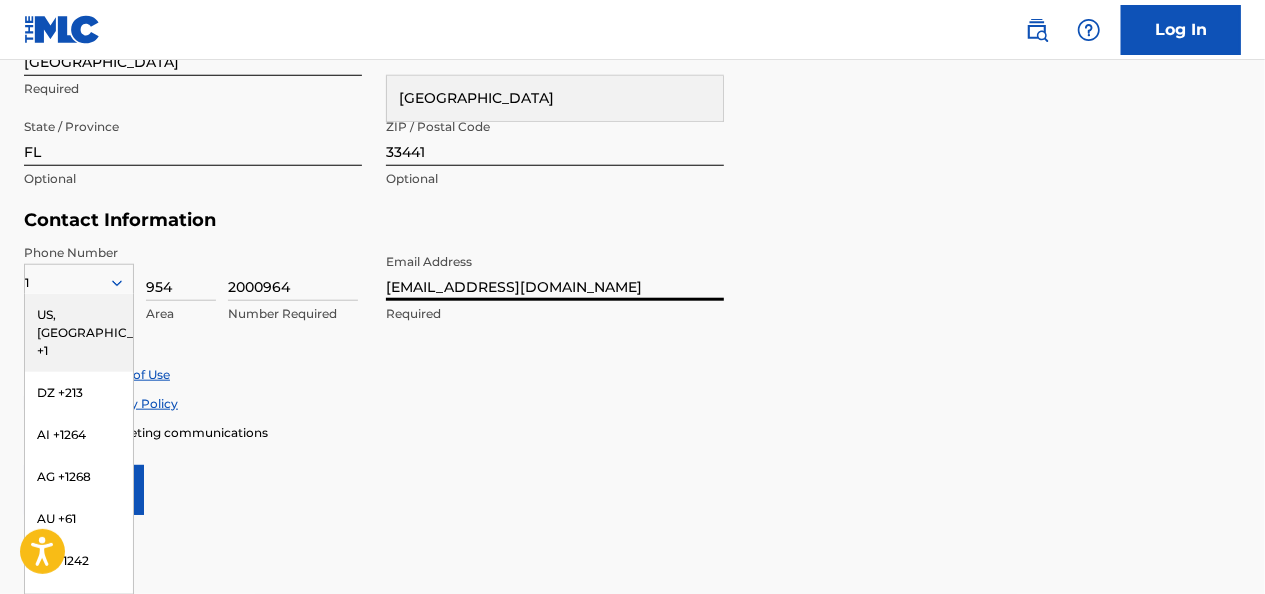 click on "[EMAIL_ADDRESS][DOMAIN_NAME]" at bounding box center (555, 272) 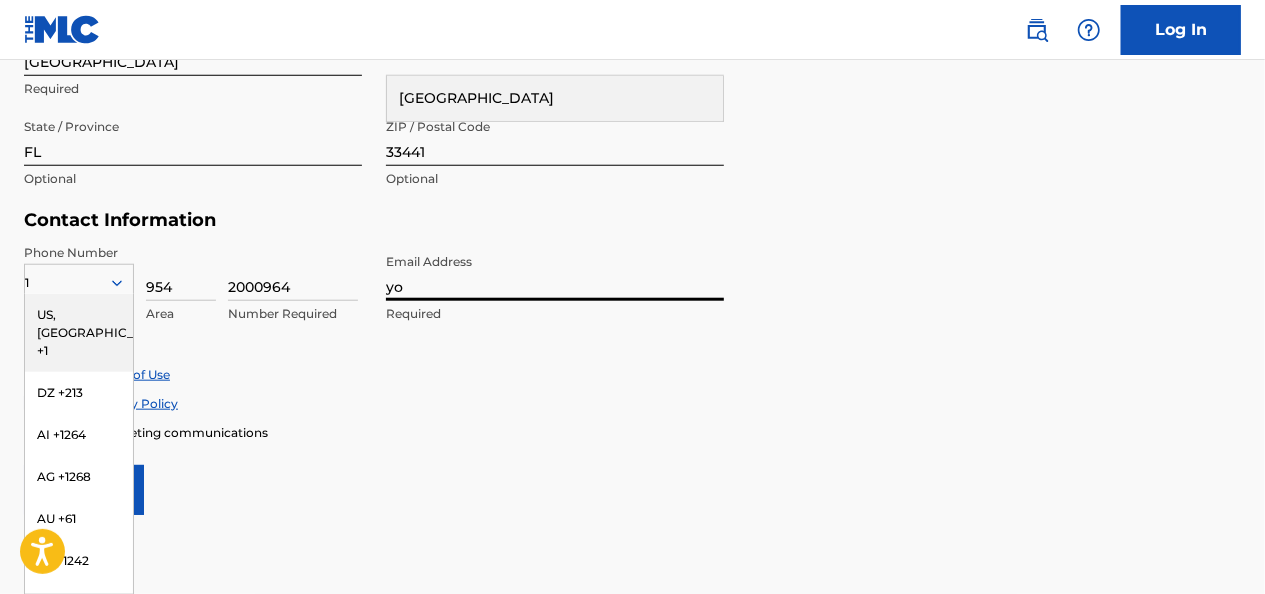 type on "y" 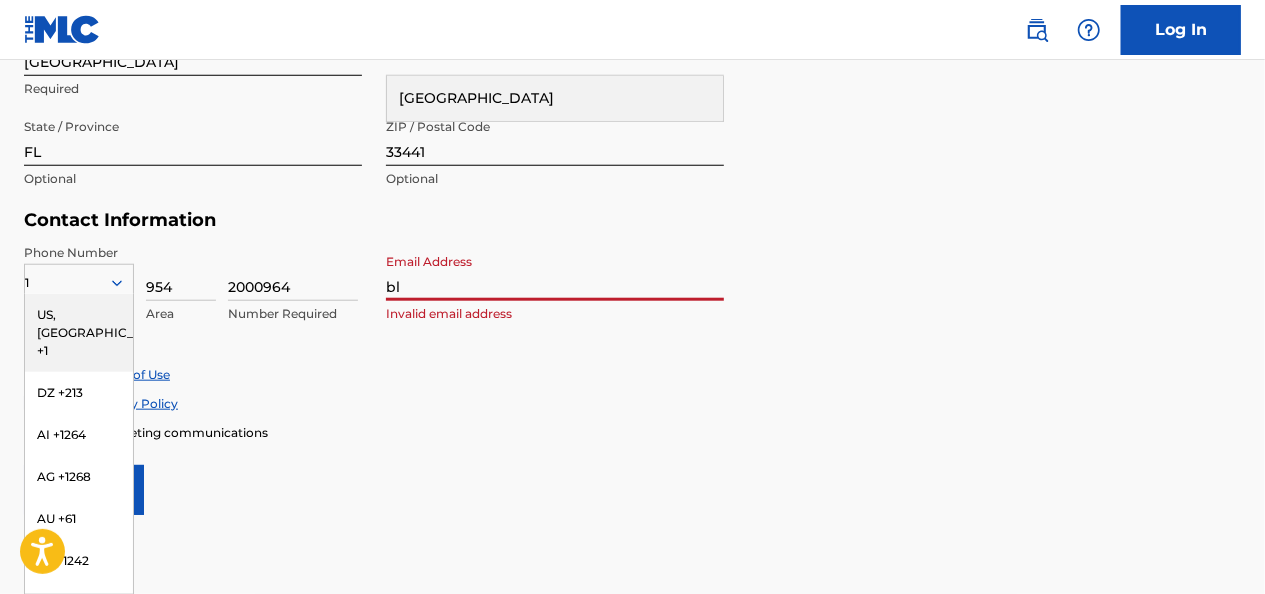 type on "[EMAIL_ADDRESS][DOMAIN_NAME]" 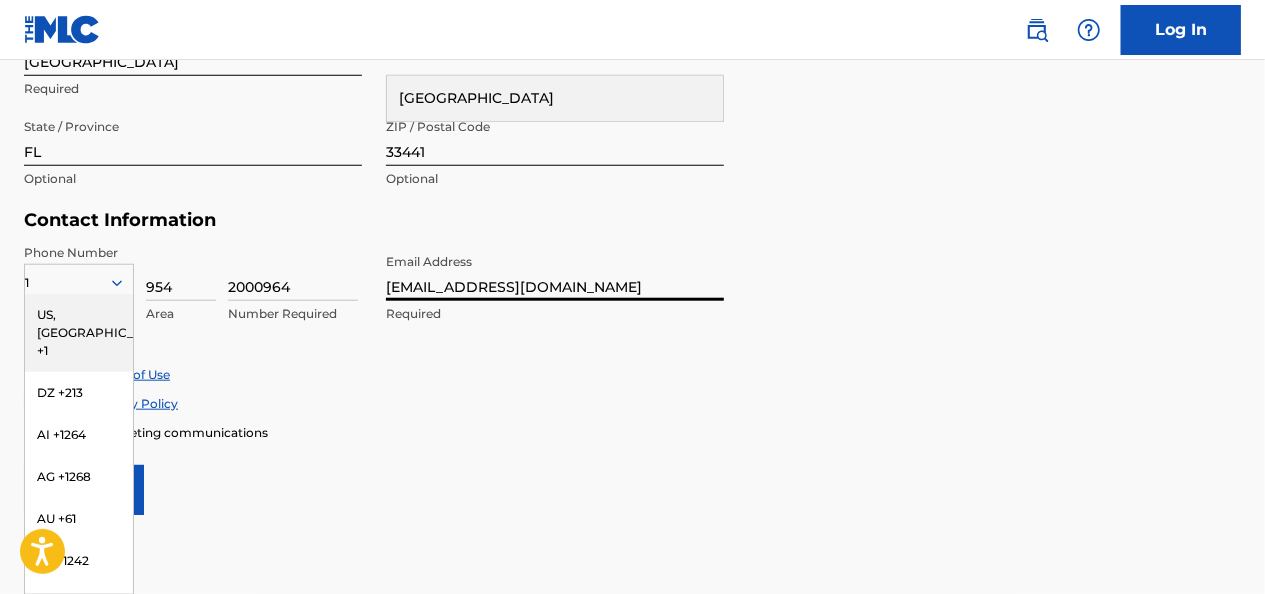 click on "Accept Terms of Use" at bounding box center [632, 374] 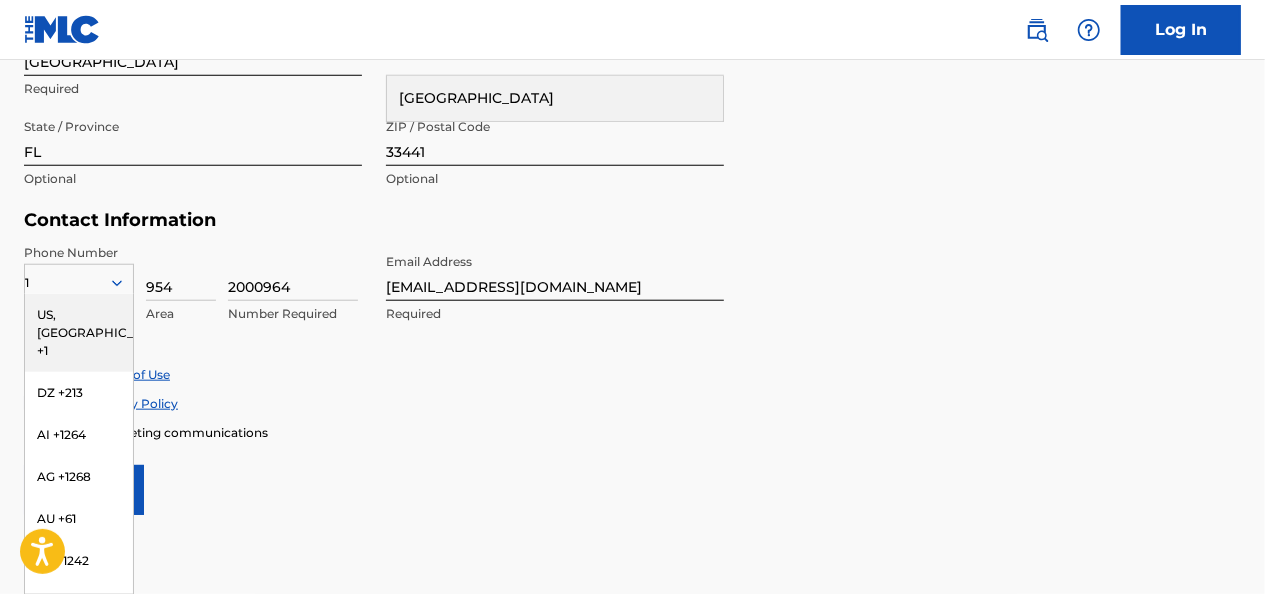 click on "Accept Privacy Policy" at bounding box center [632, 403] 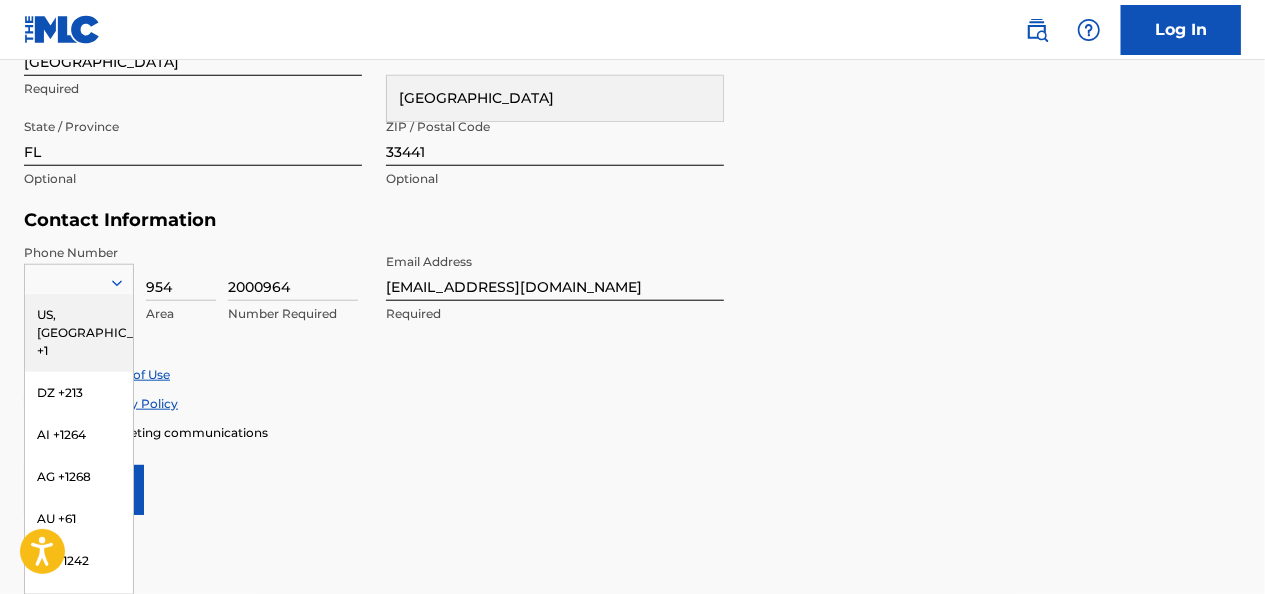 click on "Accept Terms of Use" at bounding box center [632, 374] 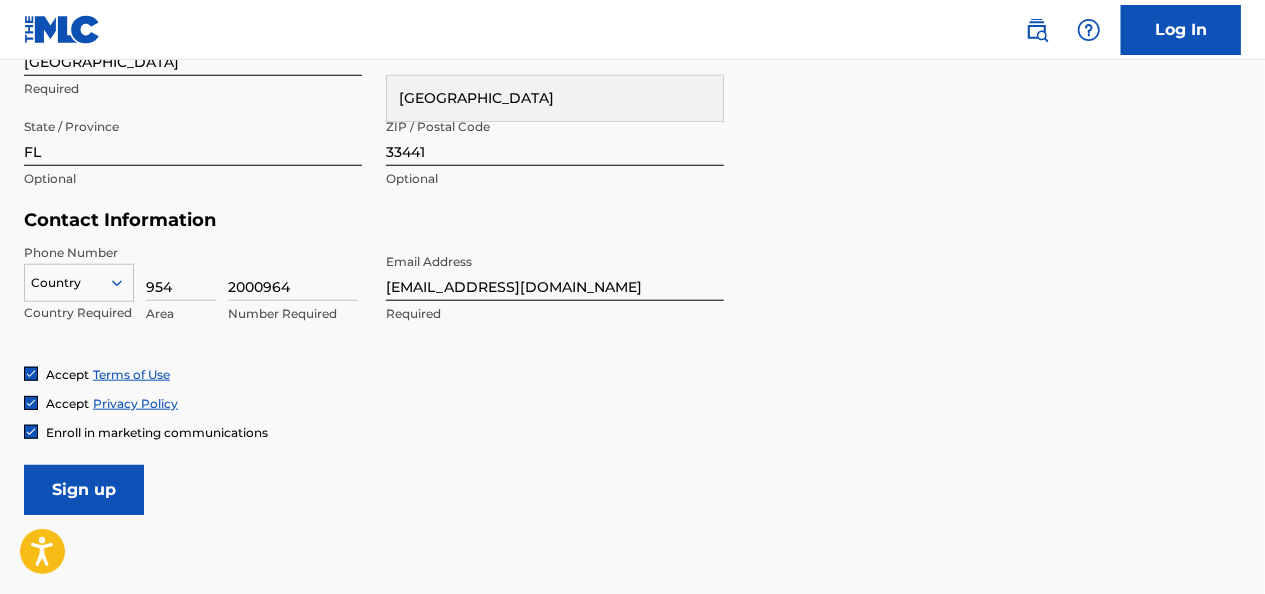 click on "2000964" at bounding box center (293, 272) 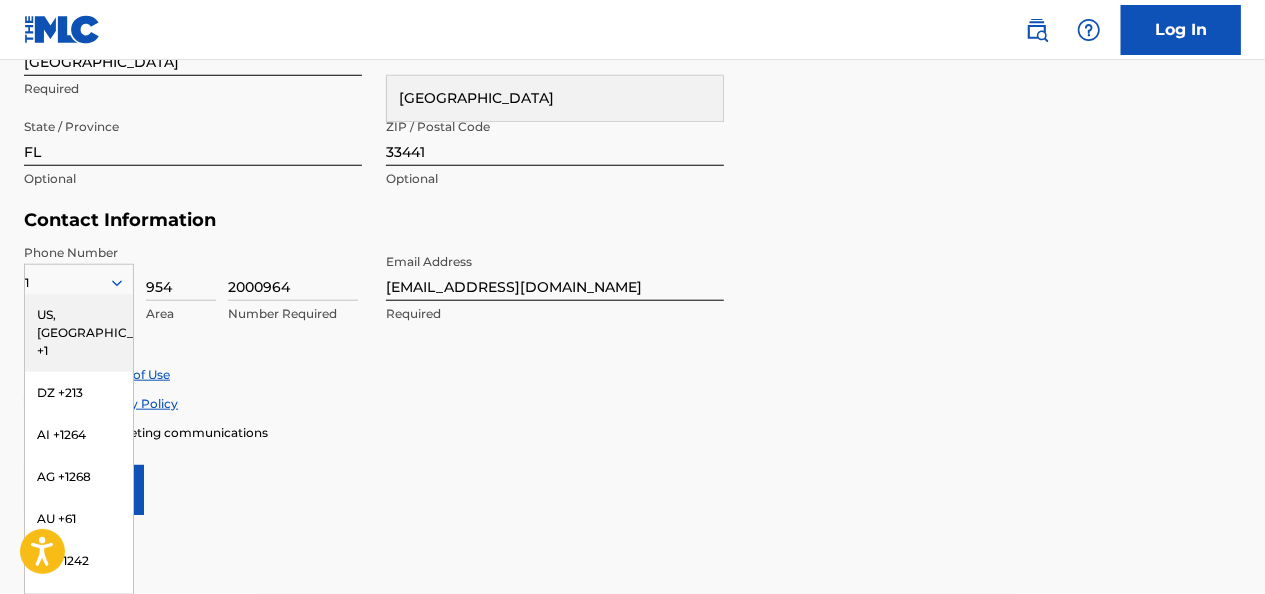 click on "US, [GEOGRAPHIC_DATA] +1" at bounding box center (79, 333) 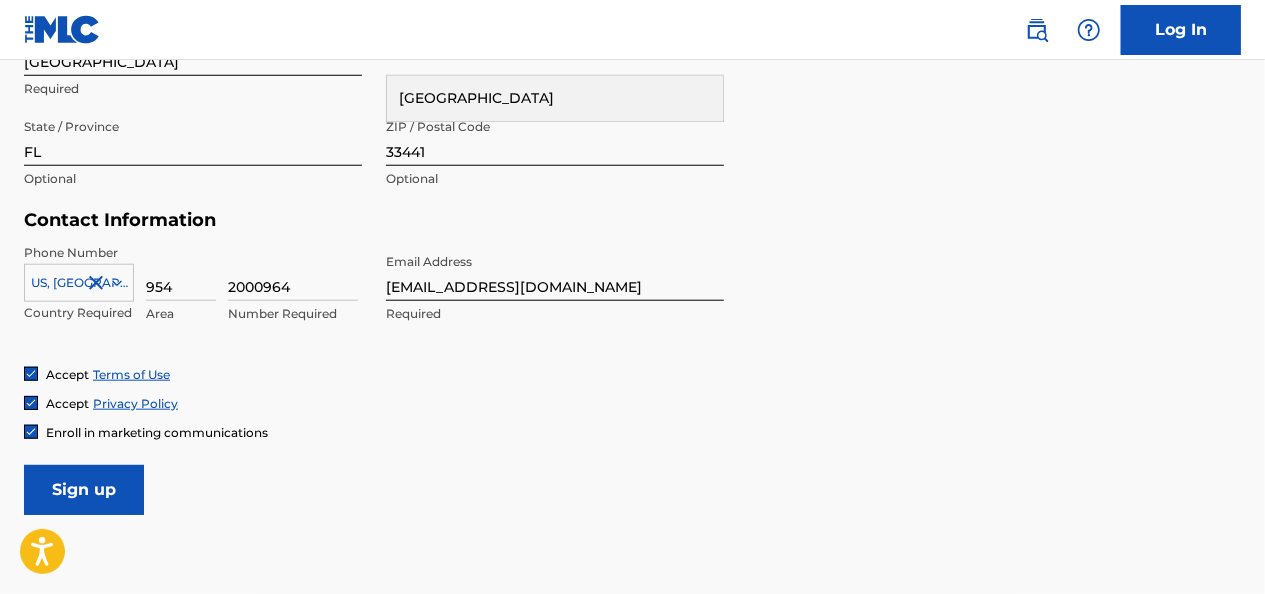 click on "Contact Information" at bounding box center (374, 220) 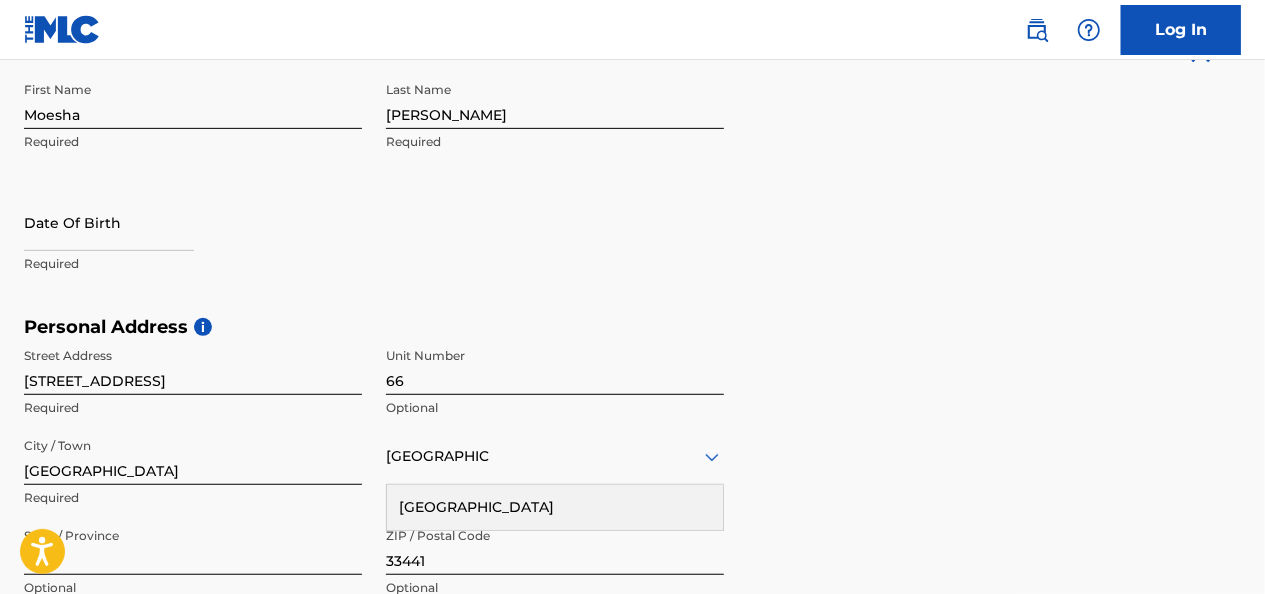 scroll, scrollTop: 341, scrollLeft: 0, axis: vertical 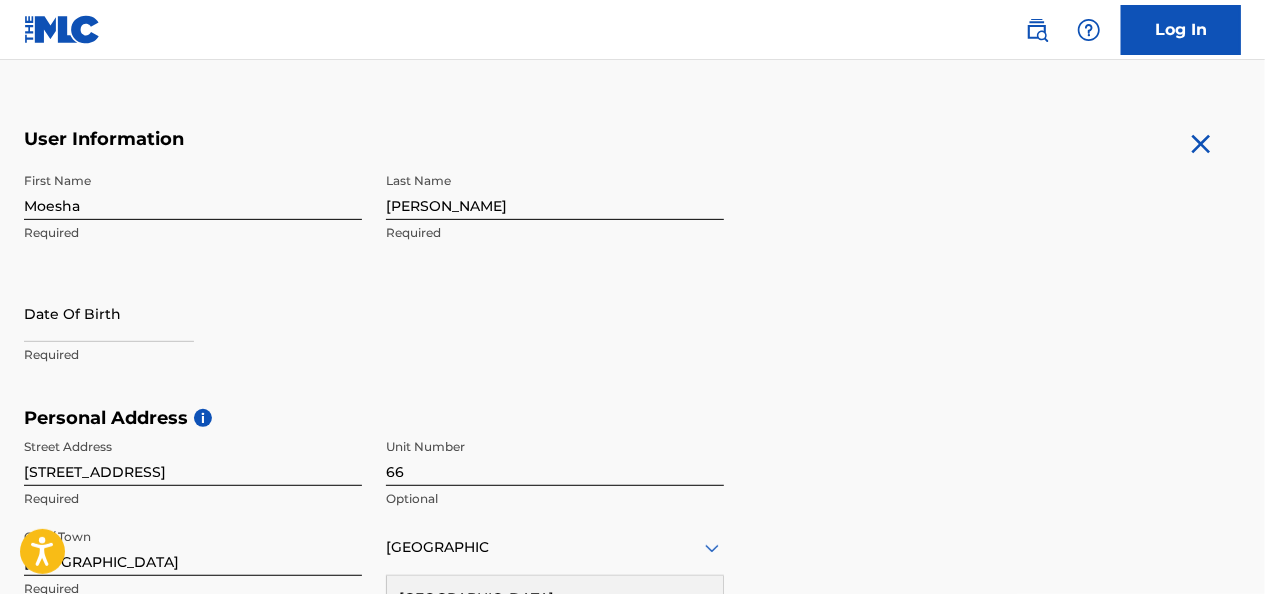 select on "6" 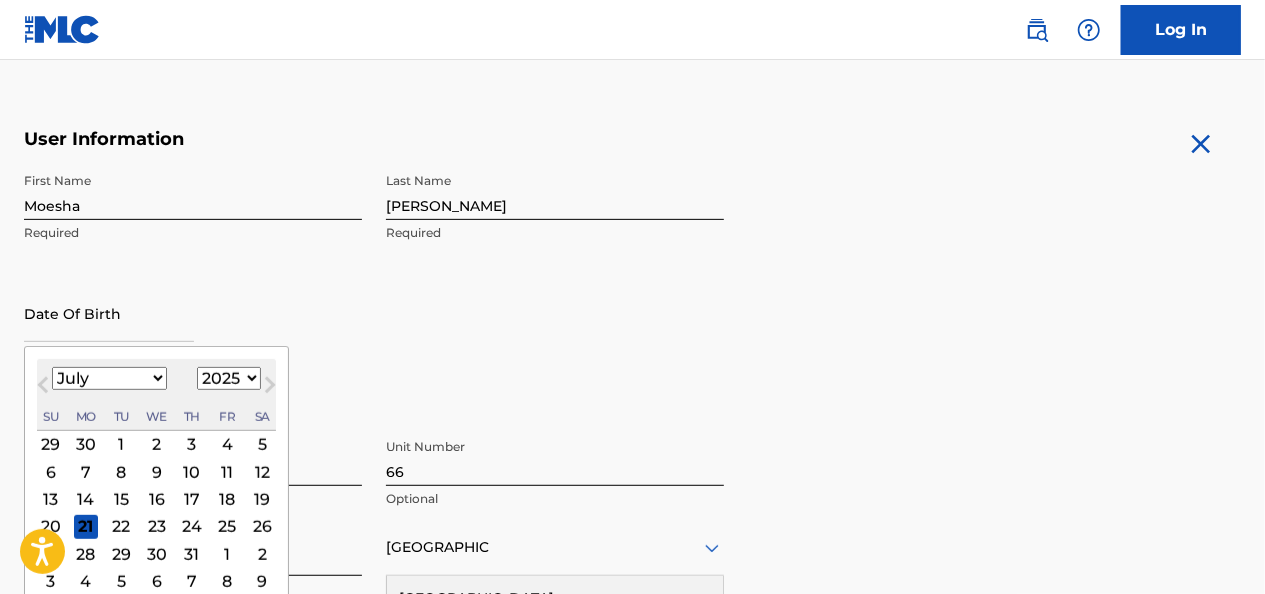 click at bounding box center (109, 313) 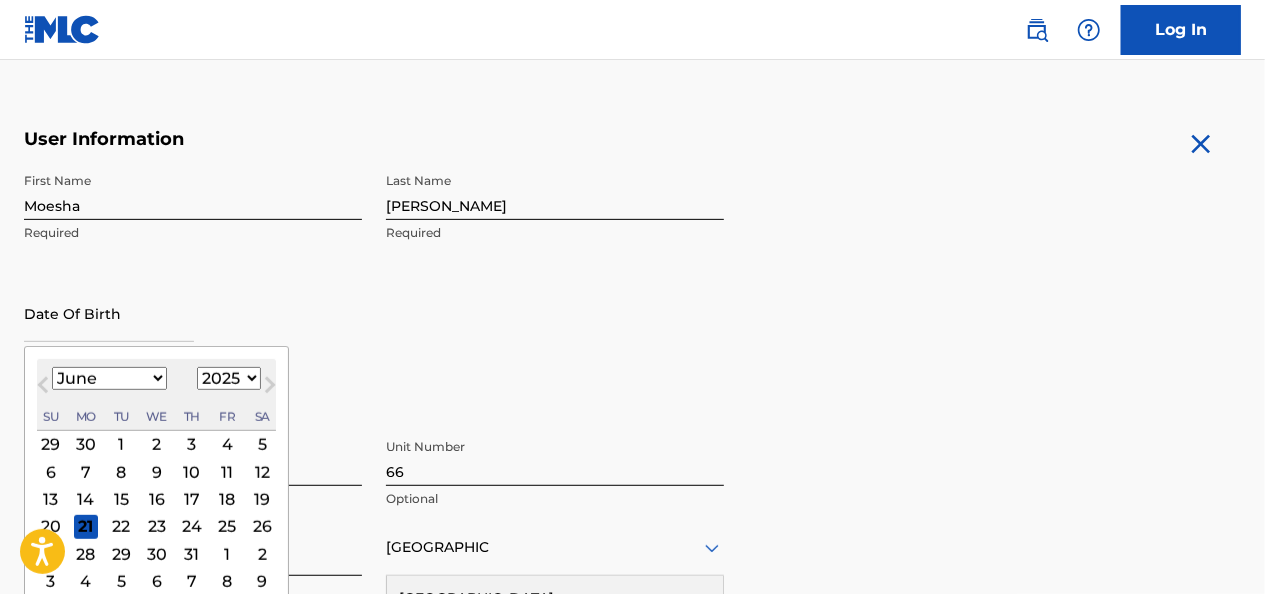 click on "January February March April May June July August September October November December" at bounding box center [109, 378] 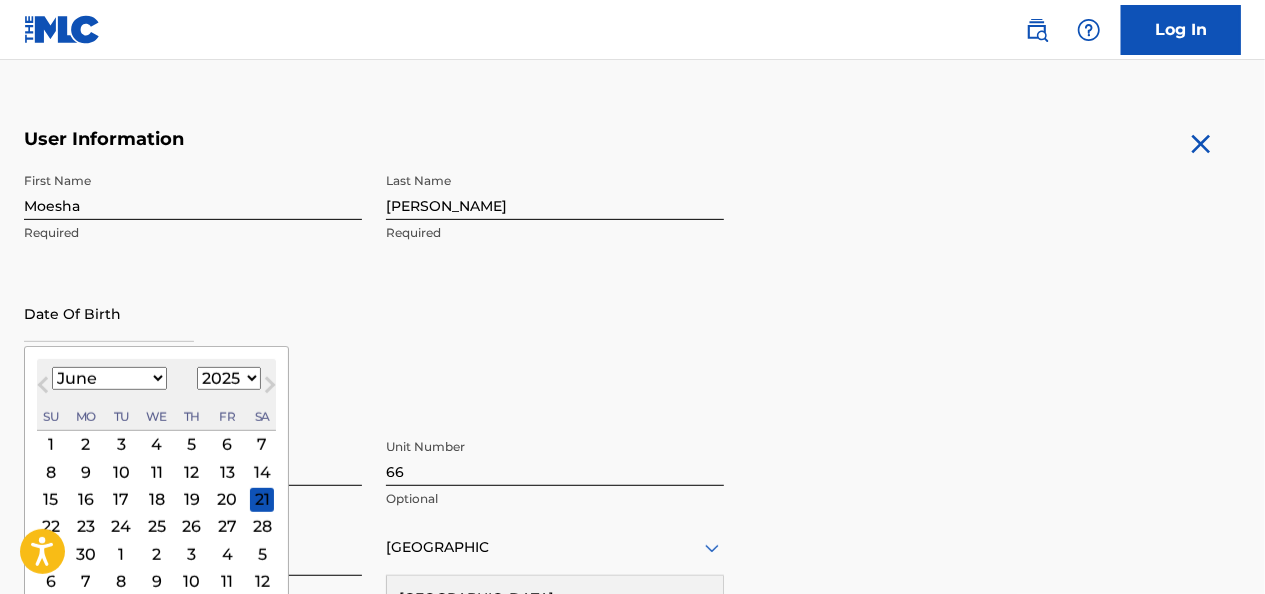 click on "14" at bounding box center [262, 472] 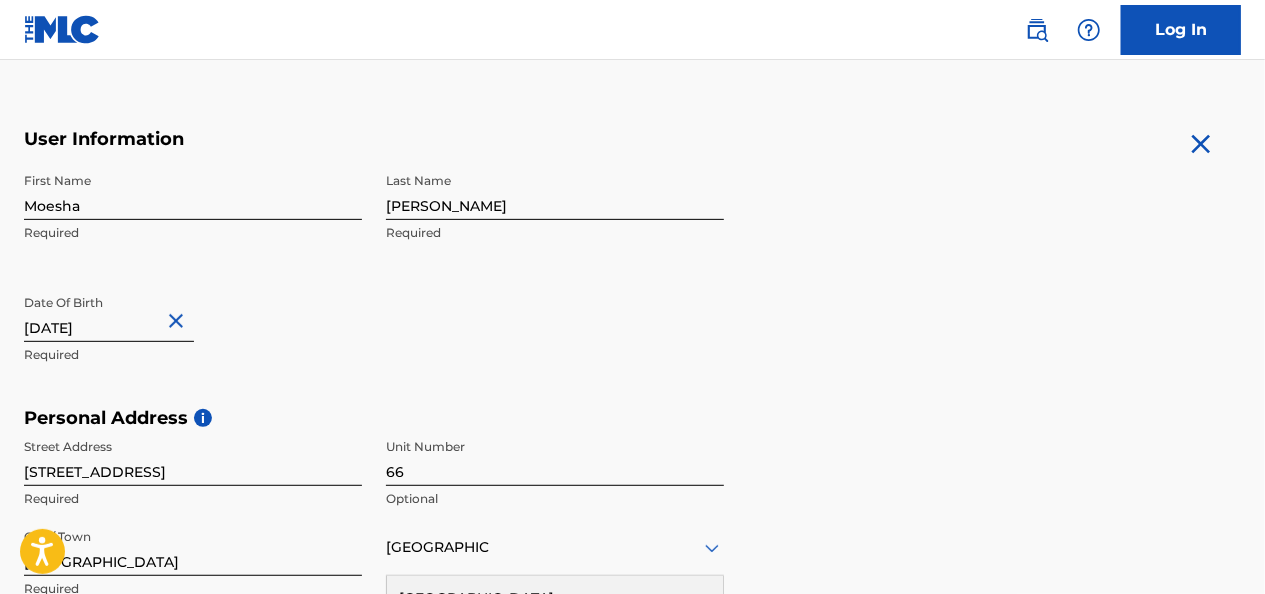 click on "[DATE]" at bounding box center (109, 313) 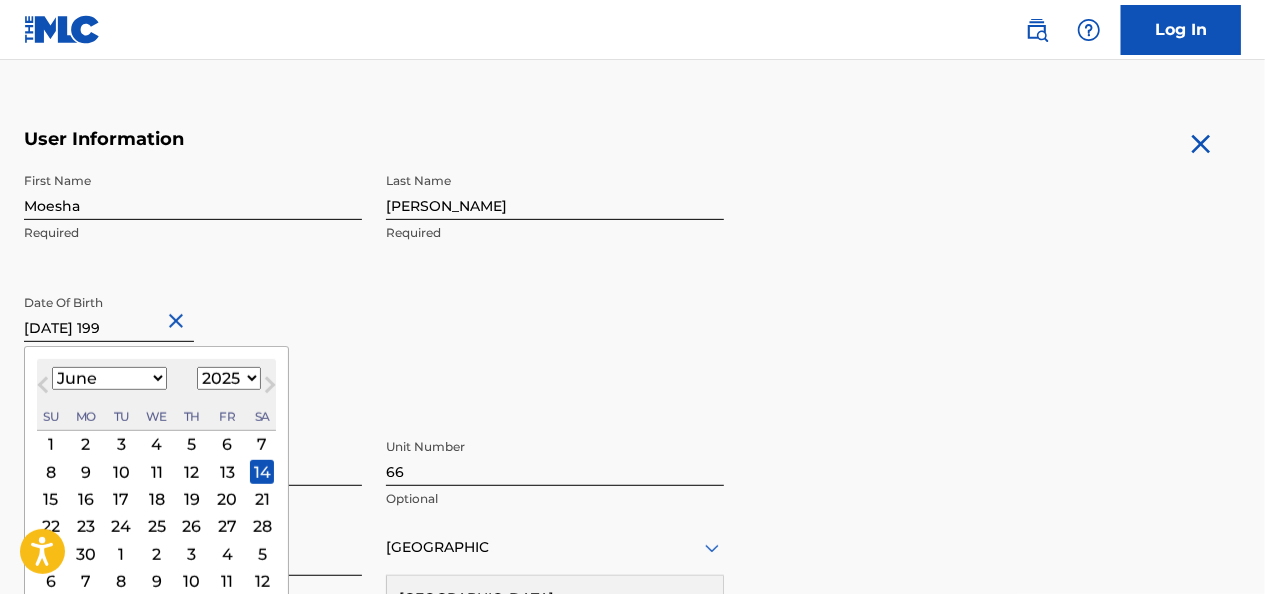 type on "[DATE]" 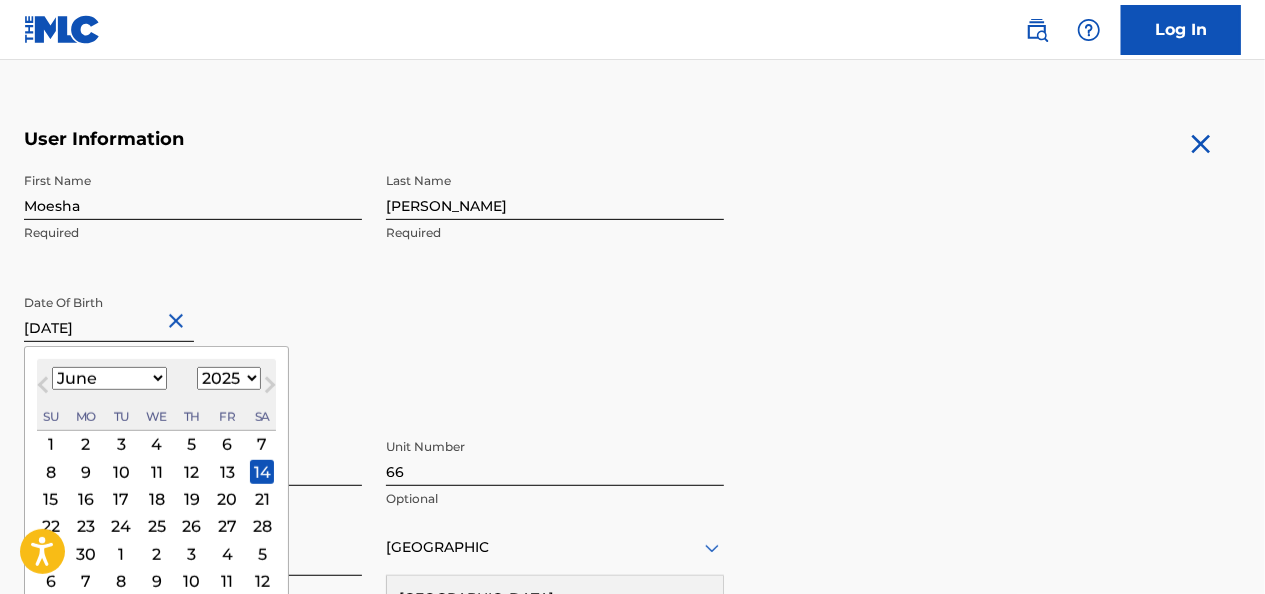 select on "1998" 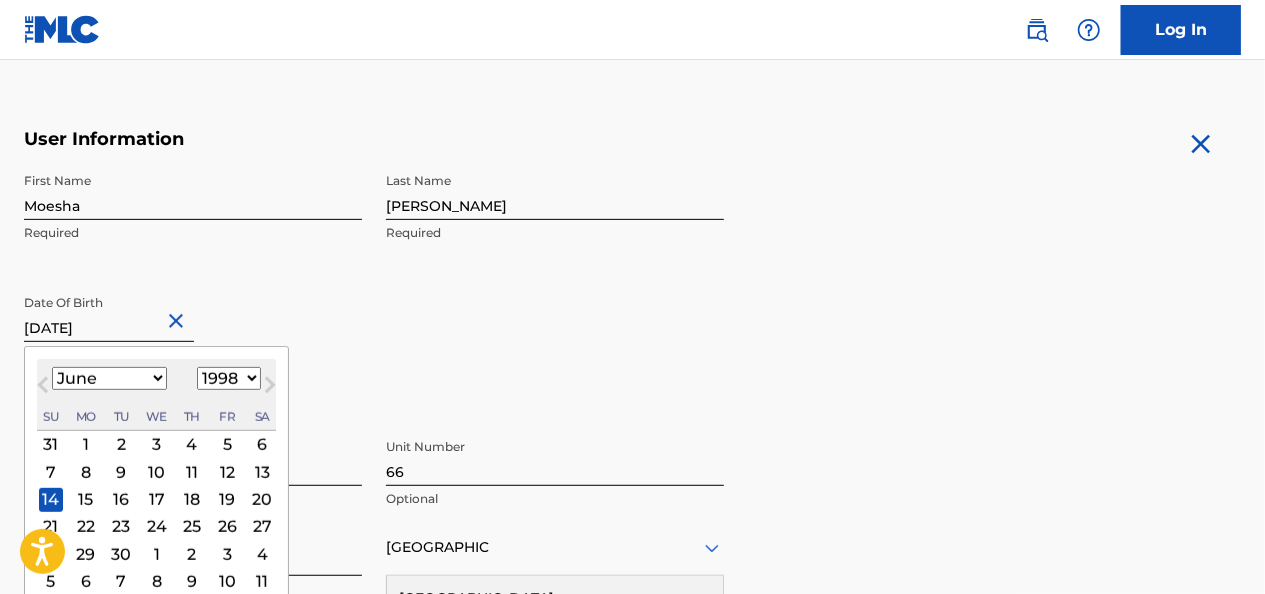 type on "[DATE]" 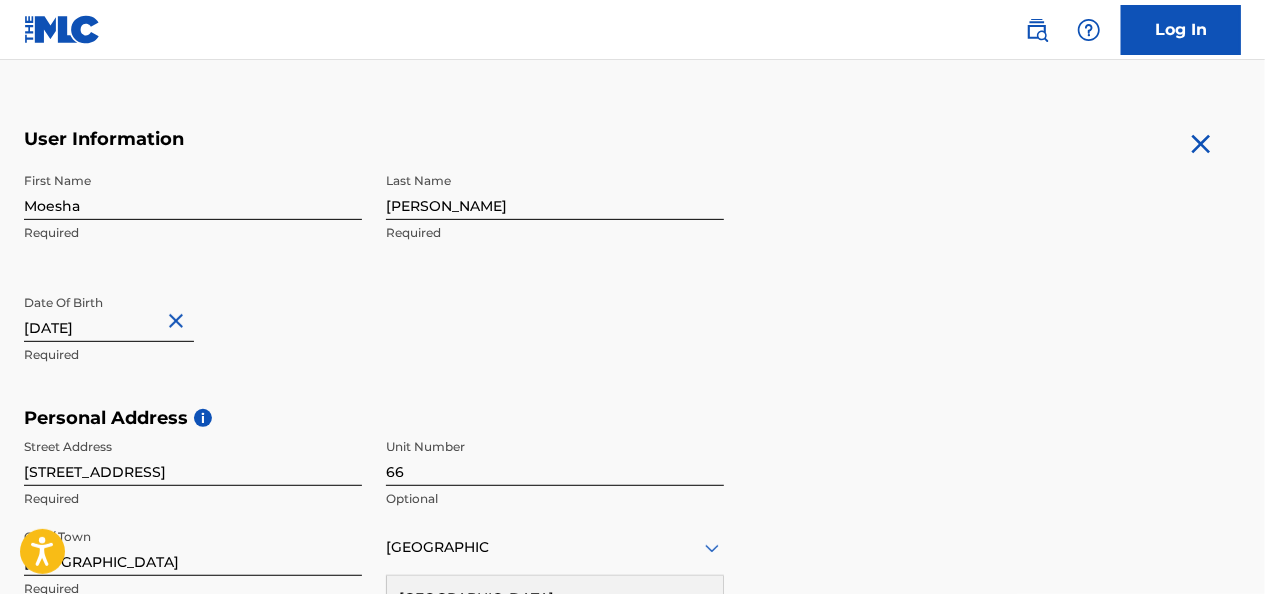 click on "[DATE]" at bounding box center (109, 313) 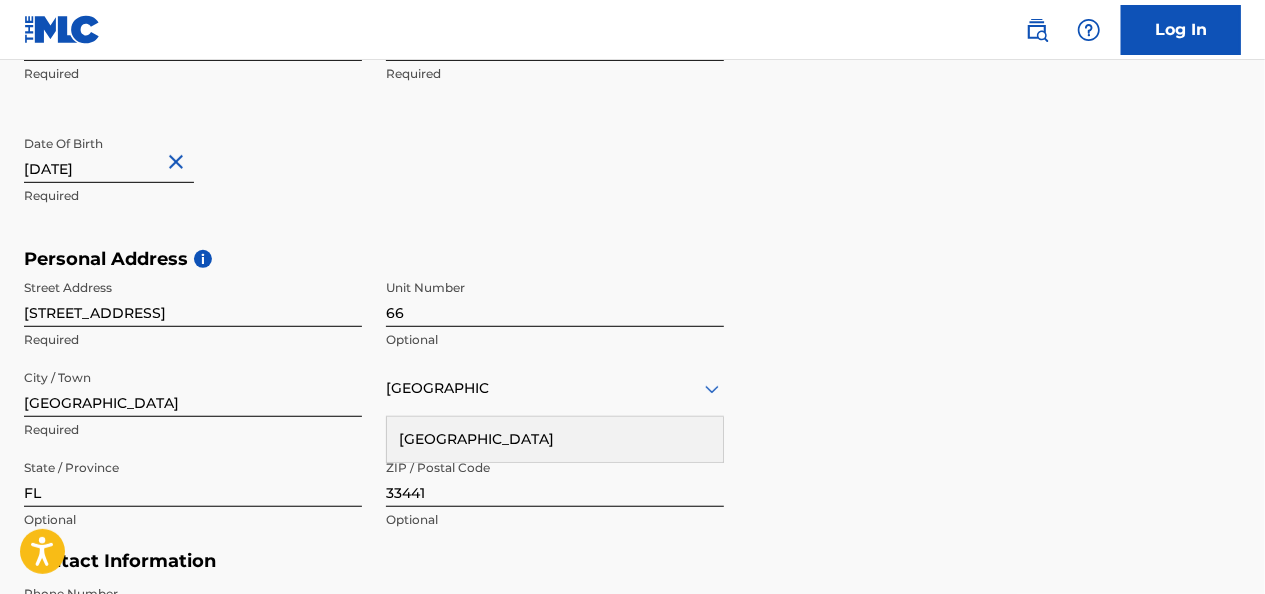 scroll, scrollTop: 469, scrollLeft: 0, axis: vertical 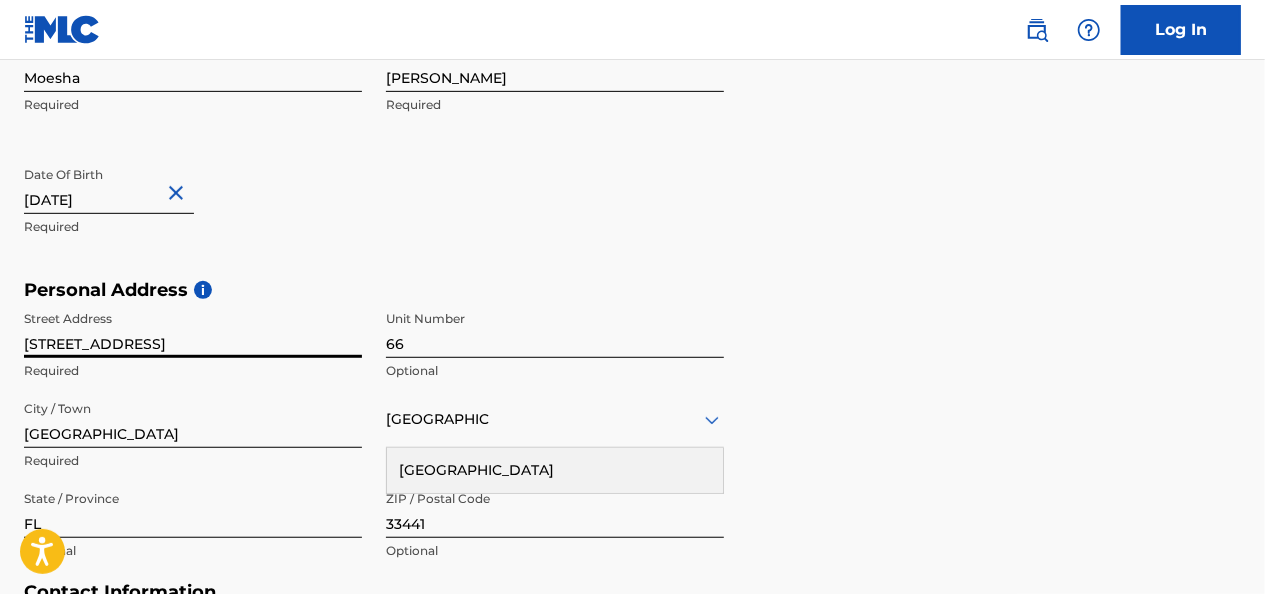 click on "[STREET_ADDRESS]" at bounding box center [193, 329] 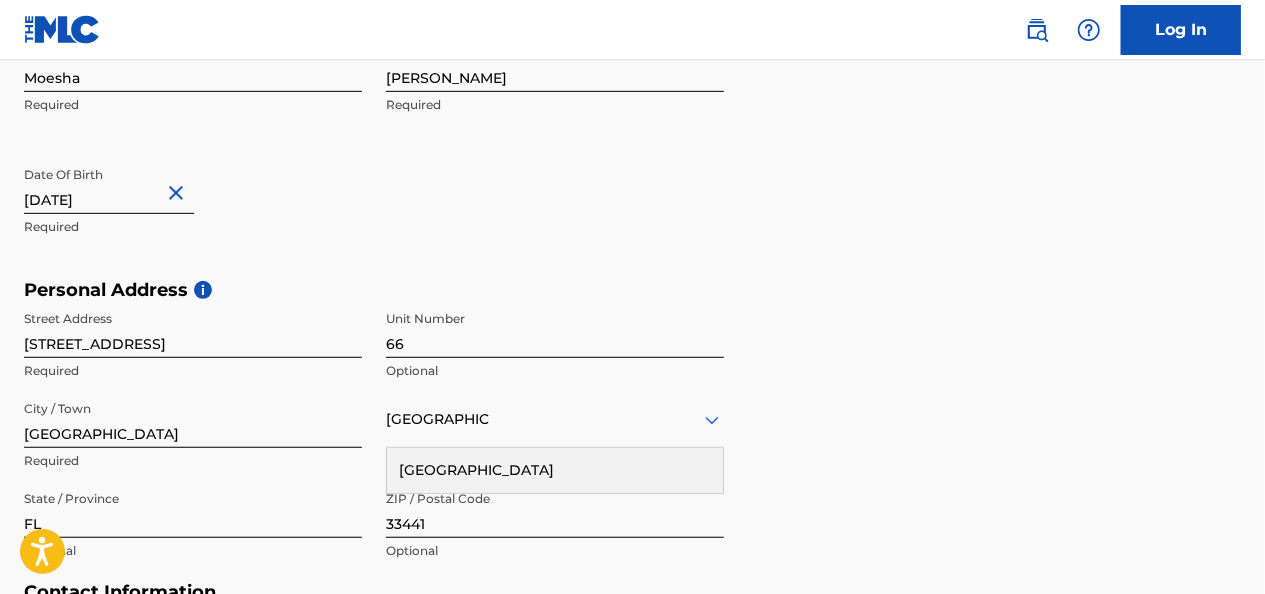 click on "First Name [PERSON_NAME] Required Last Name [PERSON_NAME] Required Date Of Birth [DEMOGRAPHIC_DATA] Required" at bounding box center (374, 157) 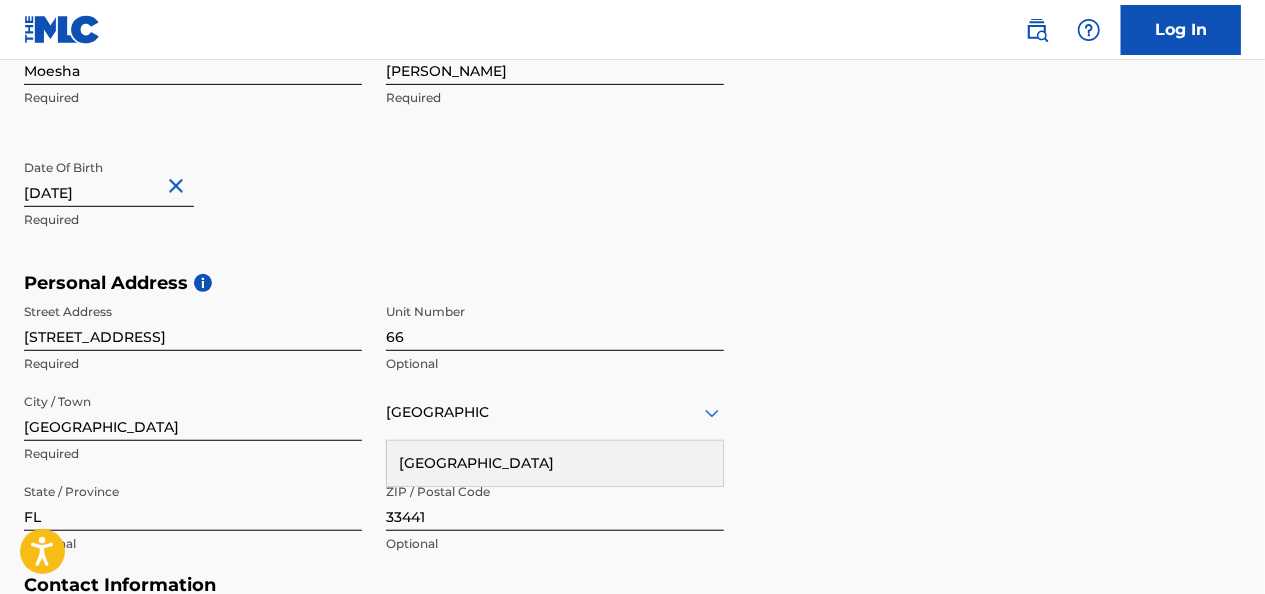 scroll, scrollTop: 569, scrollLeft: 0, axis: vertical 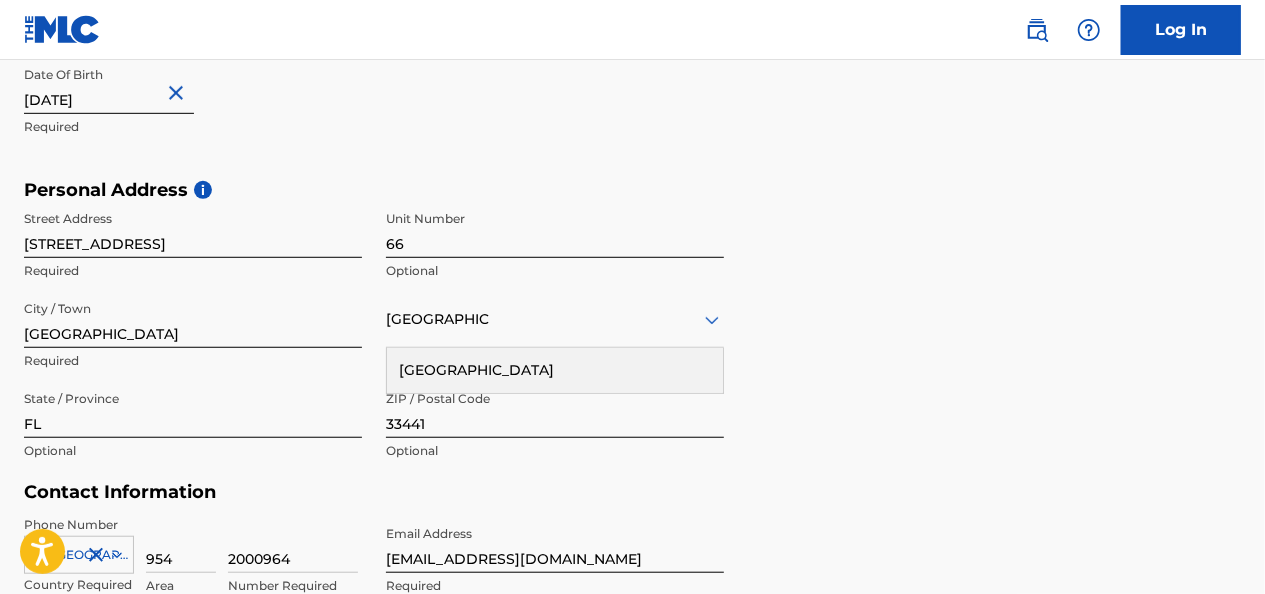 click on "Personal Address i Street Address [STREET_ADDRESS] Required State / Province [GEOGRAPHIC_DATA] Optional ZIP / Postal Code 33441 Optional" at bounding box center [632, 330] 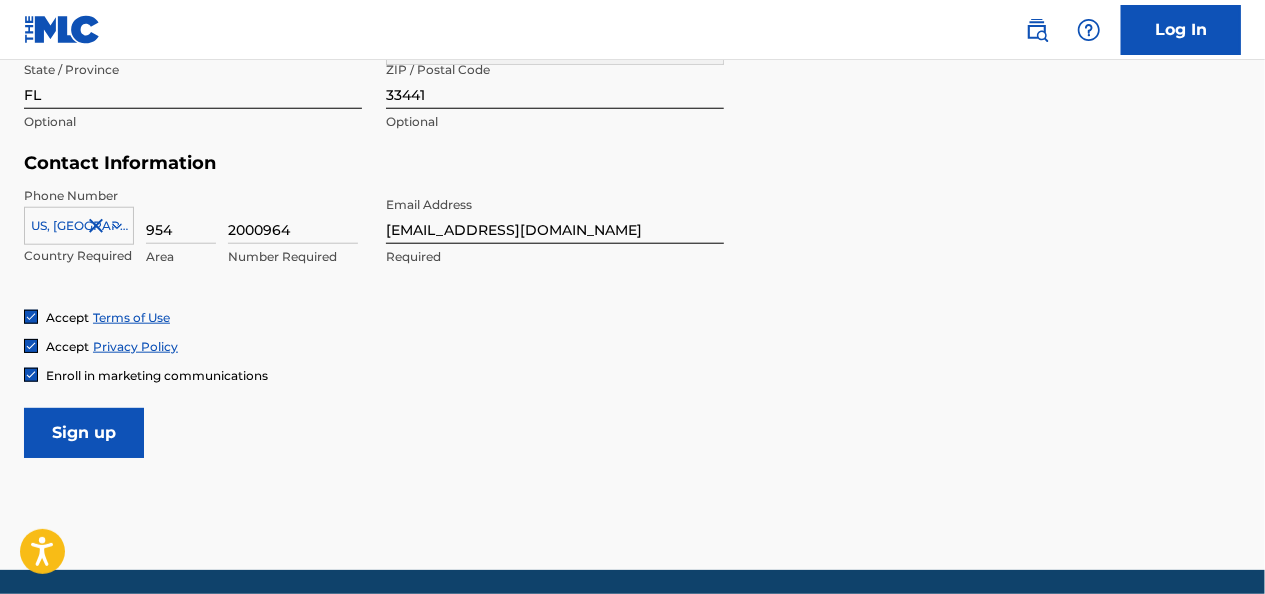 scroll, scrollTop: 869, scrollLeft: 0, axis: vertical 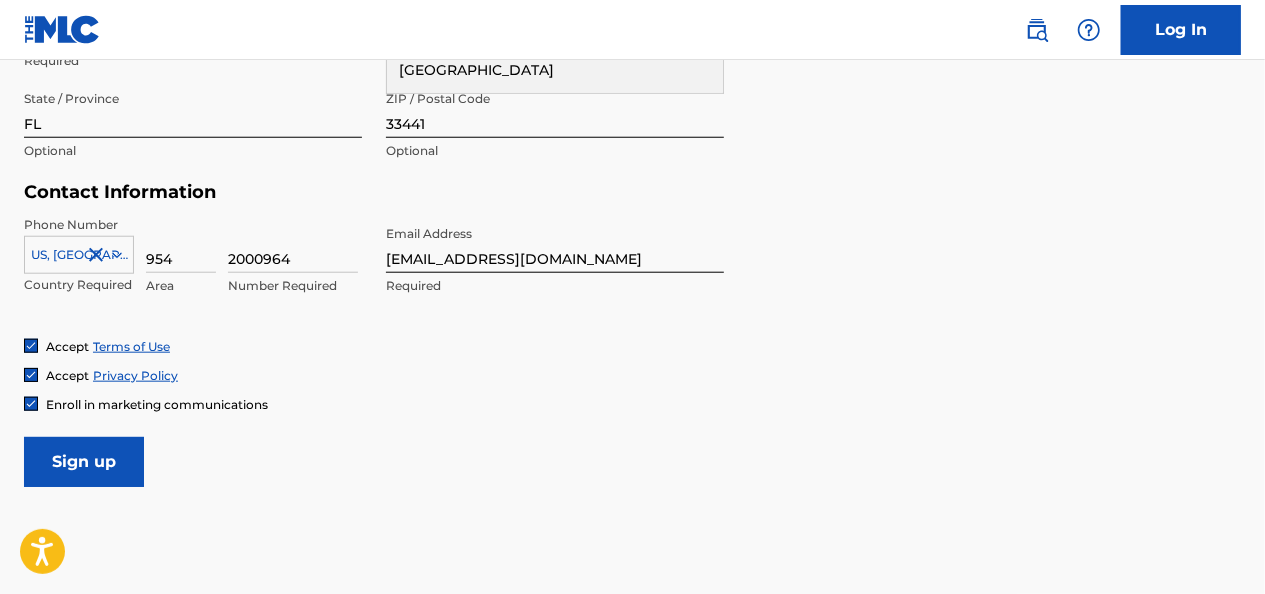 click on "2000964" at bounding box center (293, 244) 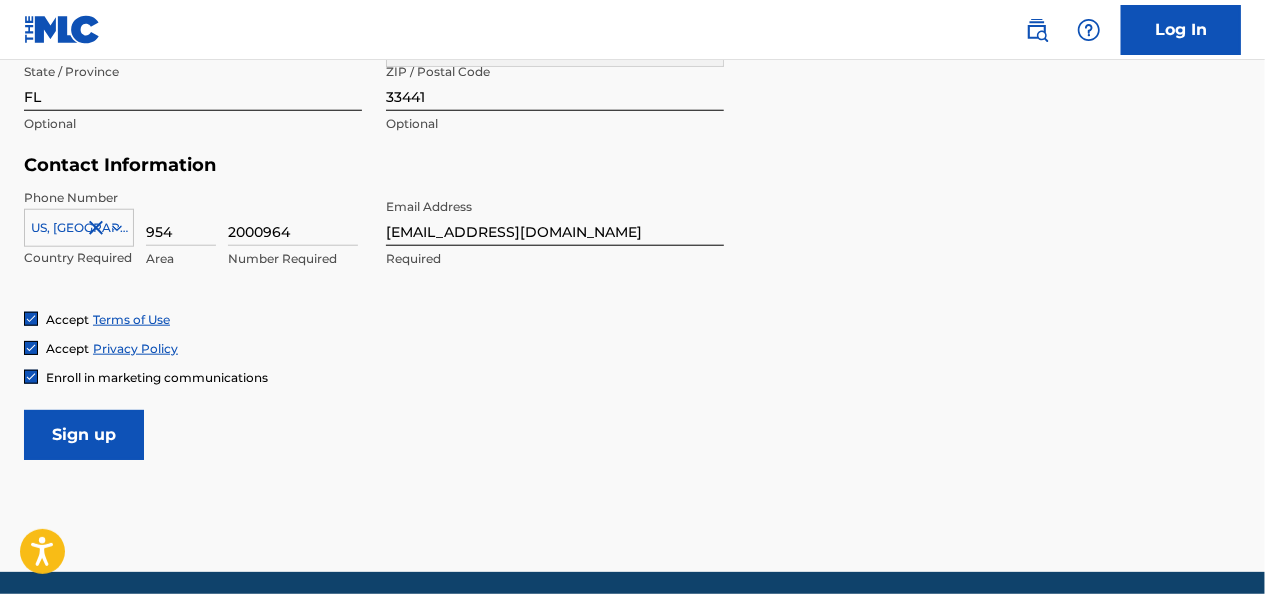scroll, scrollTop: 969, scrollLeft: 0, axis: vertical 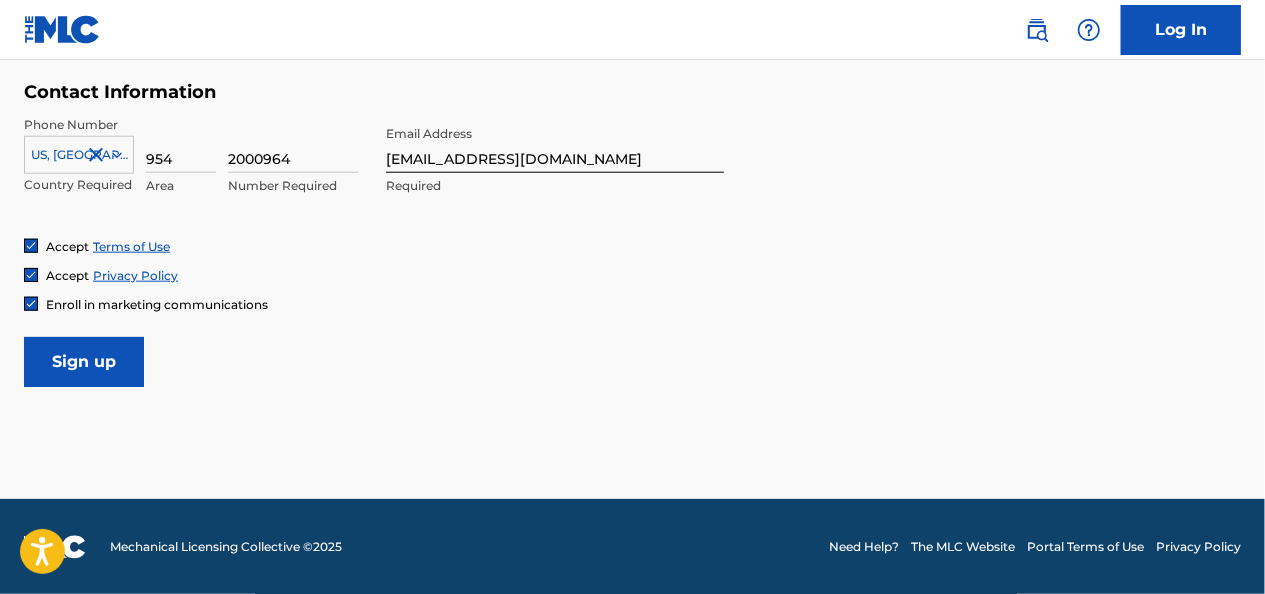 type 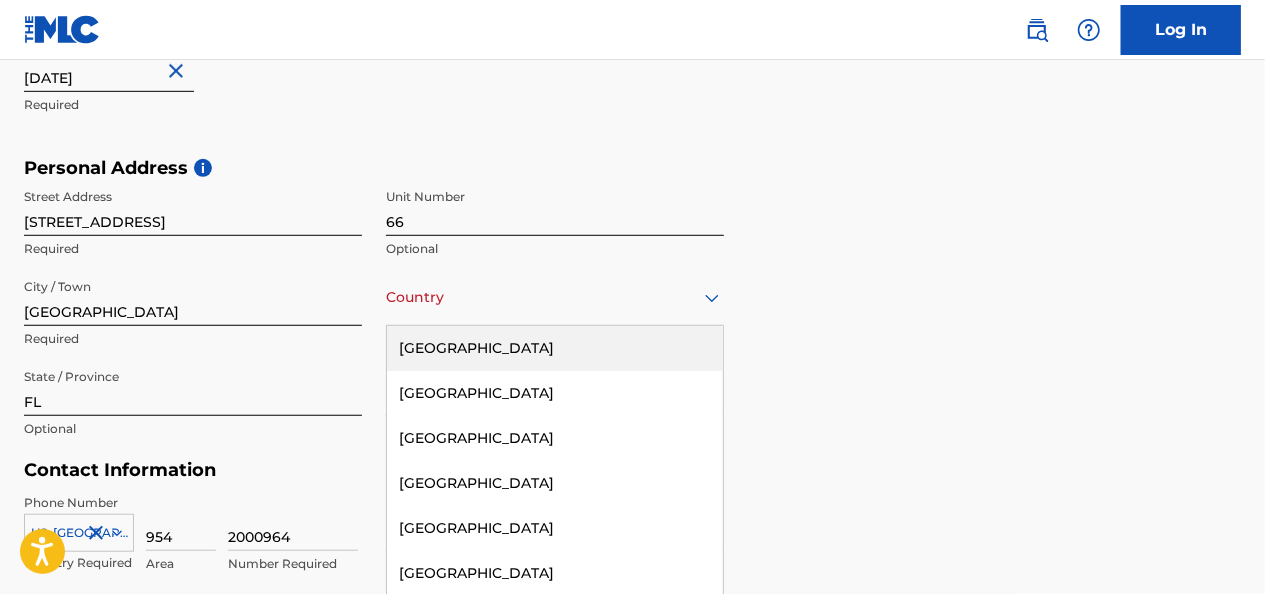 scroll, scrollTop: 624, scrollLeft: 0, axis: vertical 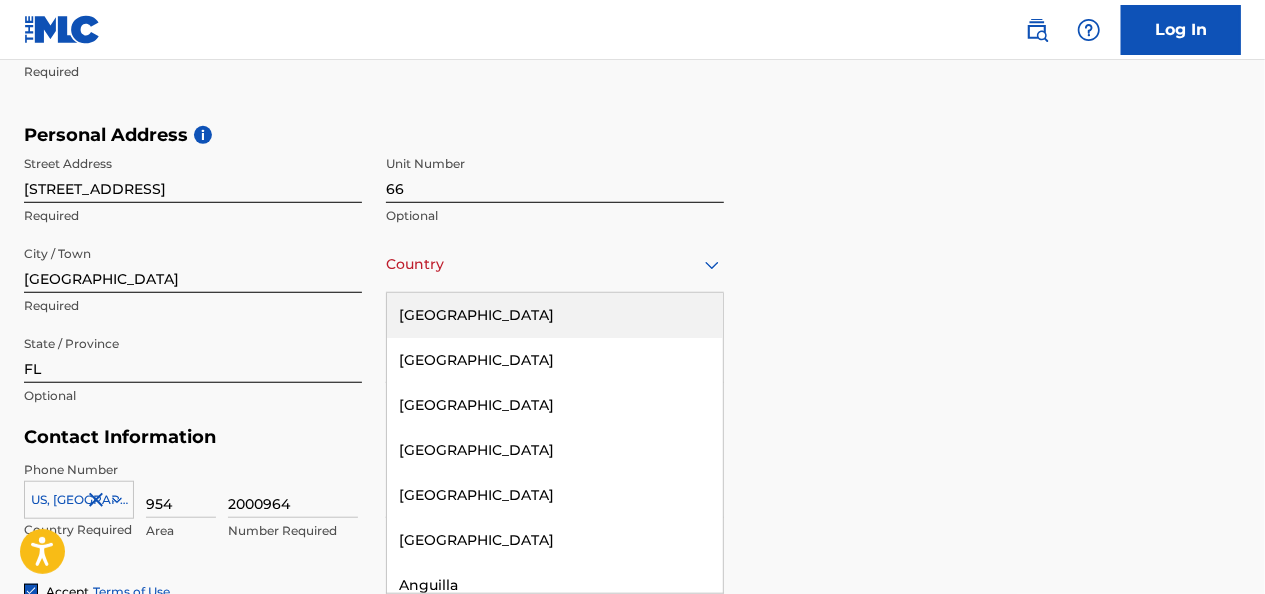 click on "223 results available. Use Up and Down to choose options, press Enter to select the currently focused option, press Escape to exit the menu, press Tab to select the option and exit the menu. Country [GEOGRAPHIC_DATA] [GEOGRAPHIC_DATA] [GEOGRAPHIC_DATA] [GEOGRAPHIC_DATA] [GEOGRAPHIC_DATA] [GEOGRAPHIC_DATA] [GEOGRAPHIC_DATA] [GEOGRAPHIC_DATA] [GEOGRAPHIC_DATA] [GEOGRAPHIC_DATA] [GEOGRAPHIC_DATA] [GEOGRAPHIC_DATA] [GEOGRAPHIC_DATA] [GEOGRAPHIC_DATA] [GEOGRAPHIC_DATA] [GEOGRAPHIC_DATA] [GEOGRAPHIC_DATA] [GEOGRAPHIC_DATA] [GEOGRAPHIC_DATA] [GEOGRAPHIC_DATA] [GEOGRAPHIC_DATA] [GEOGRAPHIC_DATA] [GEOGRAPHIC_DATA] [GEOGRAPHIC_DATA] [GEOGRAPHIC_DATA] [GEOGRAPHIC_DATA] [GEOGRAPHIC_DATA] [GEOGRAPHIC_DATA] [GEOGRAPHIC_DATA] [GEOGRAPHIC_DATA] [GEOGRAPHIC_DATA] [GEOGRAPHIC_DATA] [GEOGRAPHIC_DATA] [GEOGRAPHIC_DATA] [GEOGRAPHIC_DATA] [GEOGRAPHIC_DATA] [GEOGRAPHIC_DATA] [GEOGRAPHIC_DATA] [GEOGRAPHIC_DATA] [GEOGRAPHIC_DATA] [GEOGRAPHIC_DATA] [GEOGRAPHIC_DATA] [GEOGRAPHIC_DATA] [GEOGRAPHIC_DATA] [GEOGRAPHIC_DATA] [GEOGRAPHIC_DATA], [GEOGRAPHIC_DATA] [GEOGRAPHIC_DATA] [GEOGRAPHIC_DATA] [GEOGRAPHIC_DATA] [GEOGRAPHIC_DATA] [GEOGRAPHIC_DATA] [GEOGRAPHIC_DATA] [GEOGRAPHIC_DATA] [GEOGRAPHIC_DATA] [GEOGRAPHIC_DATA] [GEOGRAPHIC_DATA] [GEOGRAPHIC_DATA] [GEOGRAPHIC_DATA] [GEOGRAPHIC_DATA] [GEOGRAPHIC_DATA] [GEOGRAPHIC_DATA] [GEOGRAPHIC_DATA] [GEOGRAPHIC_DATA] [GEOGRAPHIC_DATA] ([GEOGRAPHIC_DATA]) [GEOGRAPHIC_DATA] [GEOGRAPHIC_DATA] [GEOGRAPHIC_DATA] [GEOGRAPHIC_DATA] [GEOGRAPHIC_DATA] [GEOGRAPHIC_DATA] [GEOGRAPHIC_DATA] [GEOGRAPHIC_DATA] [US_STATE] [GEOGRAPHIC_DATA] [GEOGRAPHIC_DATA] [GEOGRAPHIC_DATA] [GEOGRAPHIC_DATA] [GEOGRAPHIC_DATA] [GEOGRAPHIC_DATA] [GEOGRAPHIC_DATA]" at bounding box center [555, 264] 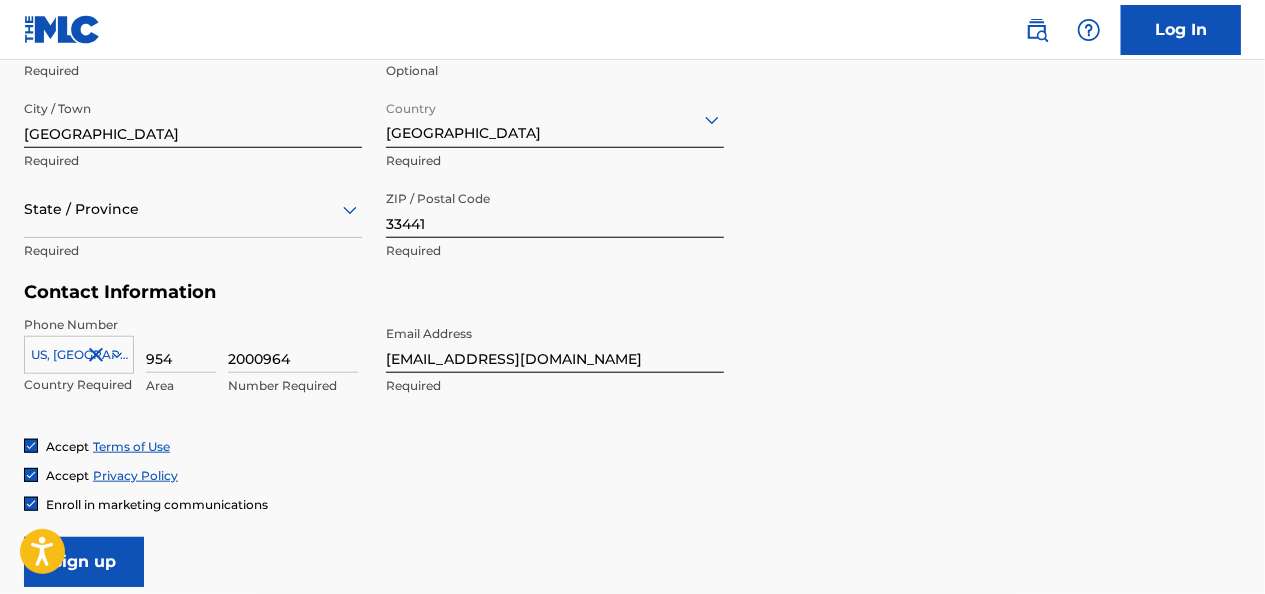 scroll, scrollTop: 969, scrollLeft: 0, axis: vertical 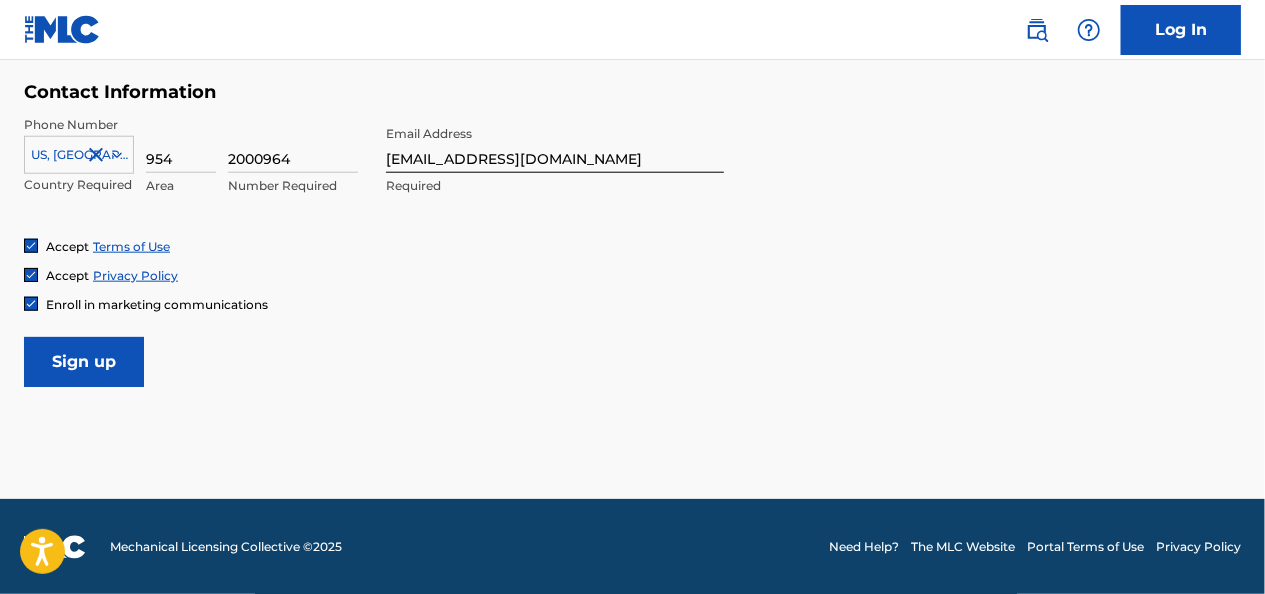 click on "Sign up" at bounding box center (84, 362) 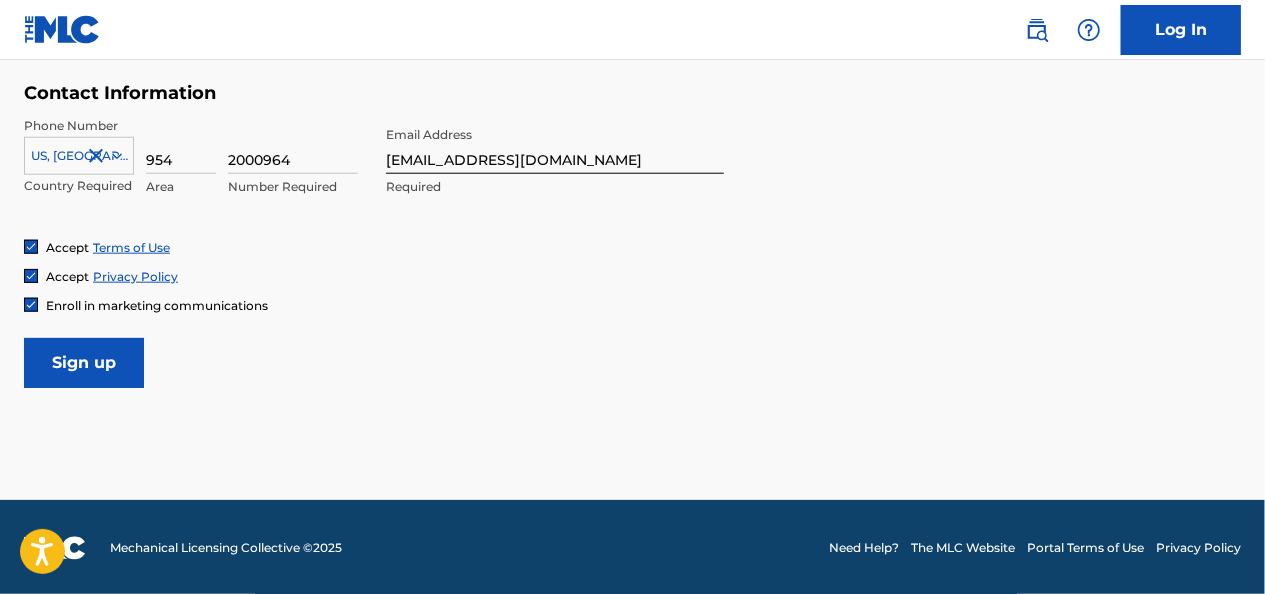 click on "Sign up" at bounding box center [84, 363] 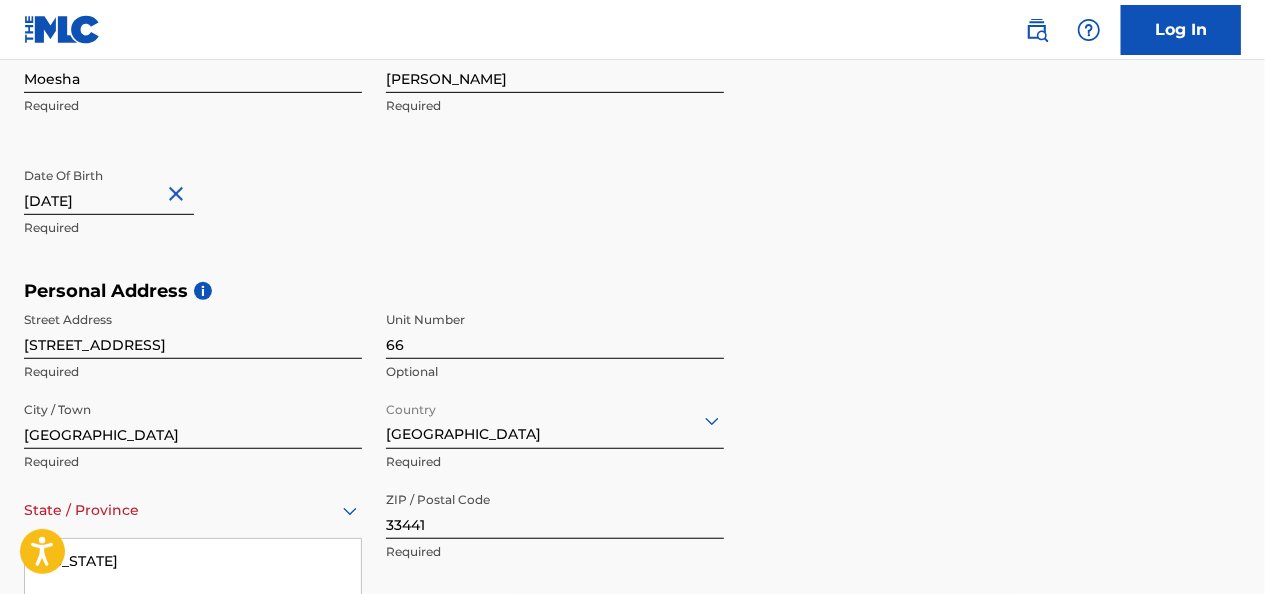 click on "57 results available. Use Up and Down to choose options, press Enter to select the currently focused option, press Escape to exit the menu, press Tab to select the option and exit the menu. State / Province [US_STATE] [US_STATE] [US_STATE] [US_STATE] [US_STATE] [US_STATE] [US_STATE] [US_STATE] [US_STATE] [GEOGRAPHIC_DATA][US_STATE][GEOGRAPHIC_DATA] [US_STATE] [US_STATE] [US_STATE] [US_STATE] [US_STATE] [US_STATE] [US_STATE] [US_STATE] [US_STATE] [US_STATE] [US_STATE] [US_STATE] [US_STATE] [US_STATE] [US_STATE] [US_STATE] [US_STATE] [US_STATE] [US_STATE] [US_STATE] [US_STATE] [US_STATE] [US_STATE] [US_STATE] [US_STATE] [US_STATE] [US_STATE] [US_STATE] [US_STATE] [US_STATE] [US_STATE] [US_STATE] [US_STATE] [US_STATE] [US_STATE] [US_STATE] [US_STATE] [US_STATE] [US_STATE] [US_STATE] [US_STATE] [GEOGRAPHIC_DATA], [GEOGRAPHIC_DATA] [US_STATE][PERSON_NAME][US_STATE] [US_STATE][PERSON_NAME] [US_STATE] [US_STATE]" at bounding box center [193, 510] 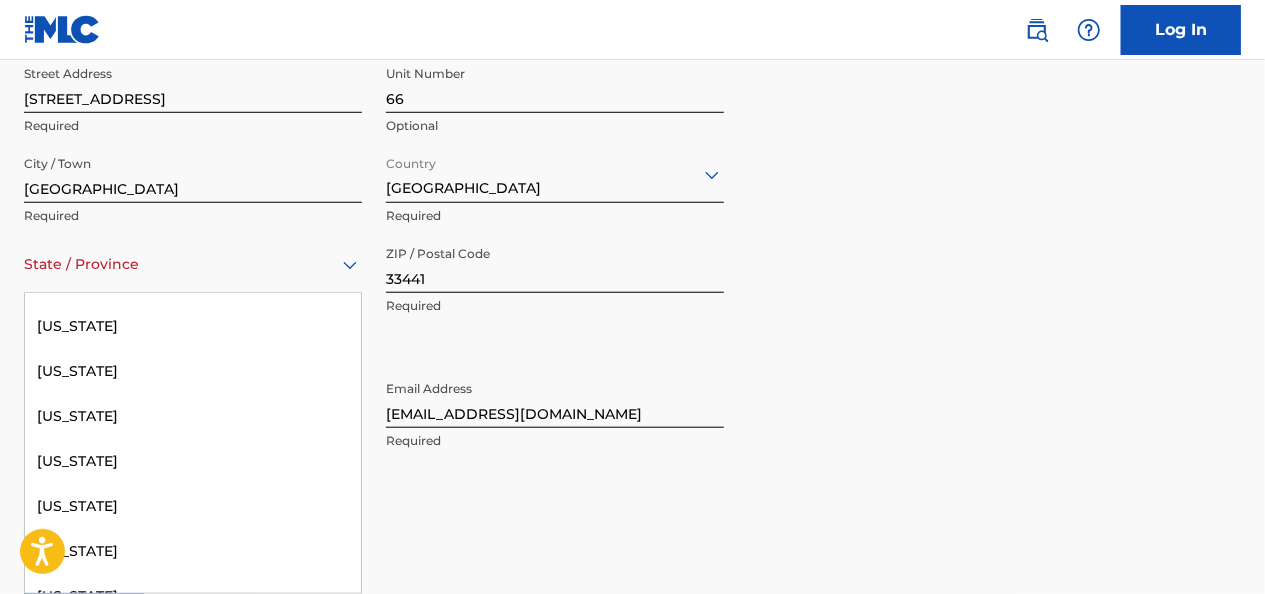 scroll, scrollTop: 300, scrollLeft: 0, axis: vertical 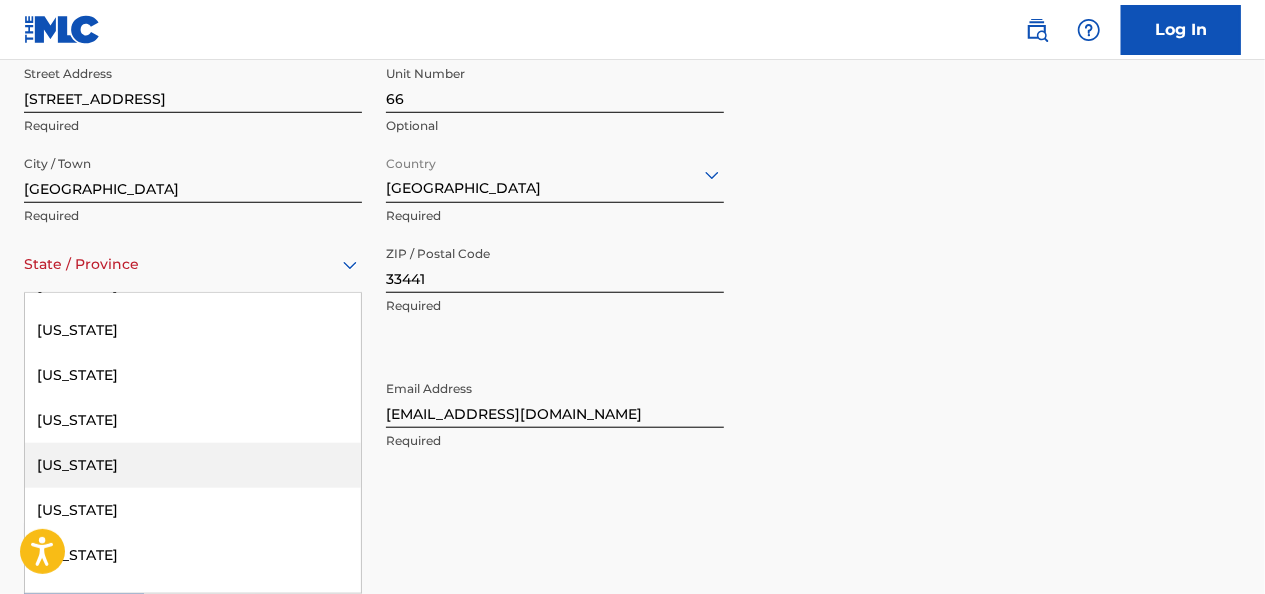 click on "[US_STATE]" at bounding box center (193, 465) 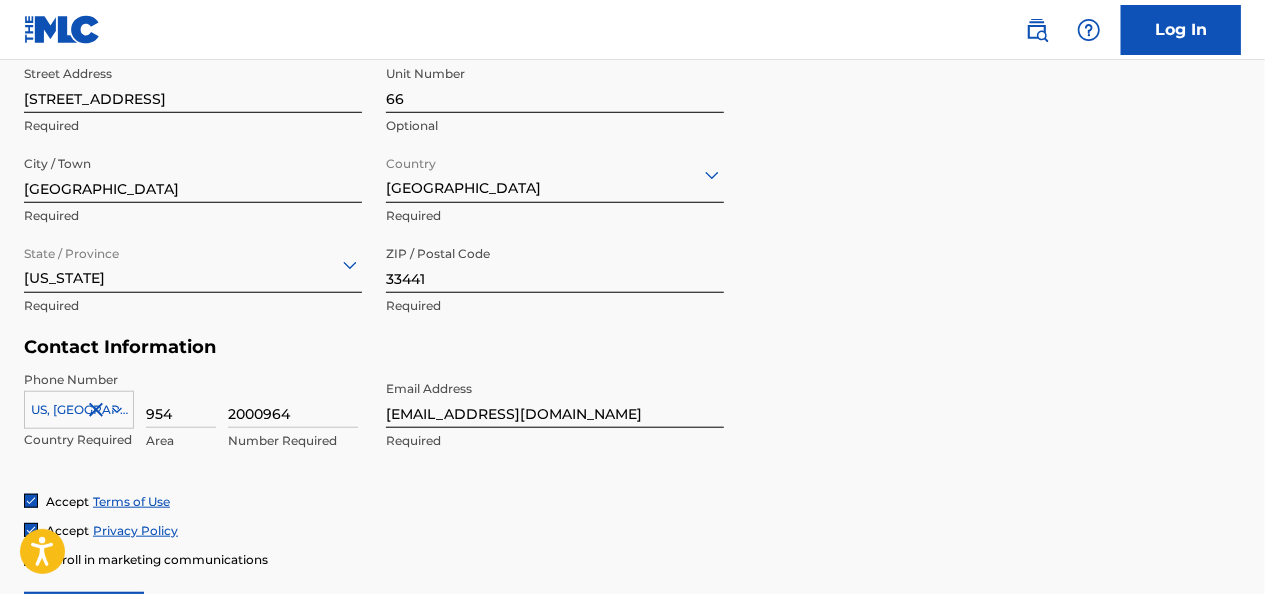 scroll, scrollTop: 914, scrollLeft: 0, axis: vertical 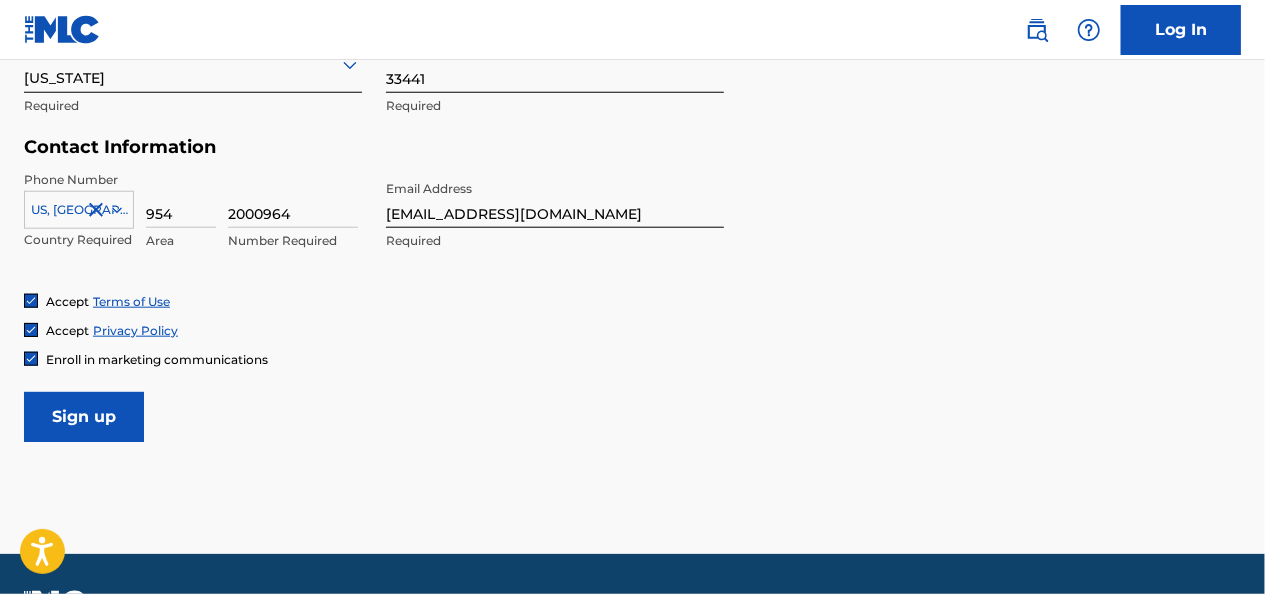 click on "Sign up" at bounding box center [84, 417] 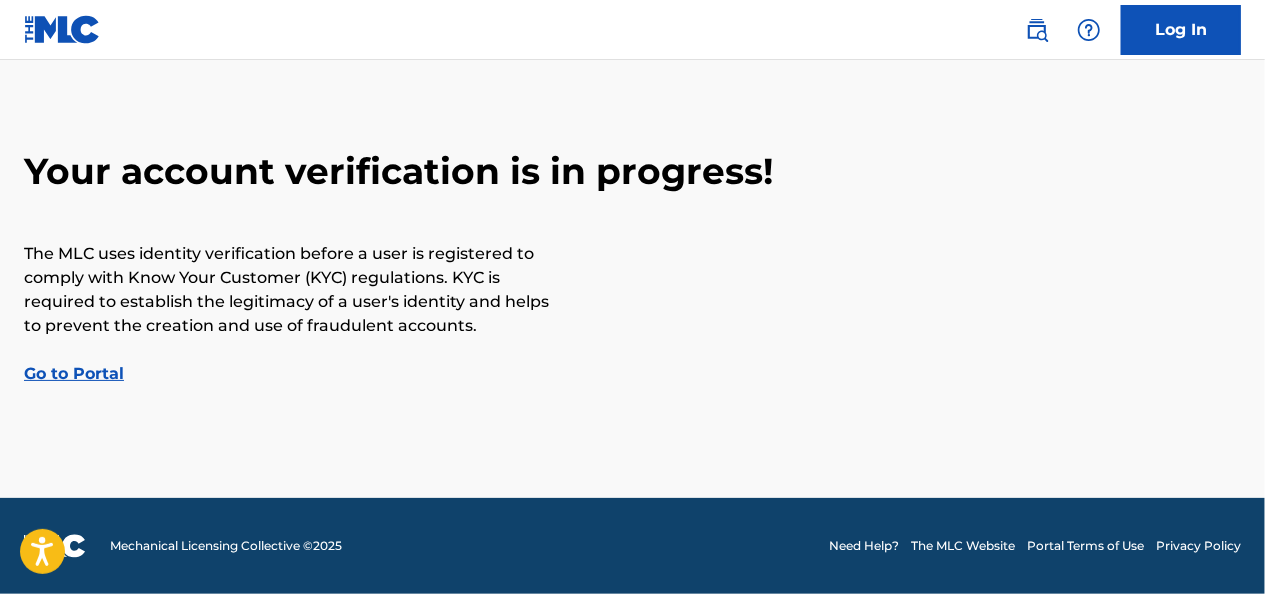 scroll, scrollTop: 0, scrollLeft: 0, axis: both 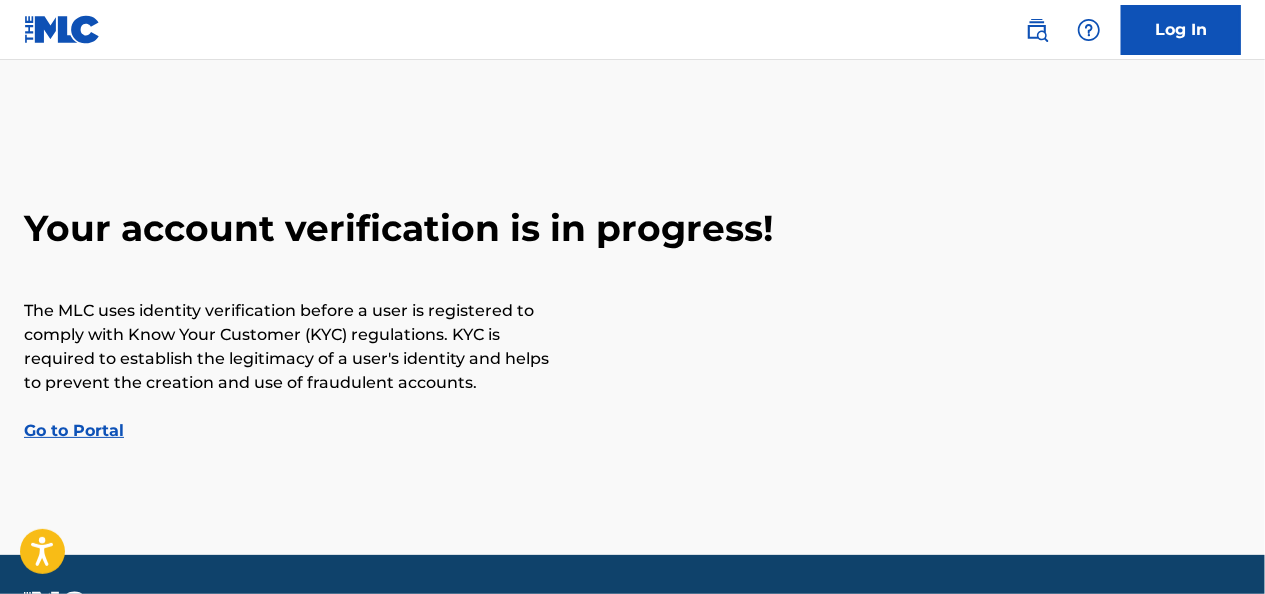 click on "Go to Portal" at bounding box center [74, 430] 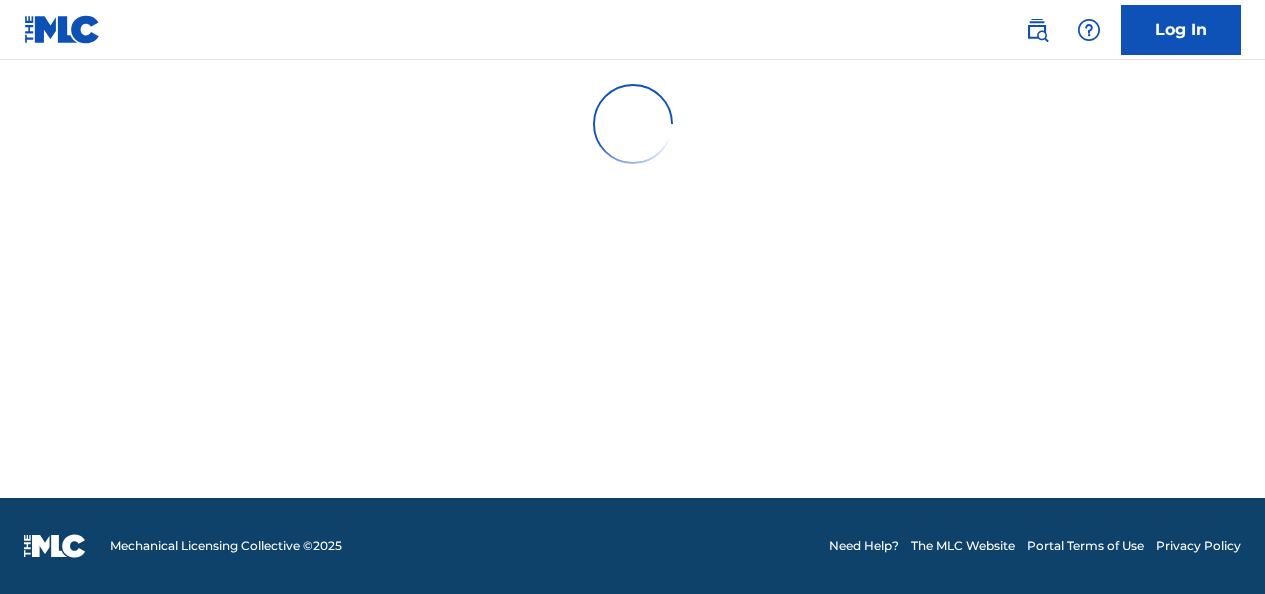 scroll, scrollTop: 0, scrollLeft: 0, axis: both 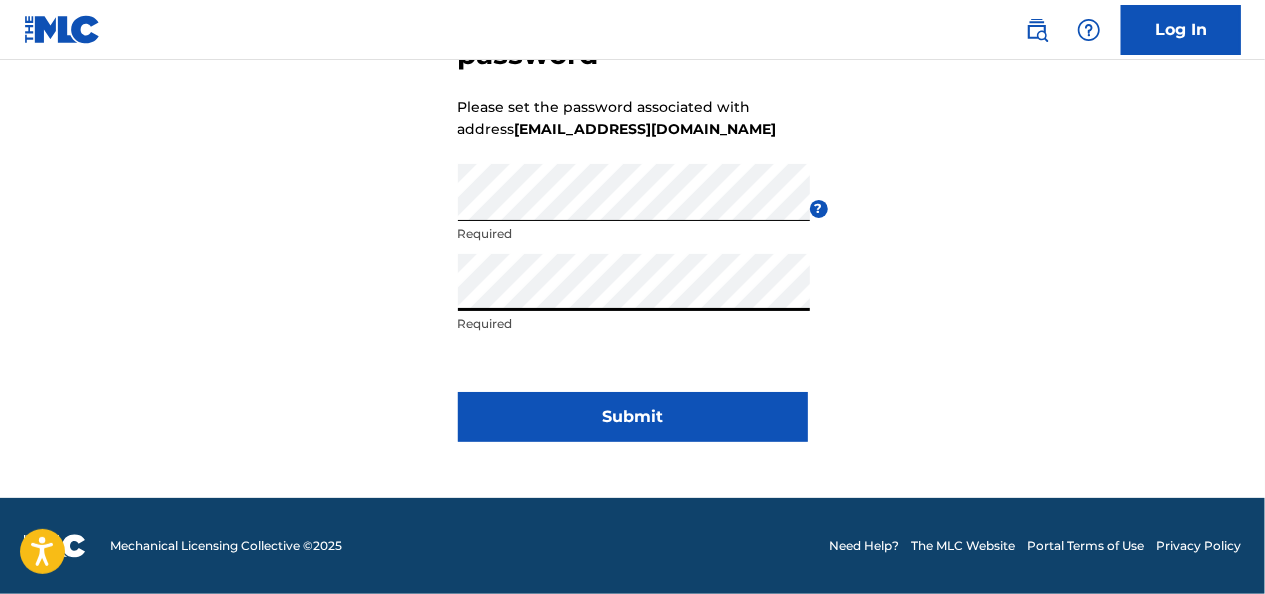 click on "Submit" at bounding box center [633, 417] 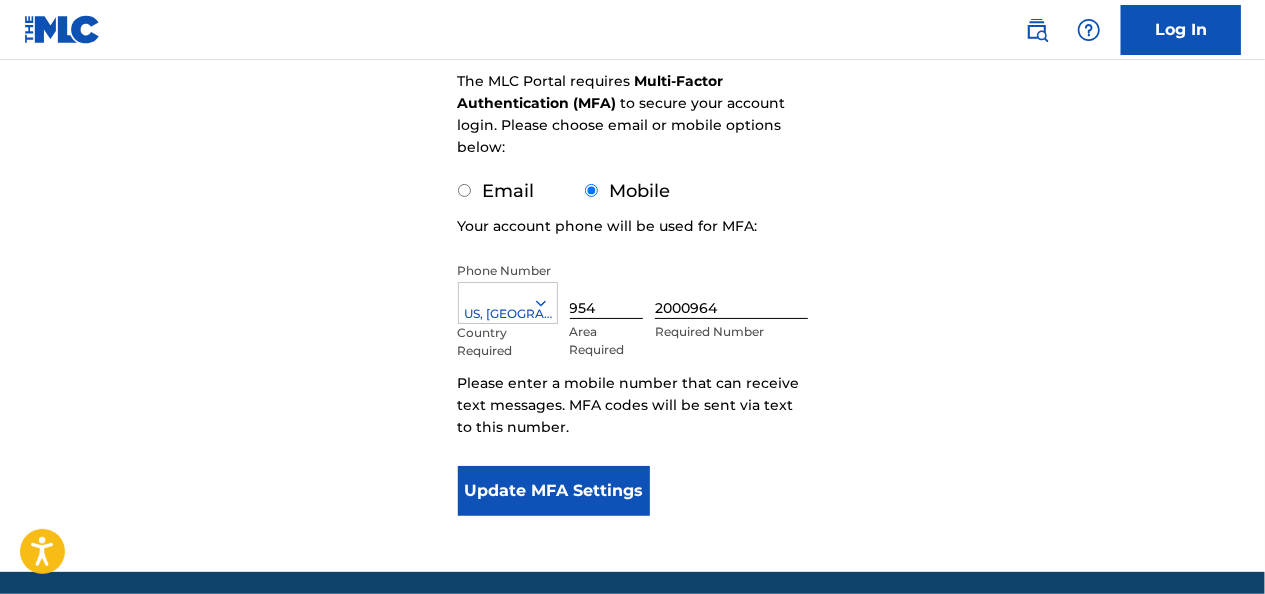 scroll, scrollTop: 268, scrollLeft: 0, axis: vertical 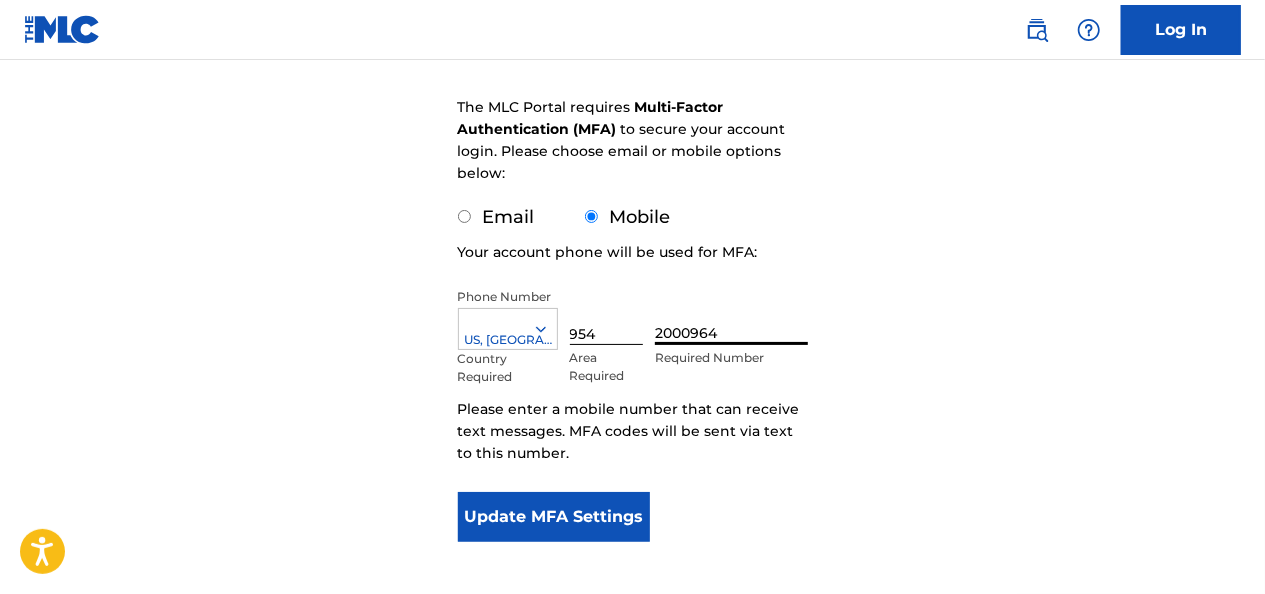 click on "2000964" at bounding box center [731, 316] 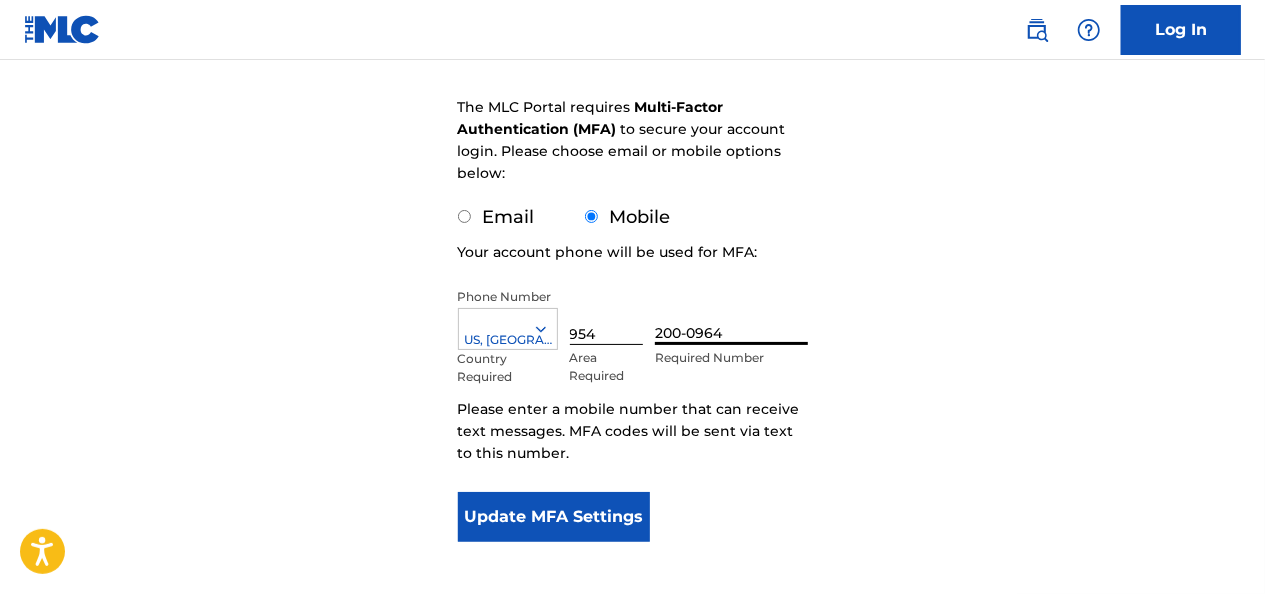 type on "2000964" 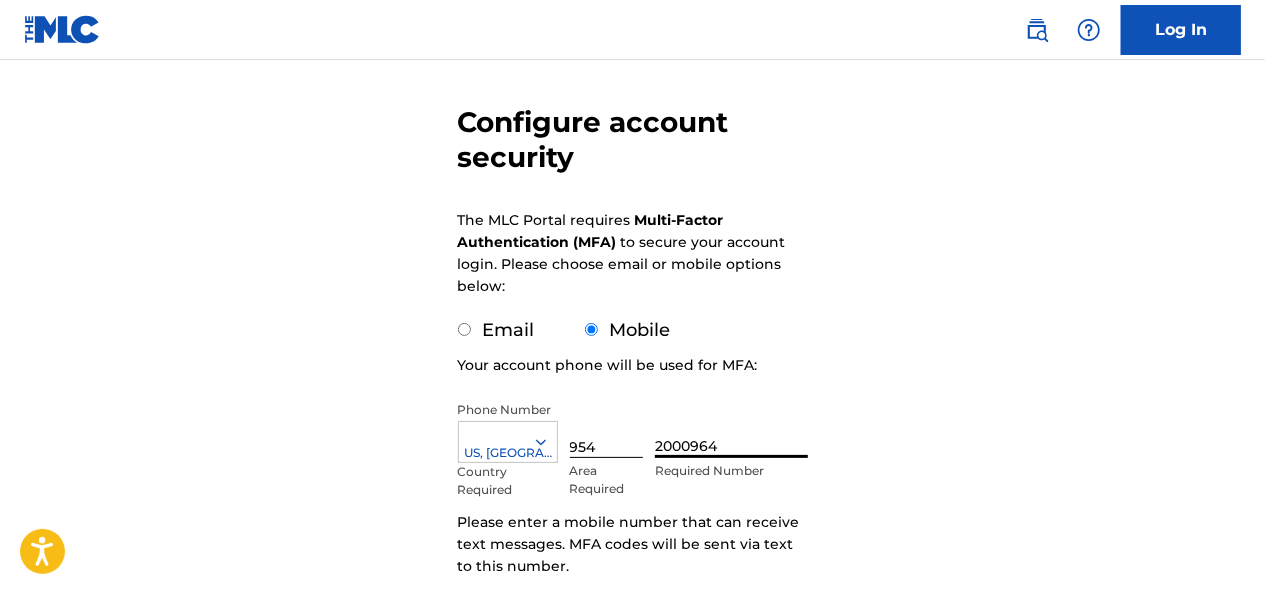 scroll, scrollTop: 268, scrollLeft: 0, axis: vertical 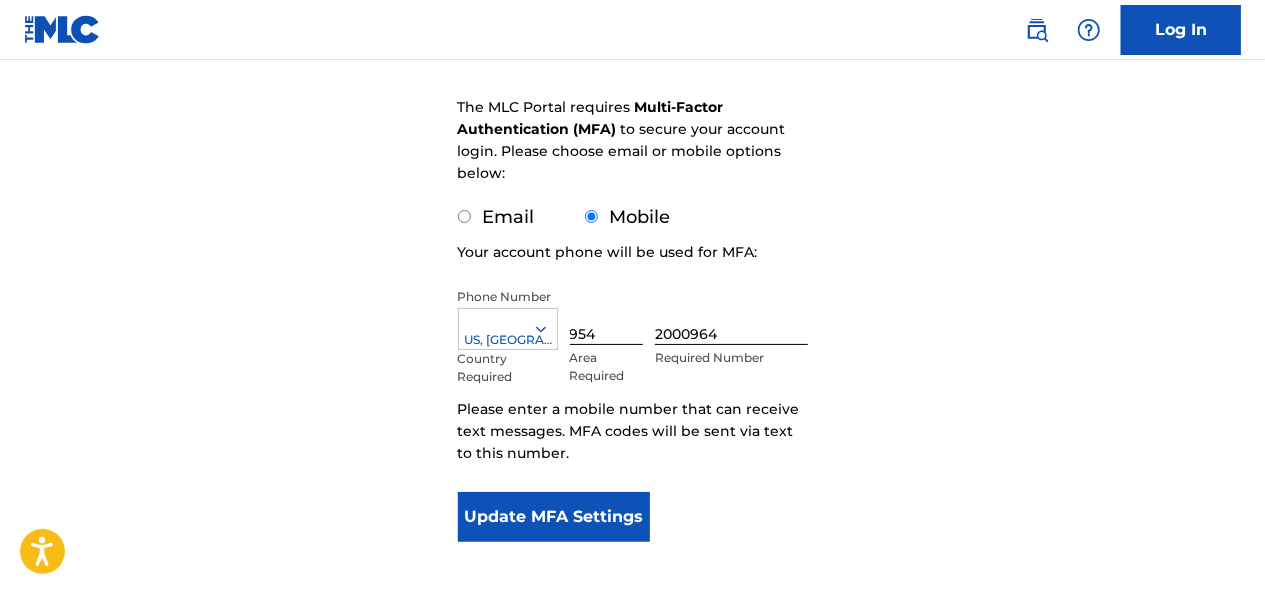 click on "Update MFA Settings" at bounding box center (554, 517) 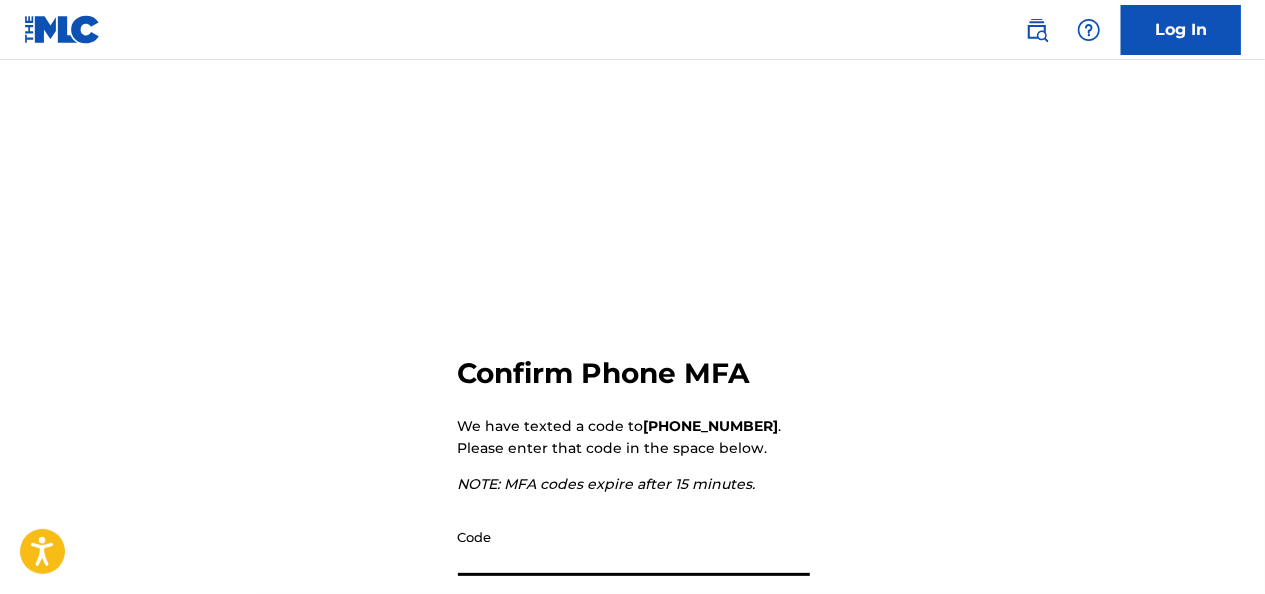 scroll, scrollTop: 277, scrollLeft: 0, axis: vertical 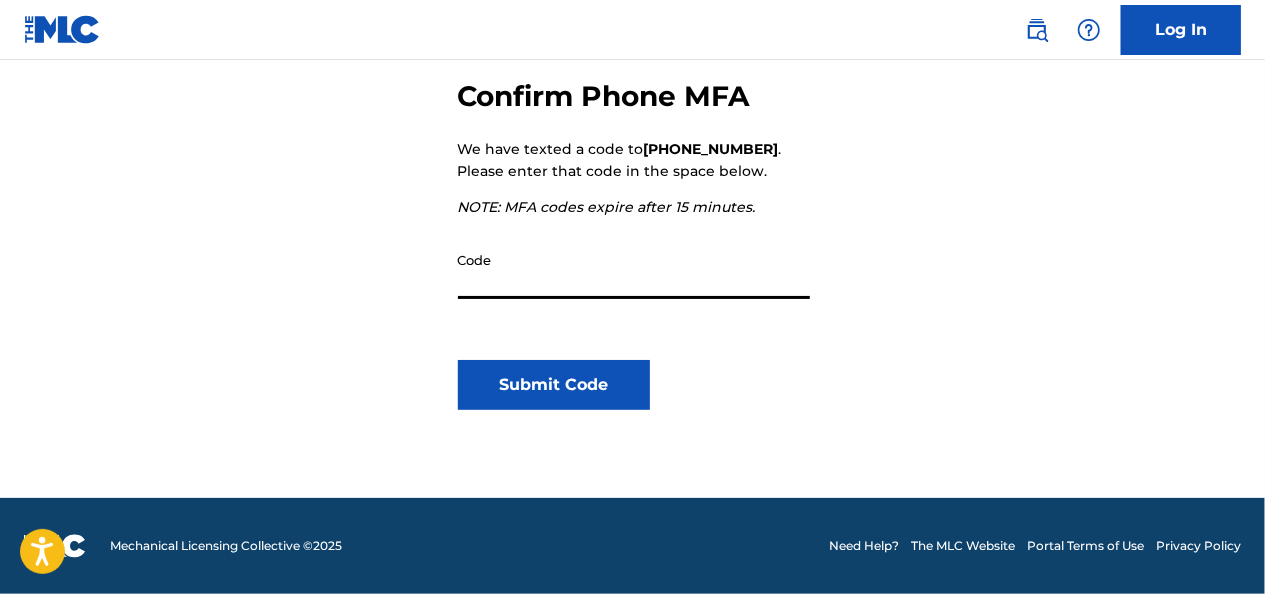 click on "Code" at bounding box center [634, 270] 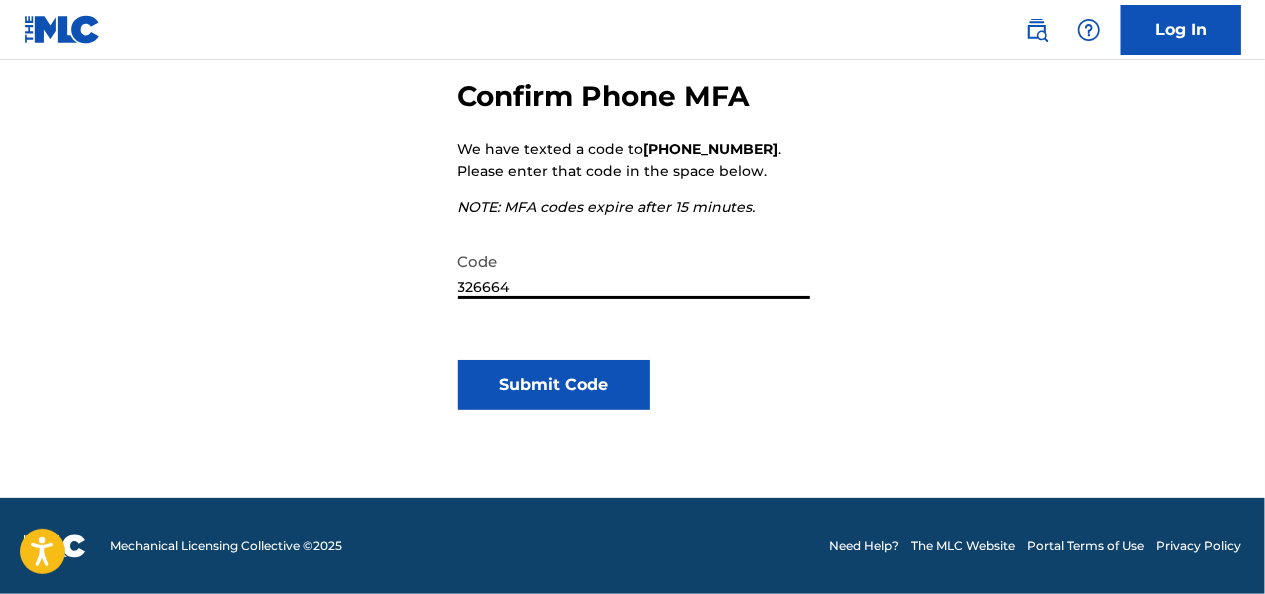 type on "326664" 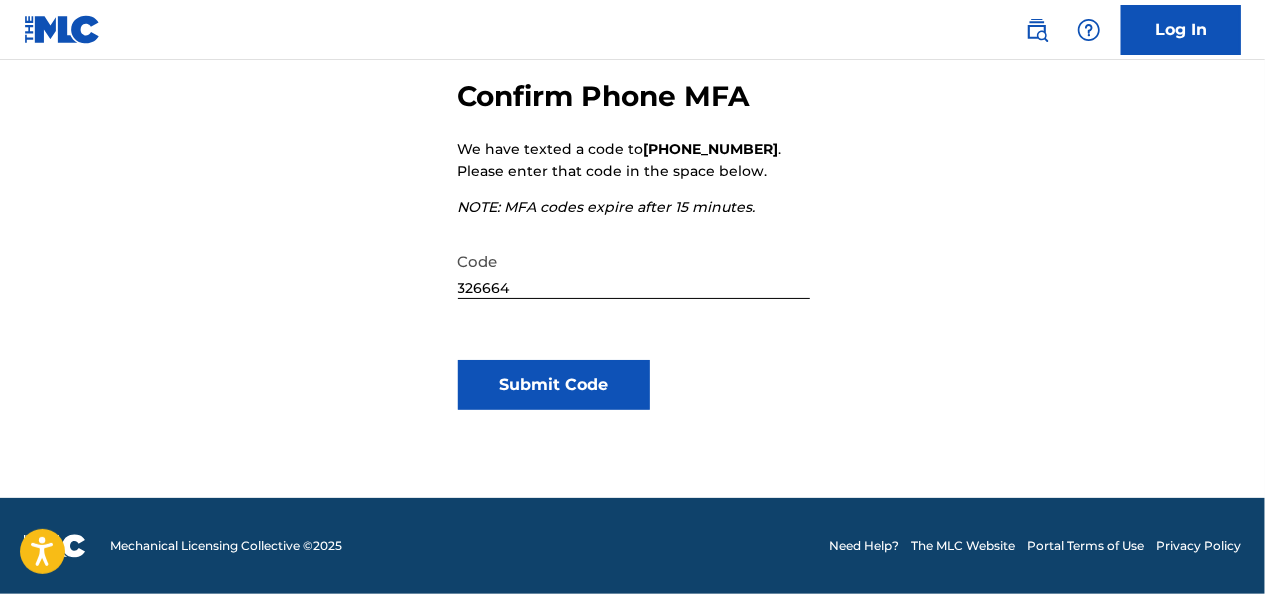 click on "Submit Code" at bounding box center [554, 385] 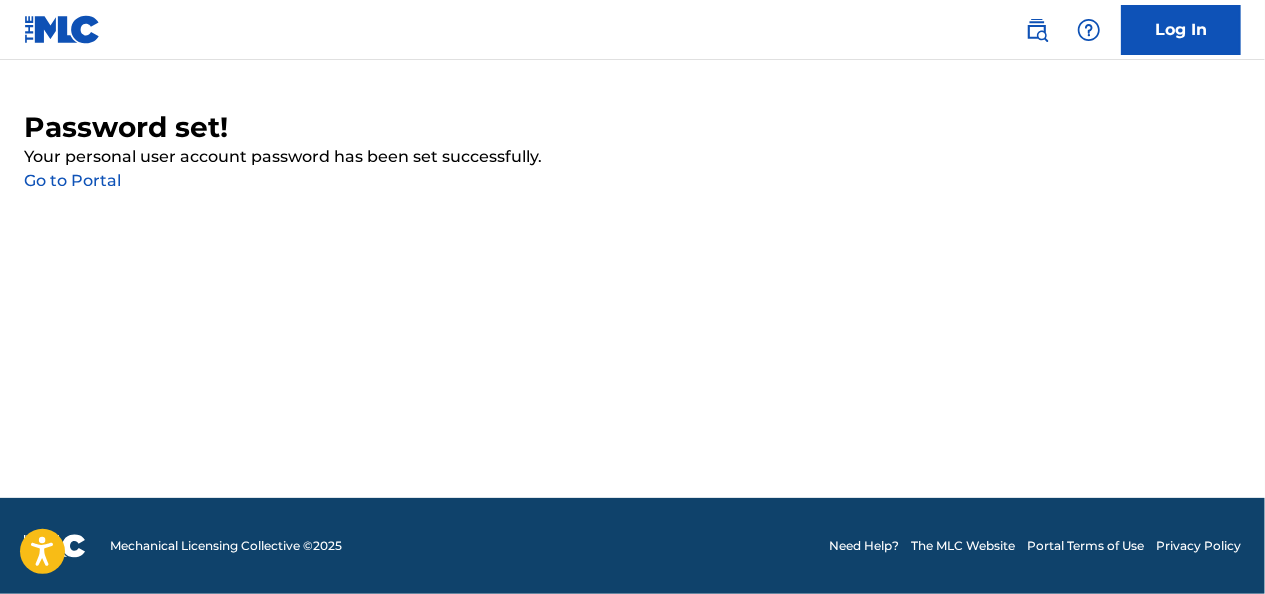 click on "Go to Portal" at bounding box center [72, 180] 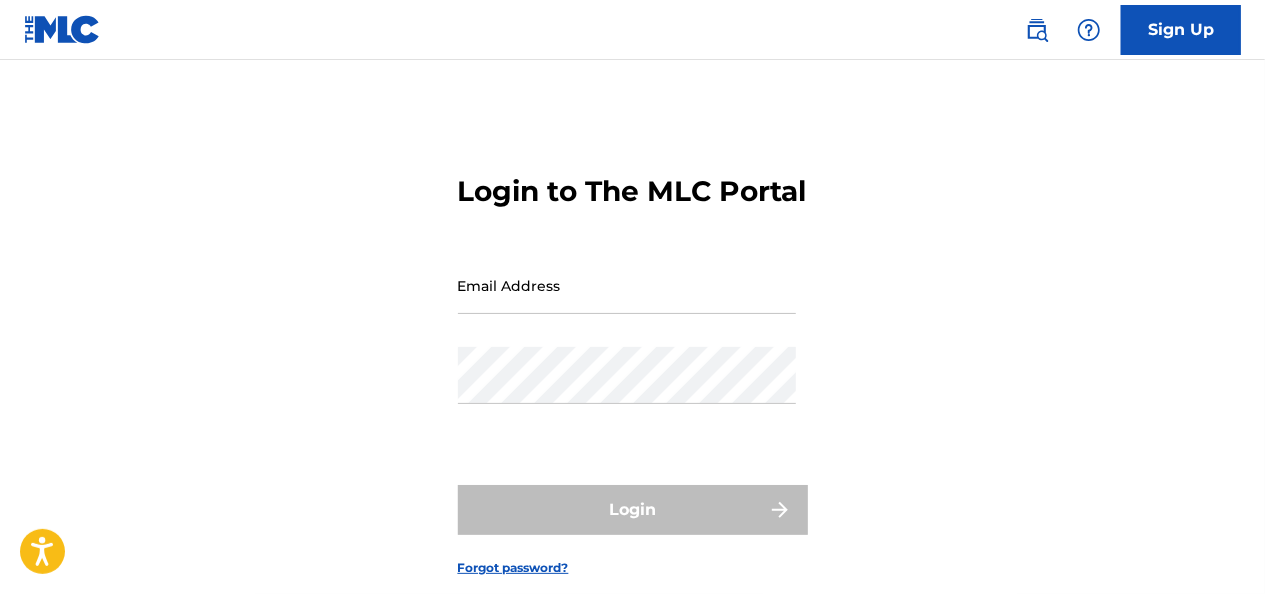 type on "[EMAIL_ADDRESS][DOMAIN_NAME]" 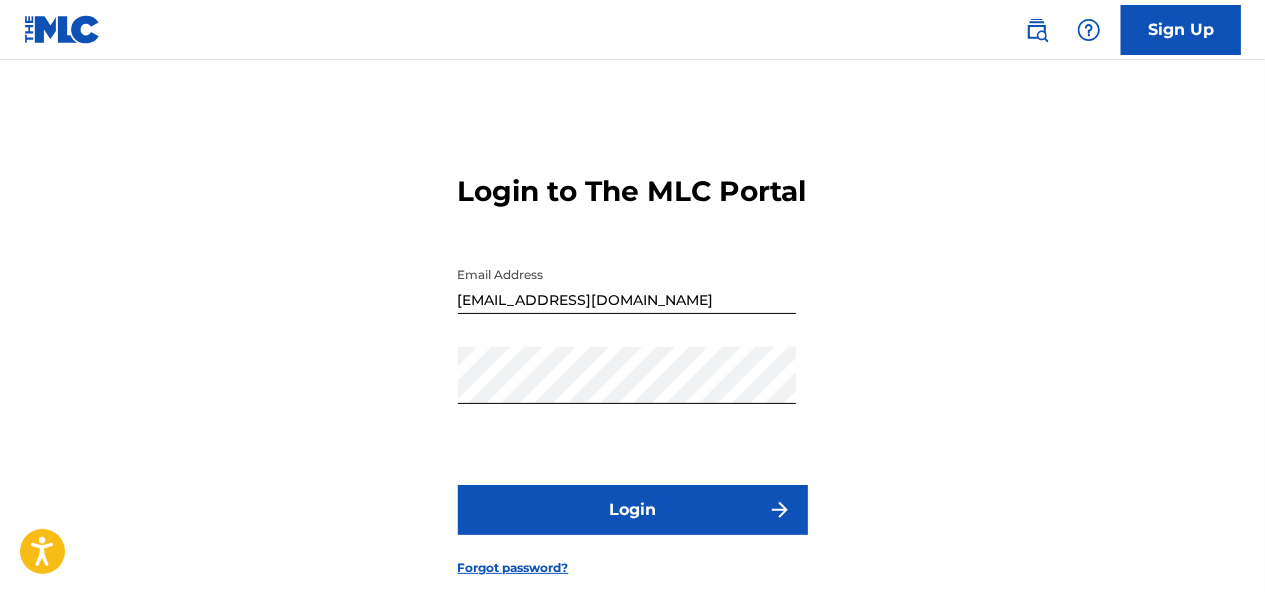 click on "[EMAIL_ADDRESS][DOMAIN_NAME]" at bounding box center (627, 285) 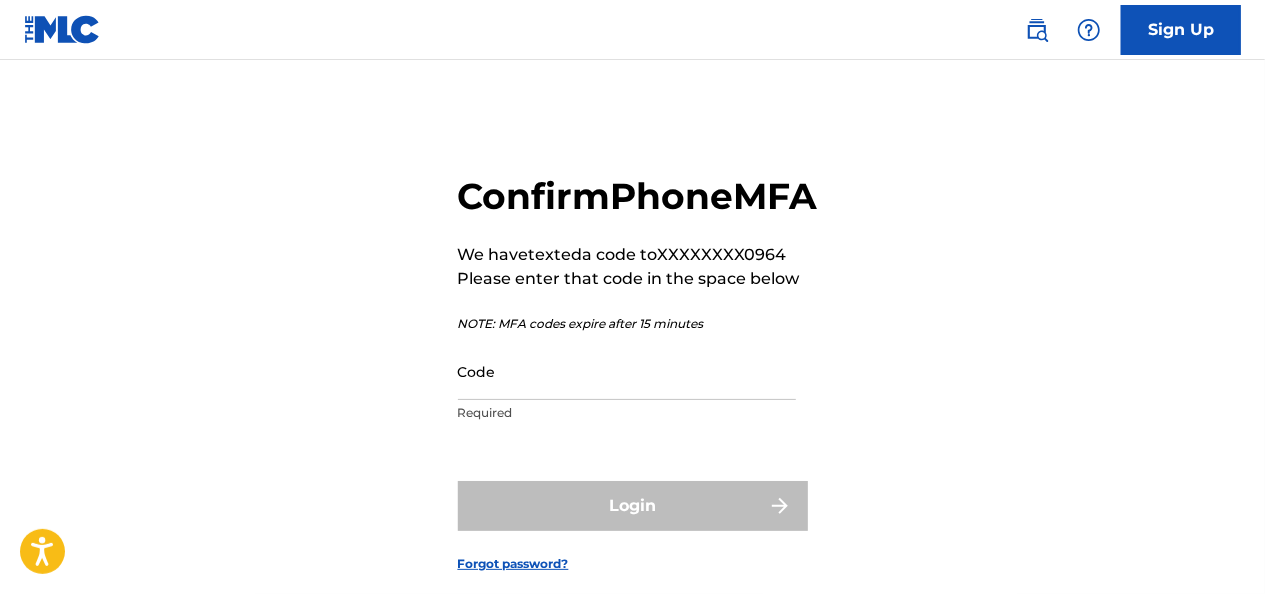 click on "Code" at bounding box center (627, 371) 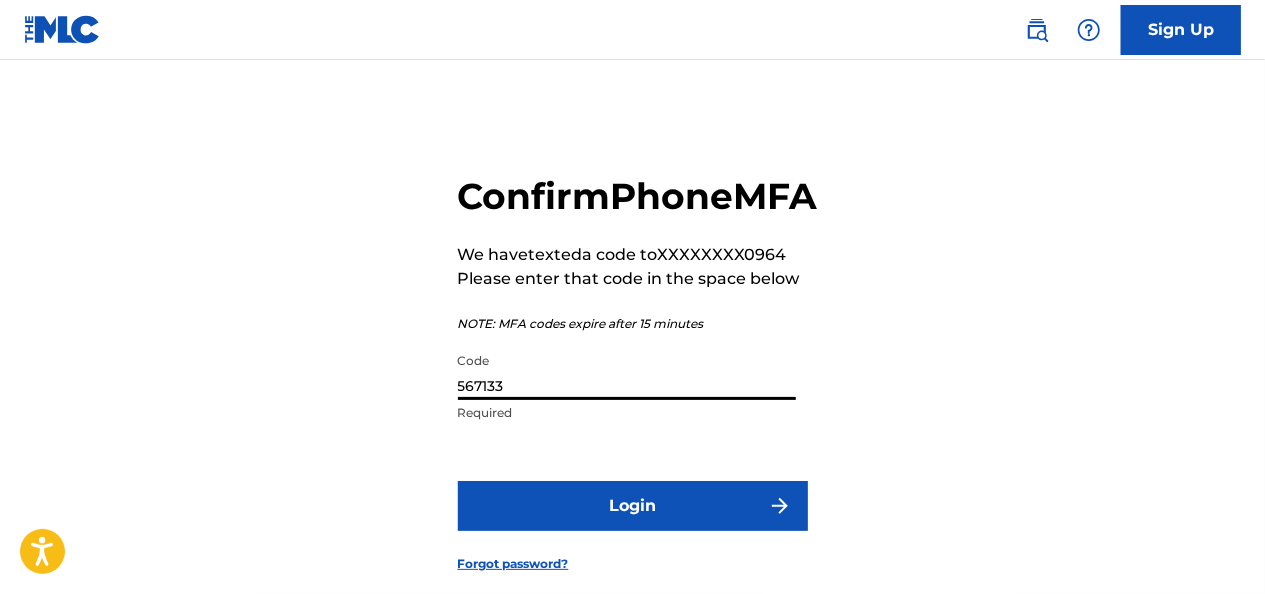 type on "567133" 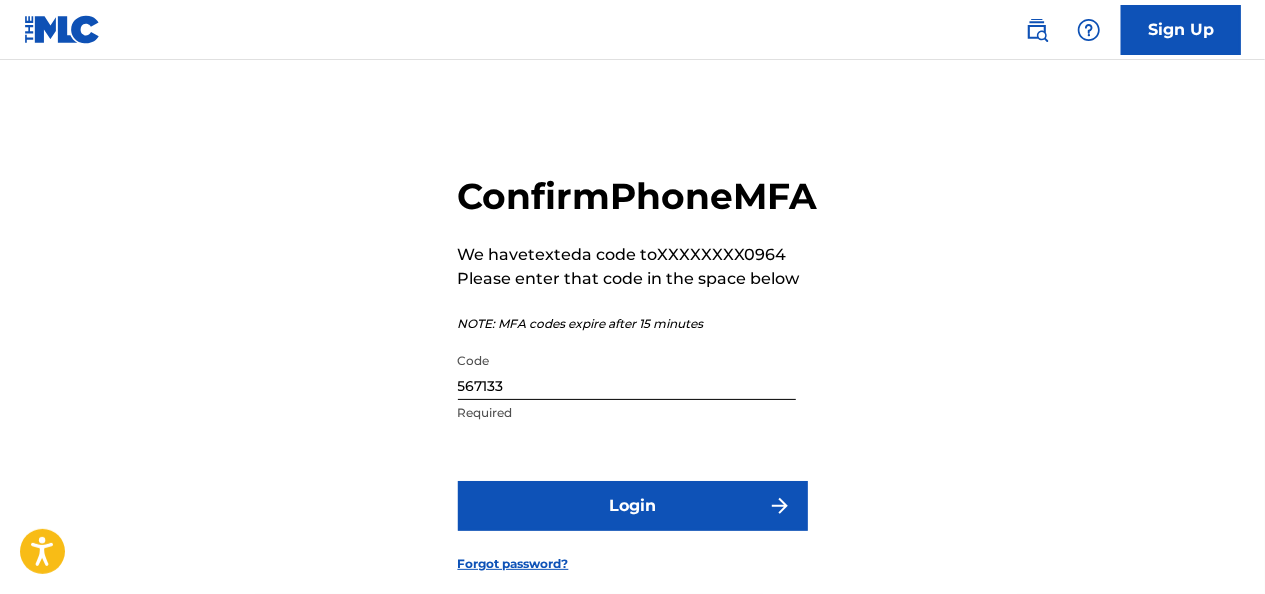 click on "Login" at bounding box center (633, 506) 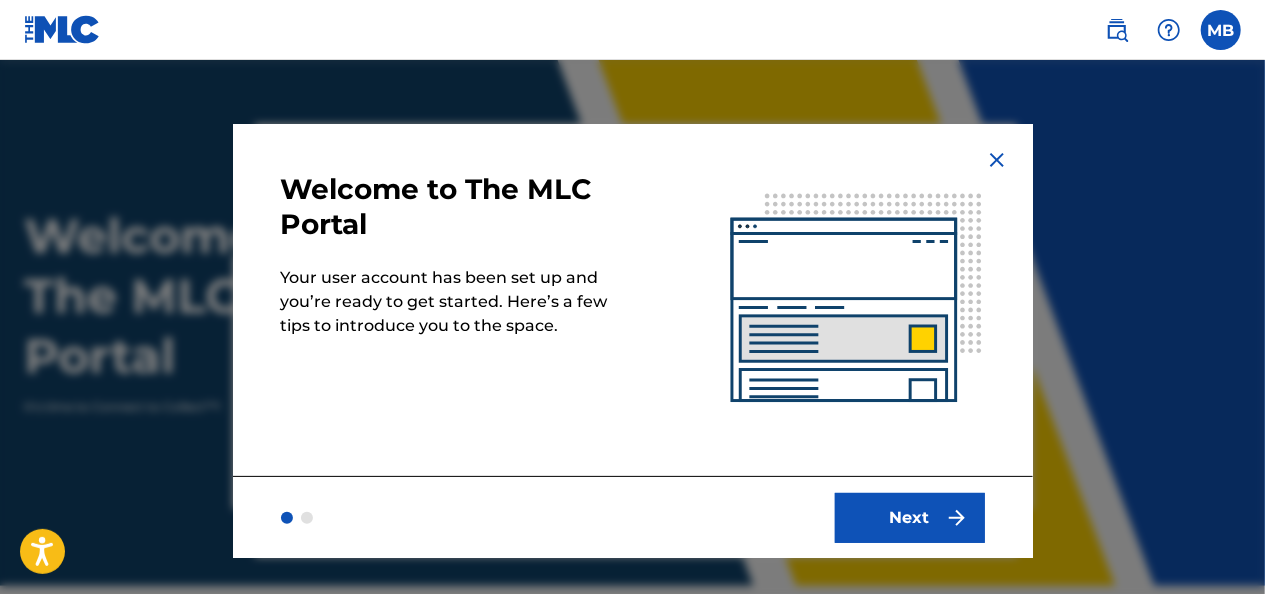 scroll, scrollTop: 0, scrollLeft: 0, axis: both 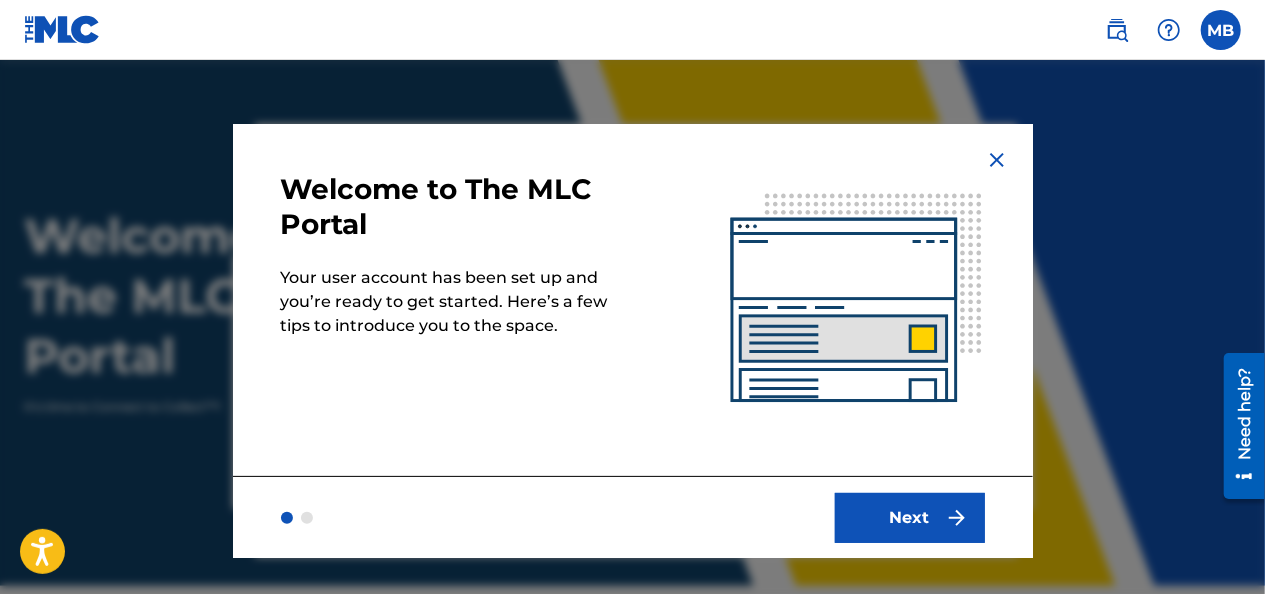 click on "Next" at bounding box center (910, 518) 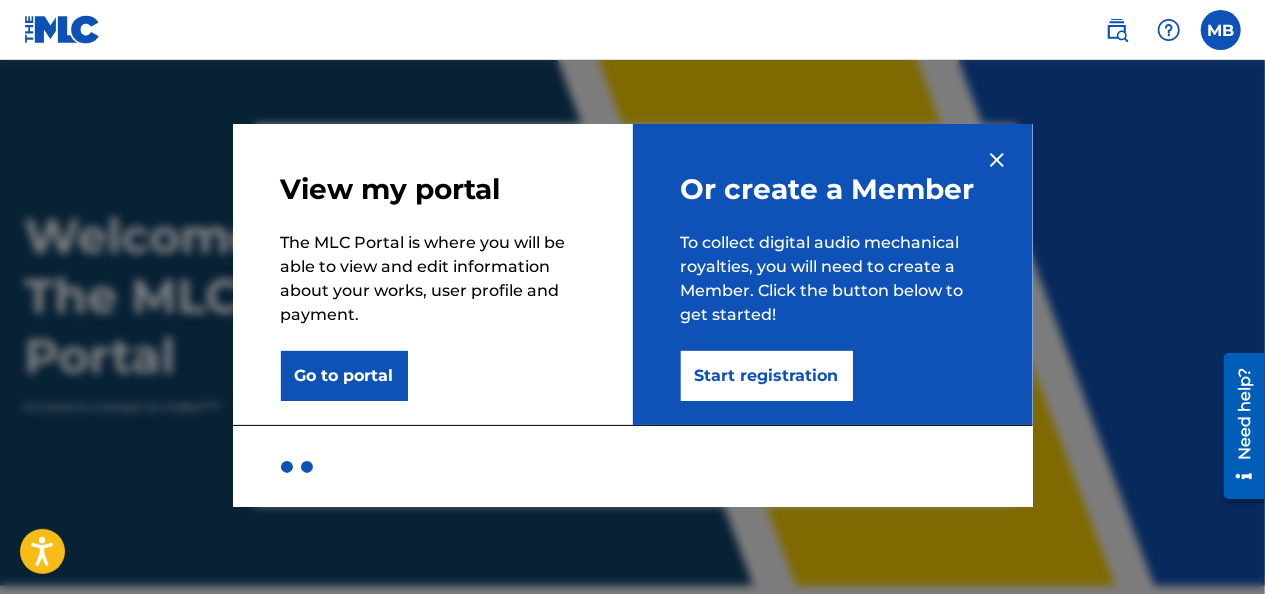 click on "Start registration" at bounding box center (767, 376) 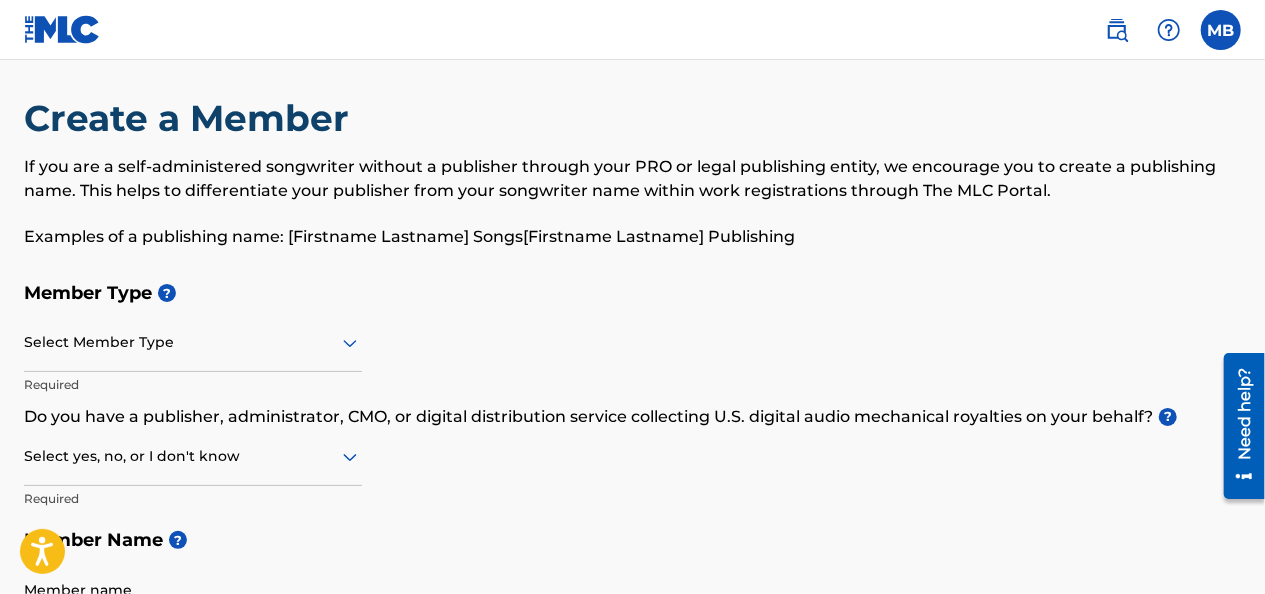 scroll, scrollTop: 200, scrollLeft: 0, axis: vertical 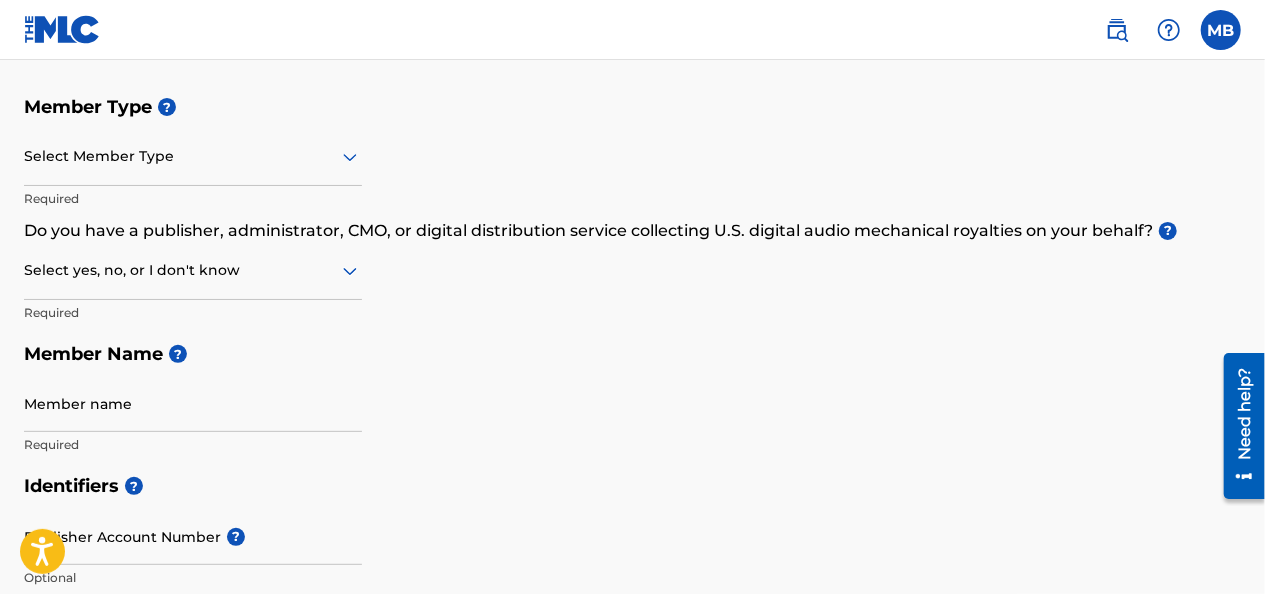 click at bounding box center [193, 156] 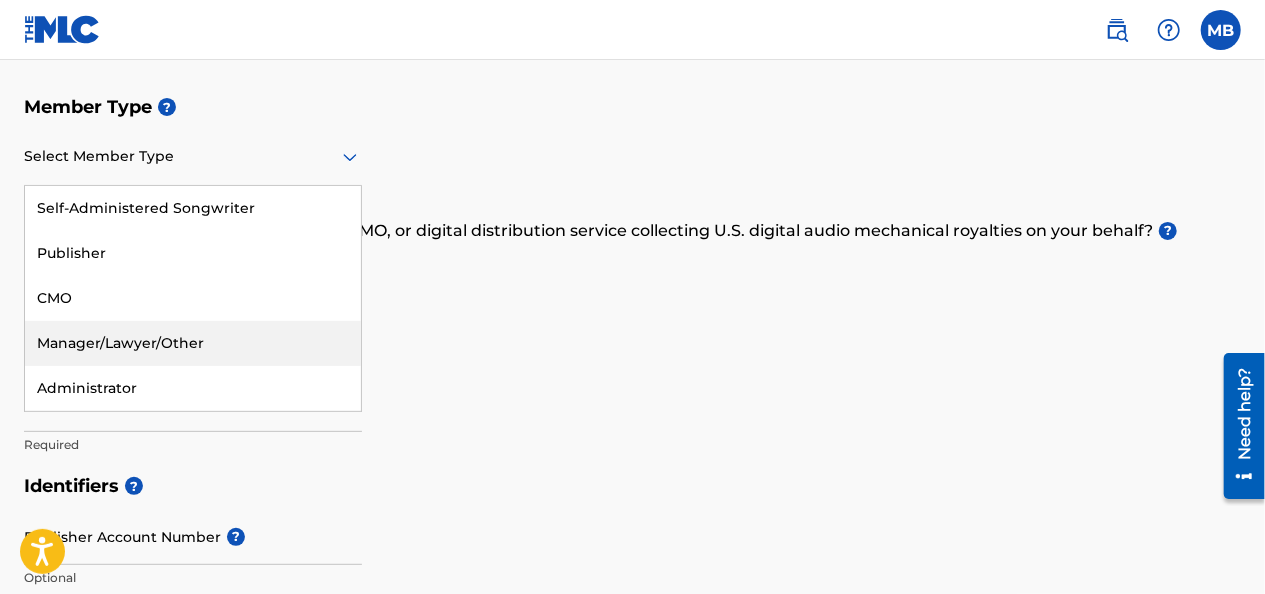 click on "Member Name ?" at bounding box center (632, 354) 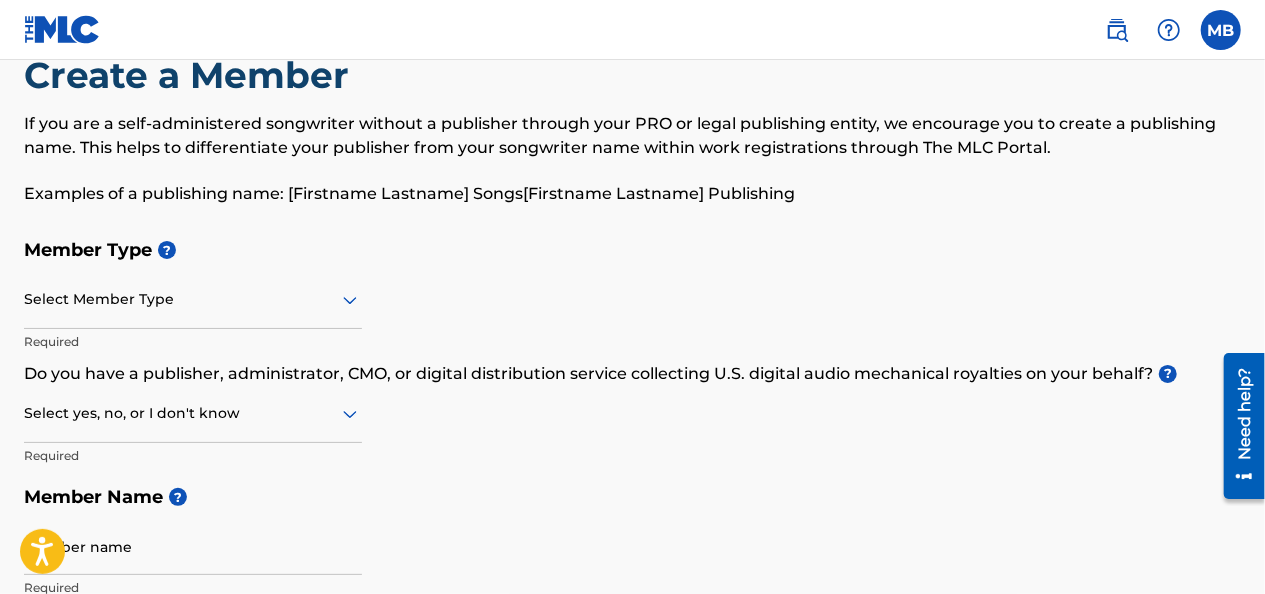scroll, scrollTop: 100, scrollLeft: 0, axis: vertical 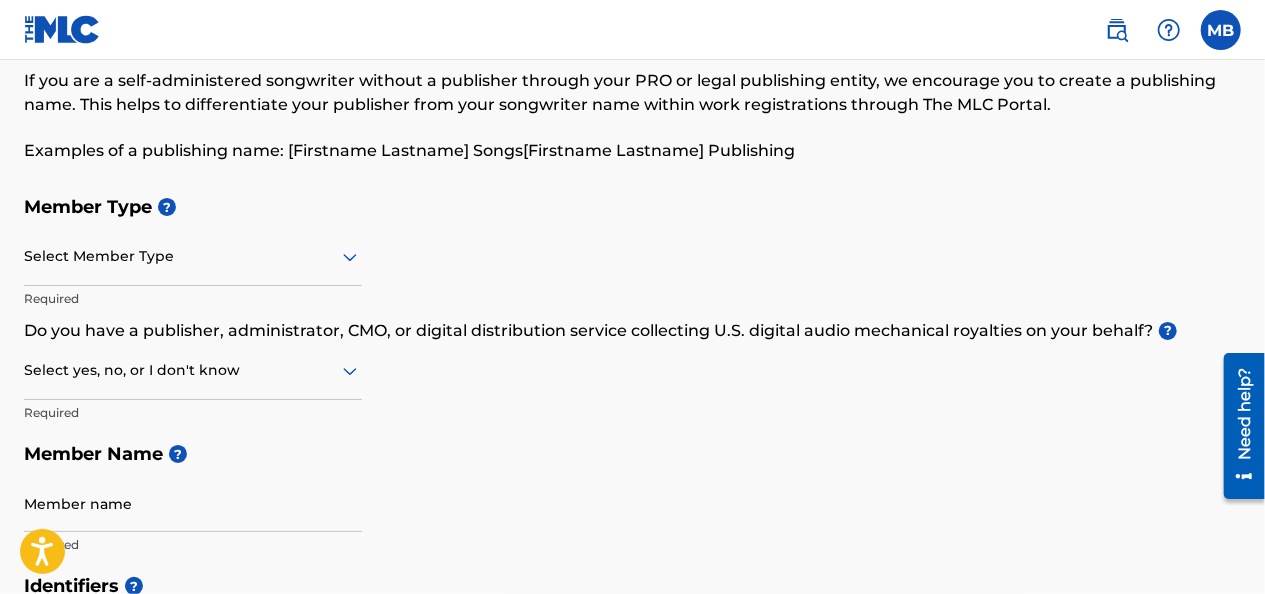 click at bounding box center [193, 256] 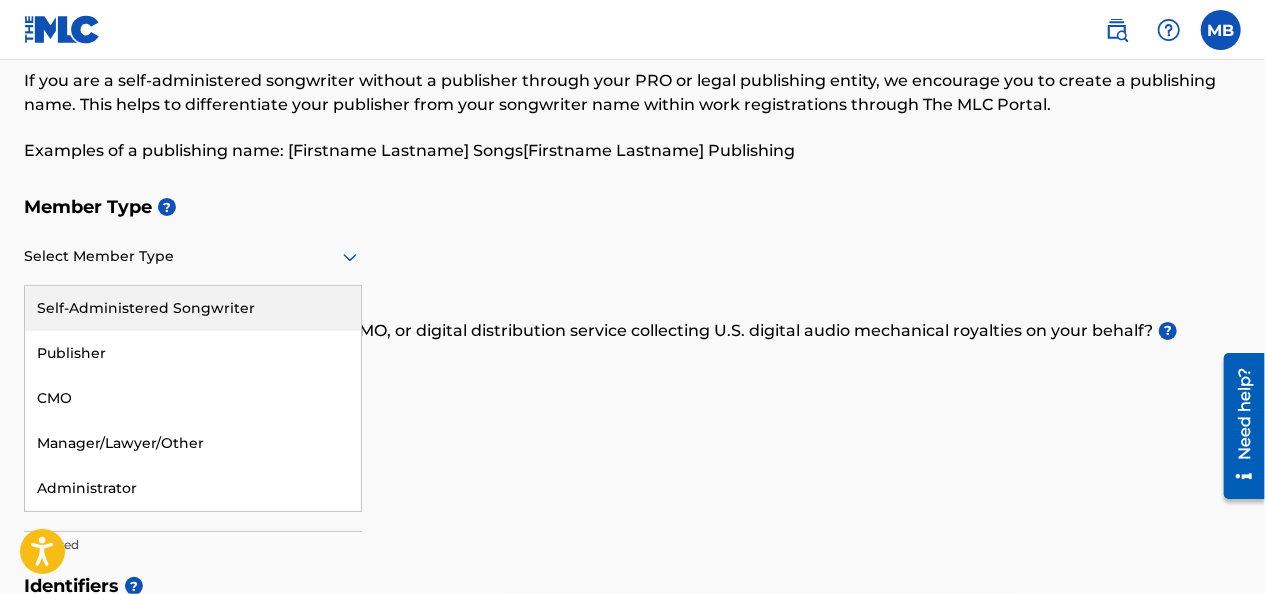 scroll, scrollTop: 300, scrollLeft: 0, axis: vertical 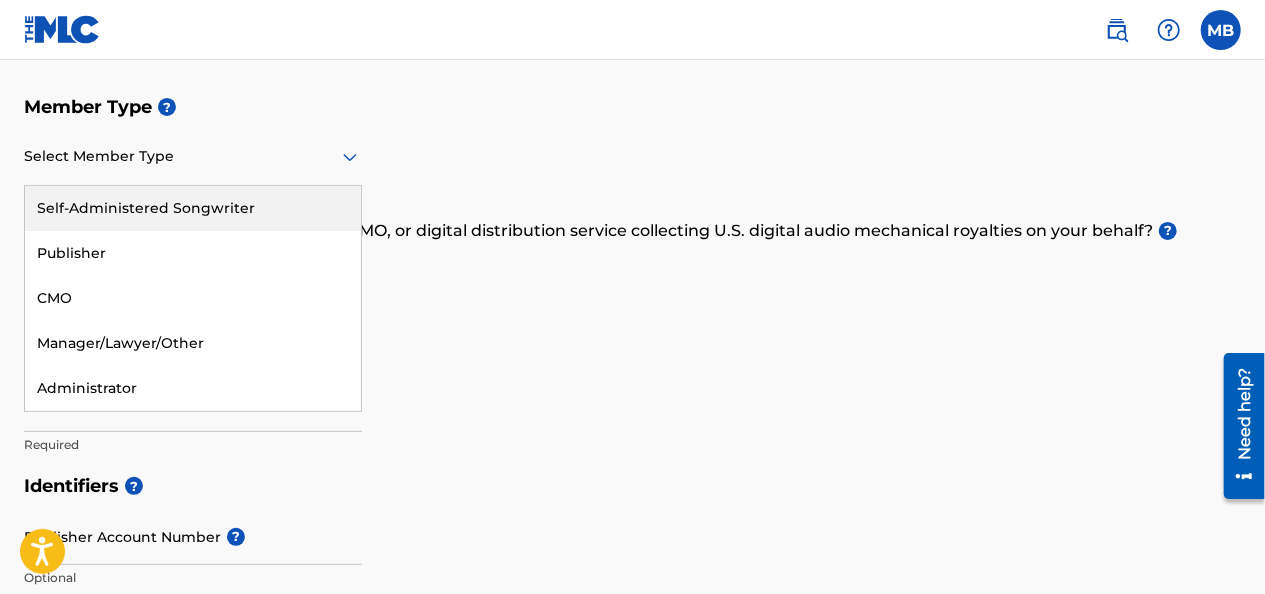 click on "Select Member Type" at bounding box center [193, 157] 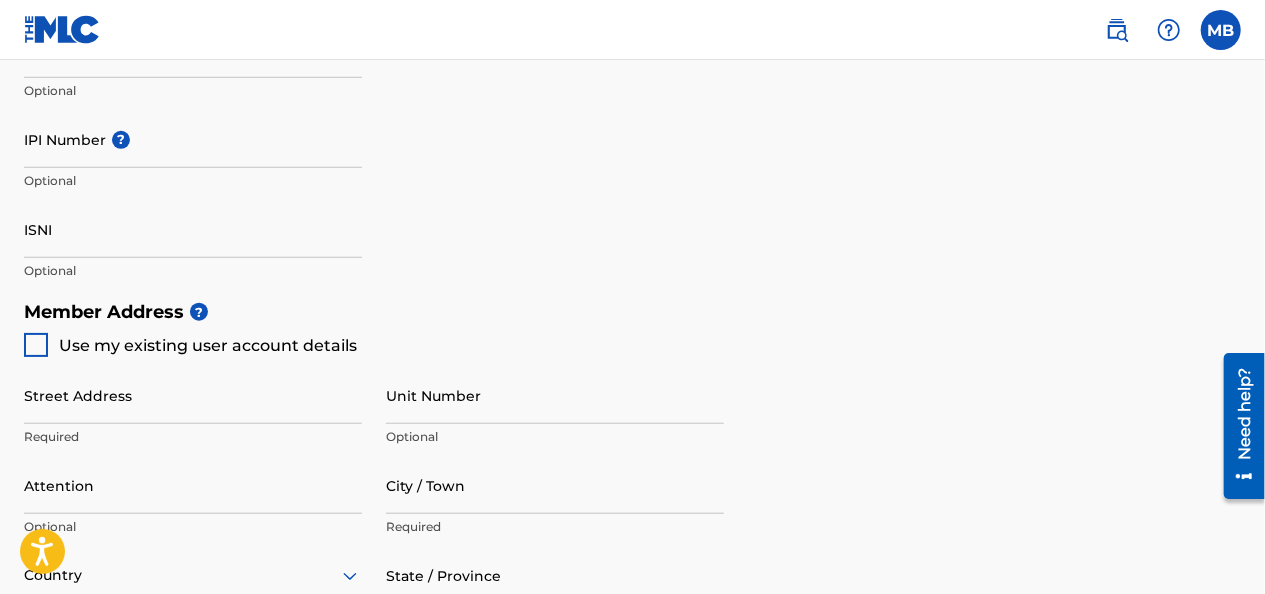 scroll, scrollTop: 657, scrollLeft: 0, axis: vertical 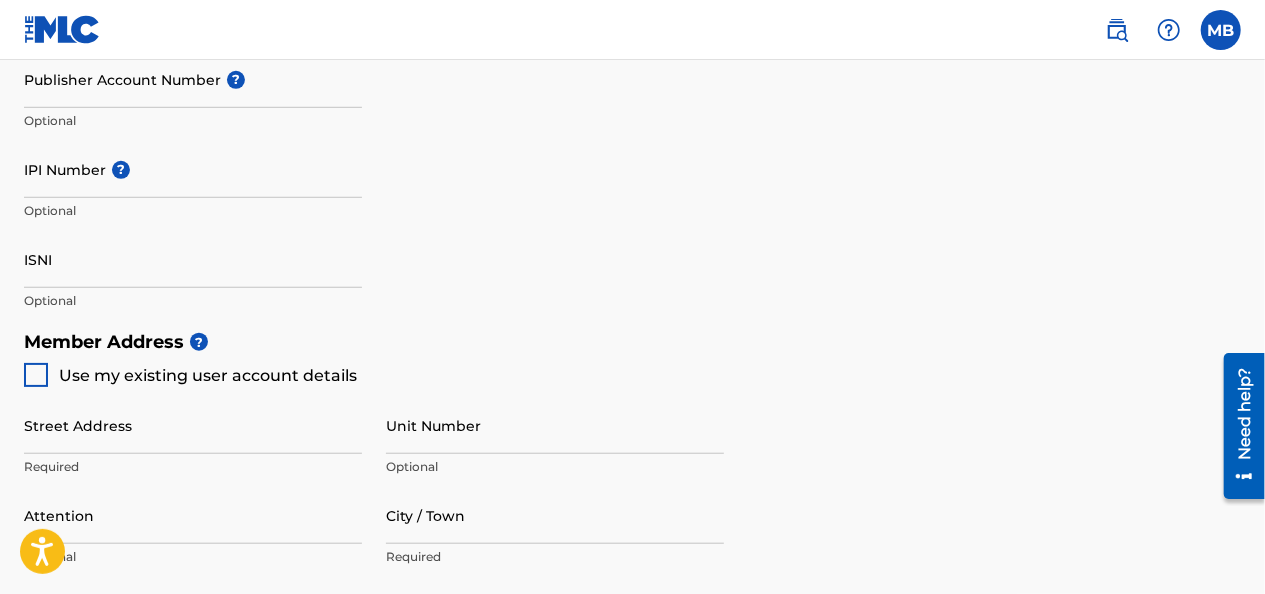 click at bounding box center [1221, 30] 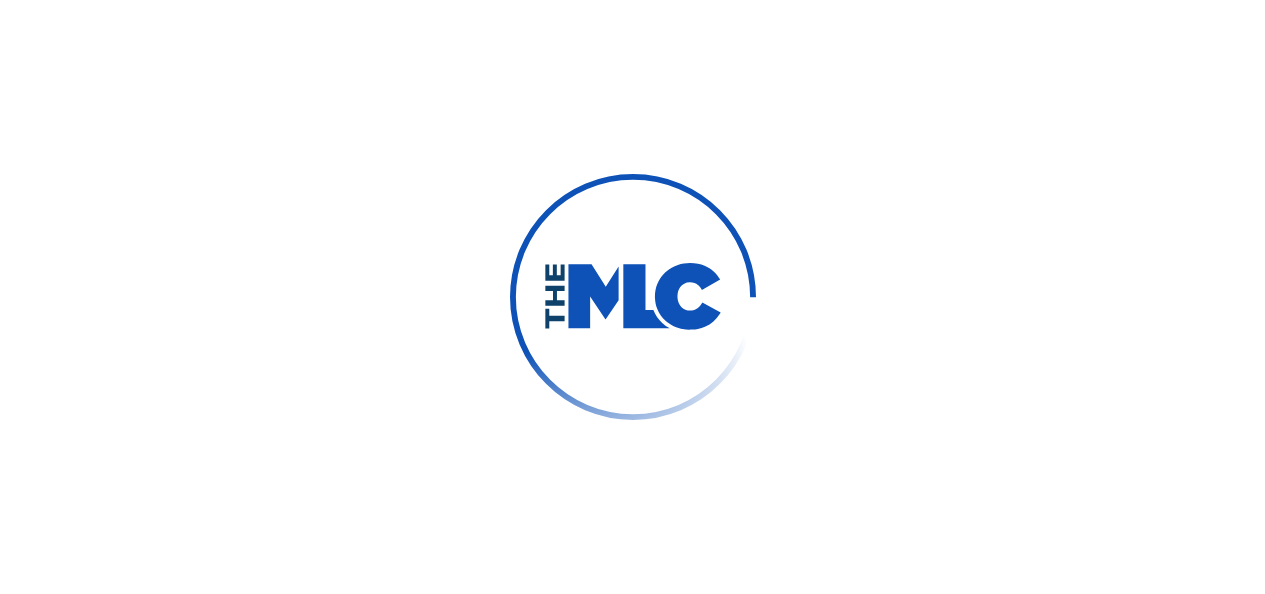 scroll, scrollTop: 0, scrollLeft: 0, axis: both 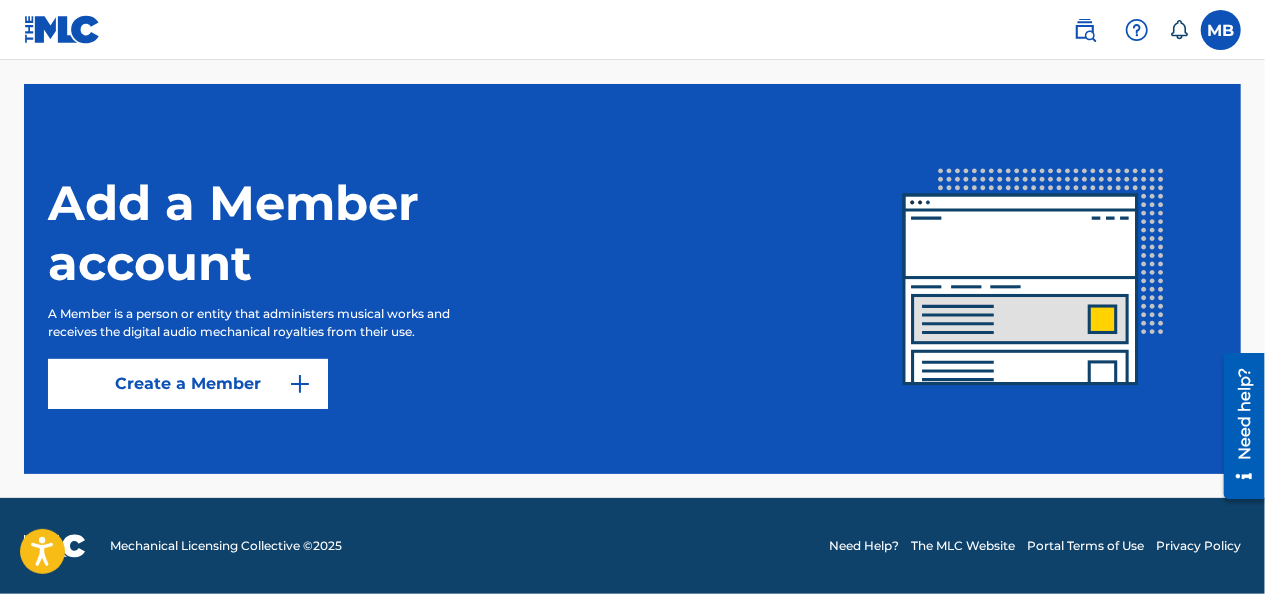 click at bounding box center [1085, 30] 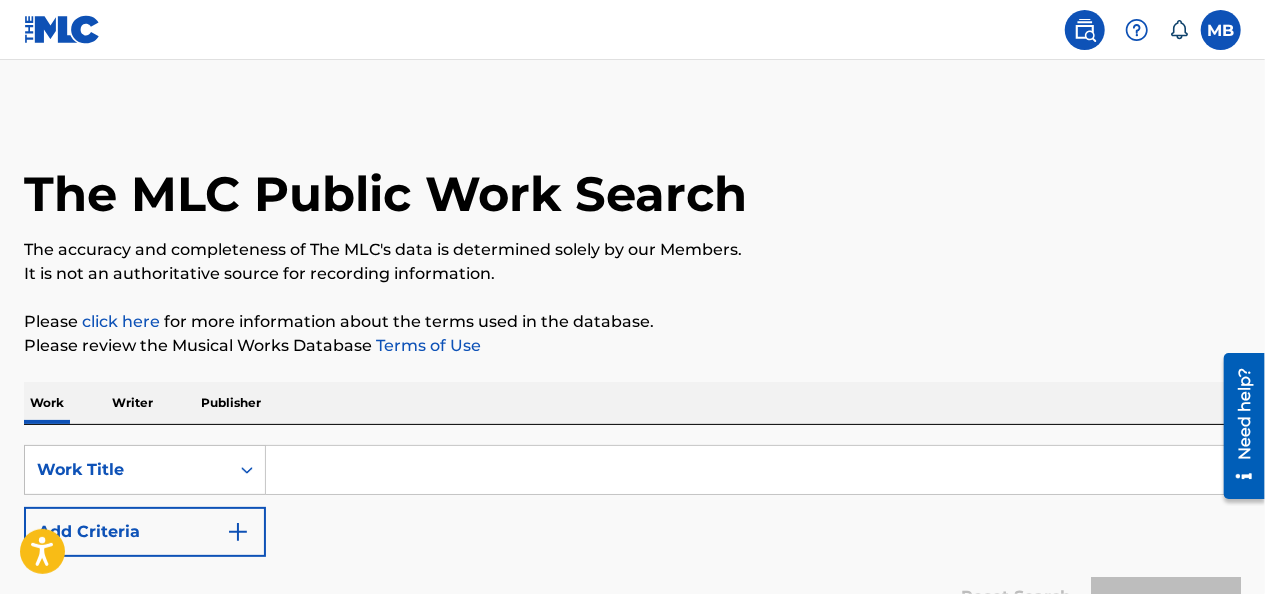 scroll, scrollTop: 0, scrollLeft: 0, axis: both 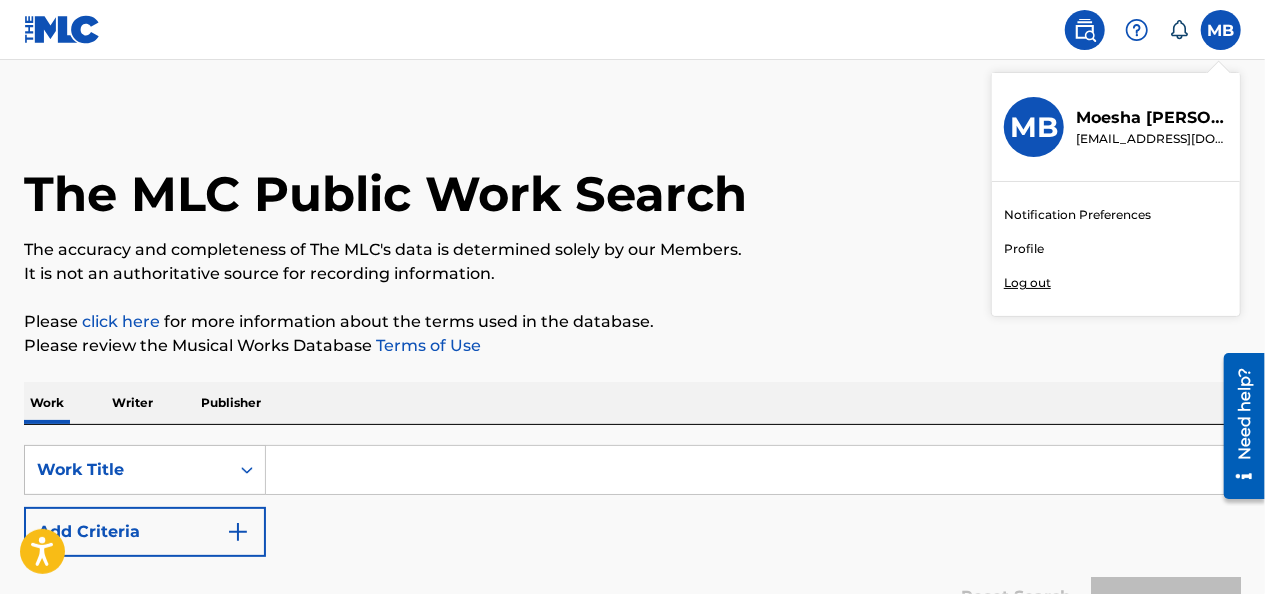 click on "Profile" at bounding box center [1024, 249] 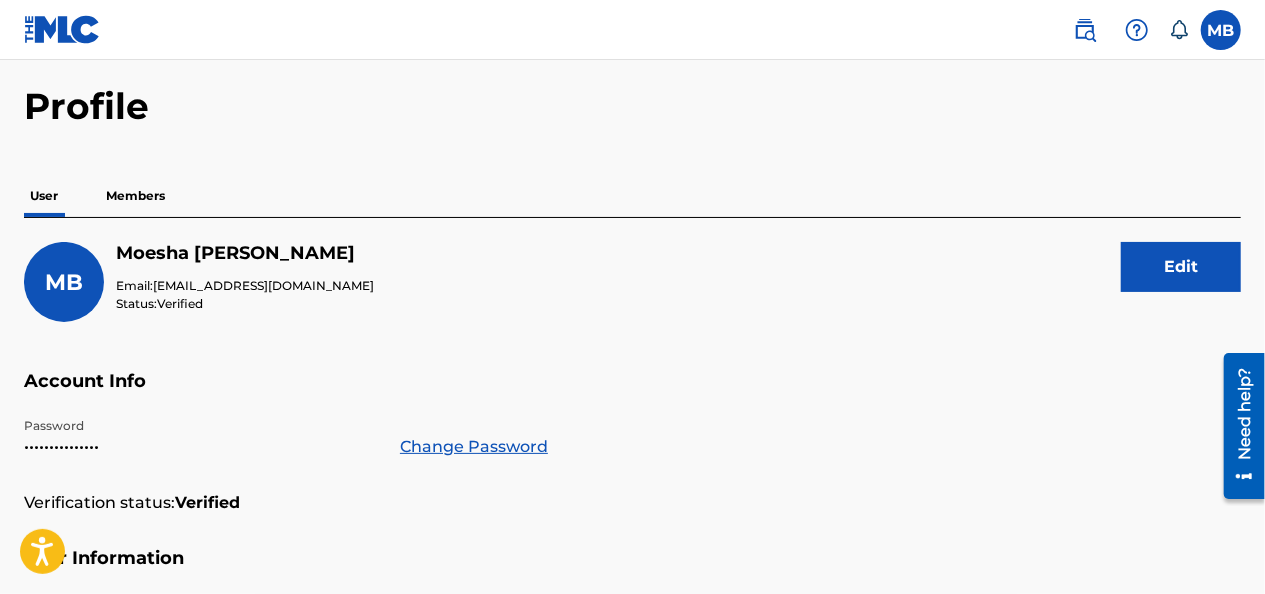 scroll, scrollTop: 0, scrollLeft: 0, axis: both 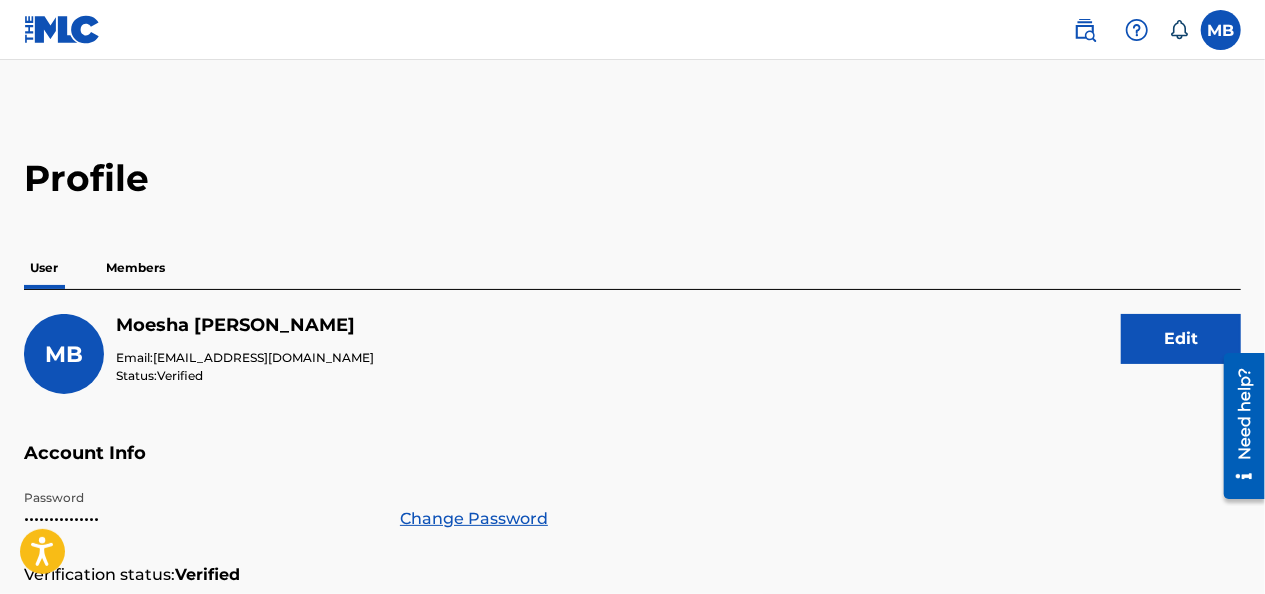 click on "Members" at bounding box center [135, 268] 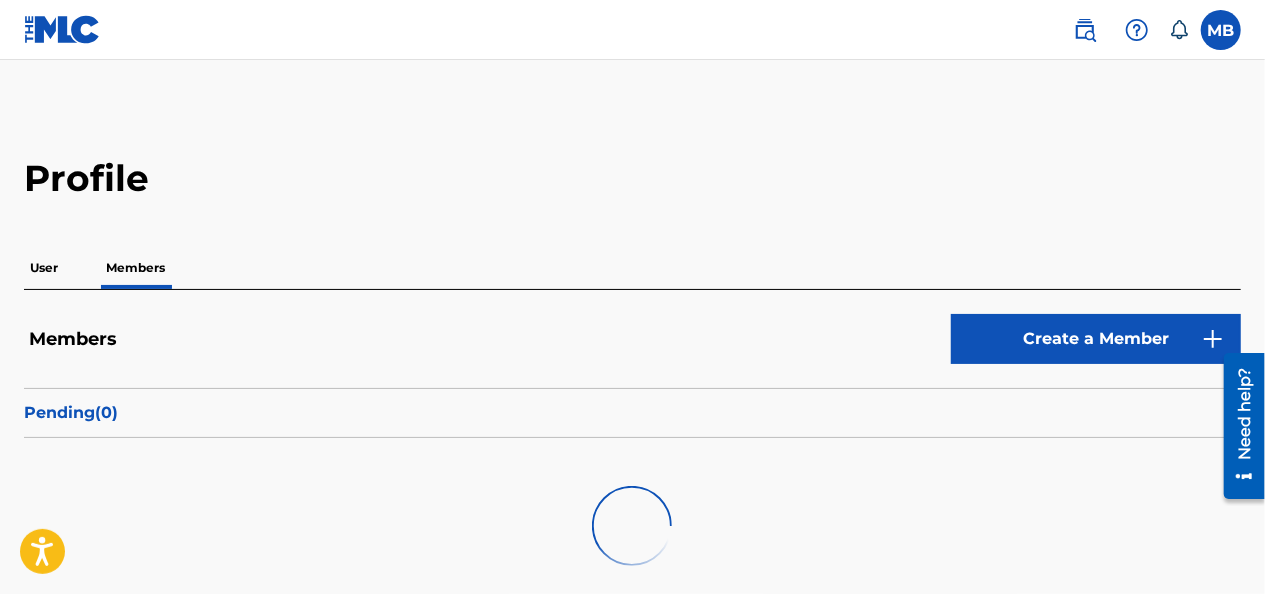 scroll, scrollTop: 0, scrollLeft: 0, axis: both 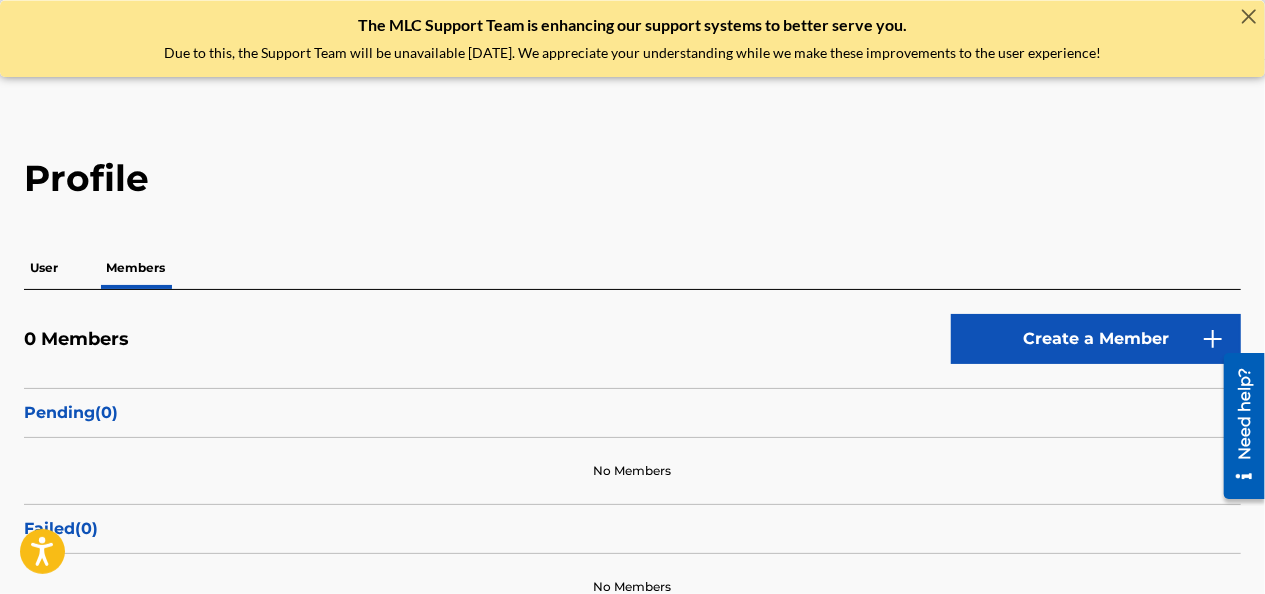 click on "The MLC Support Team is enhancing our support systems to better serve you.
Due to this, the Support Team will be unavailable today. We appreciate your understanding while we make these improvements to the user experience!" at bounding box center [632, 38] 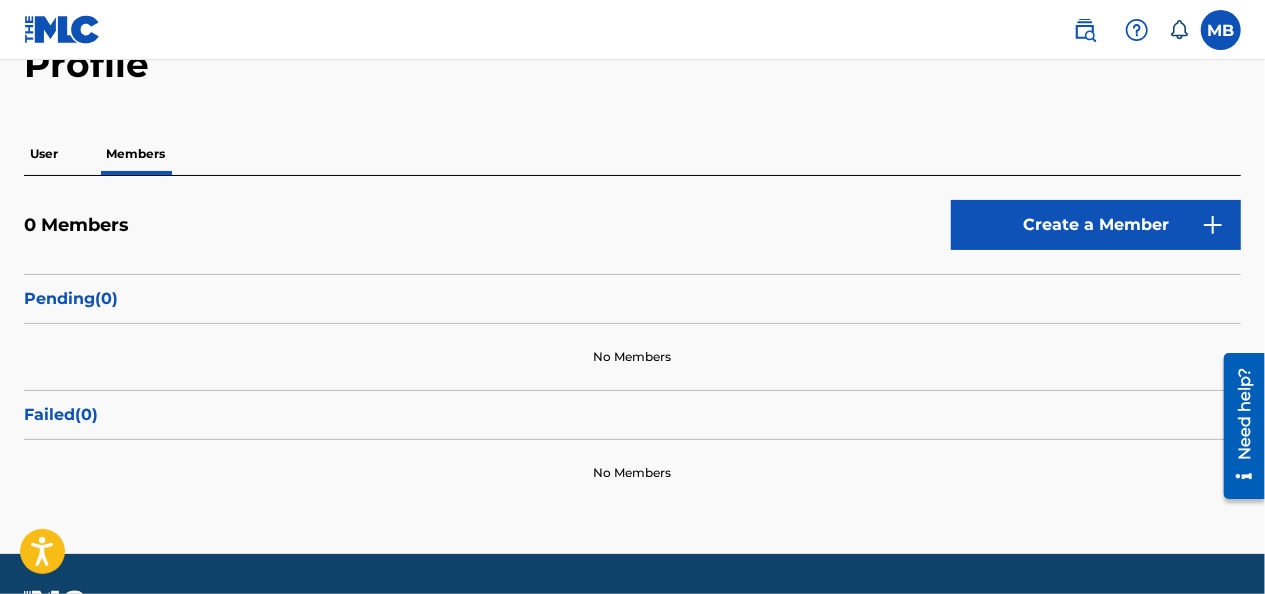 scroll, scrollTop: 168, scrollLeft: 0, axis: vertical 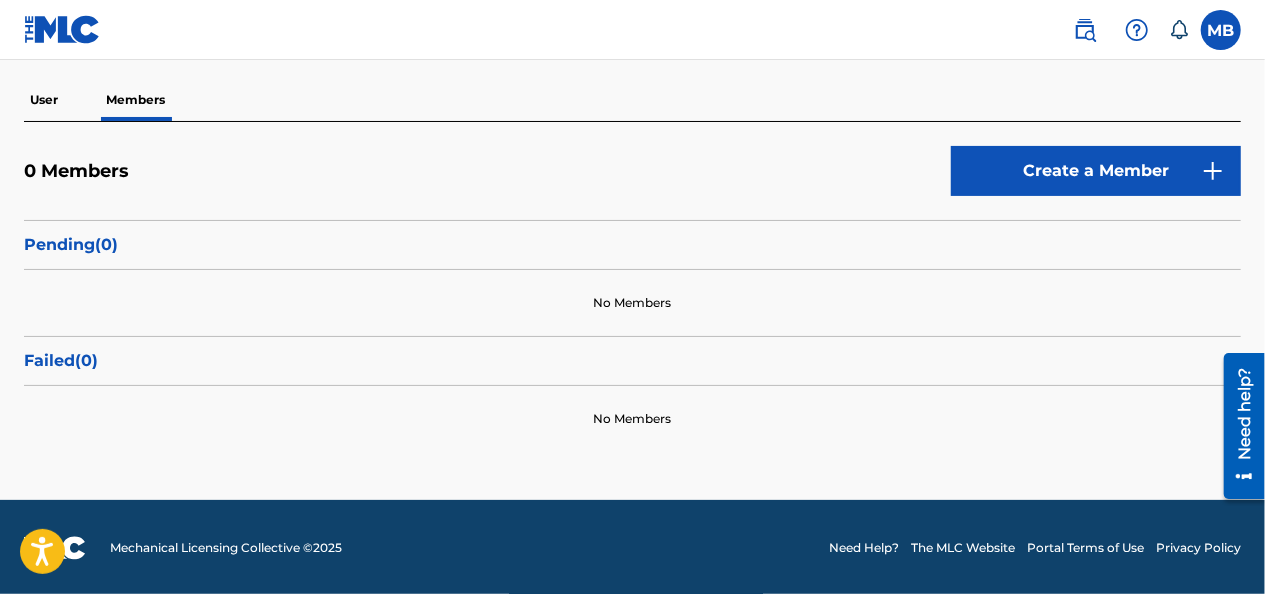 click on "User Members" at bounding box center [632, 100] 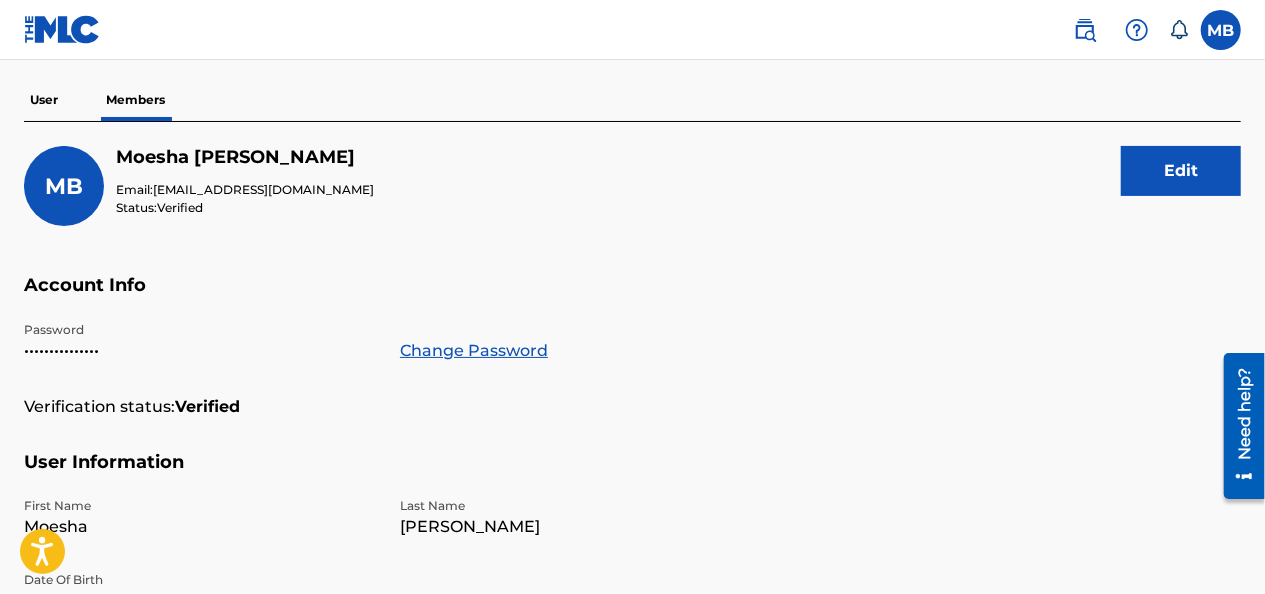scroll, scrollTop: 0, scrollLeft: 0, axis: both 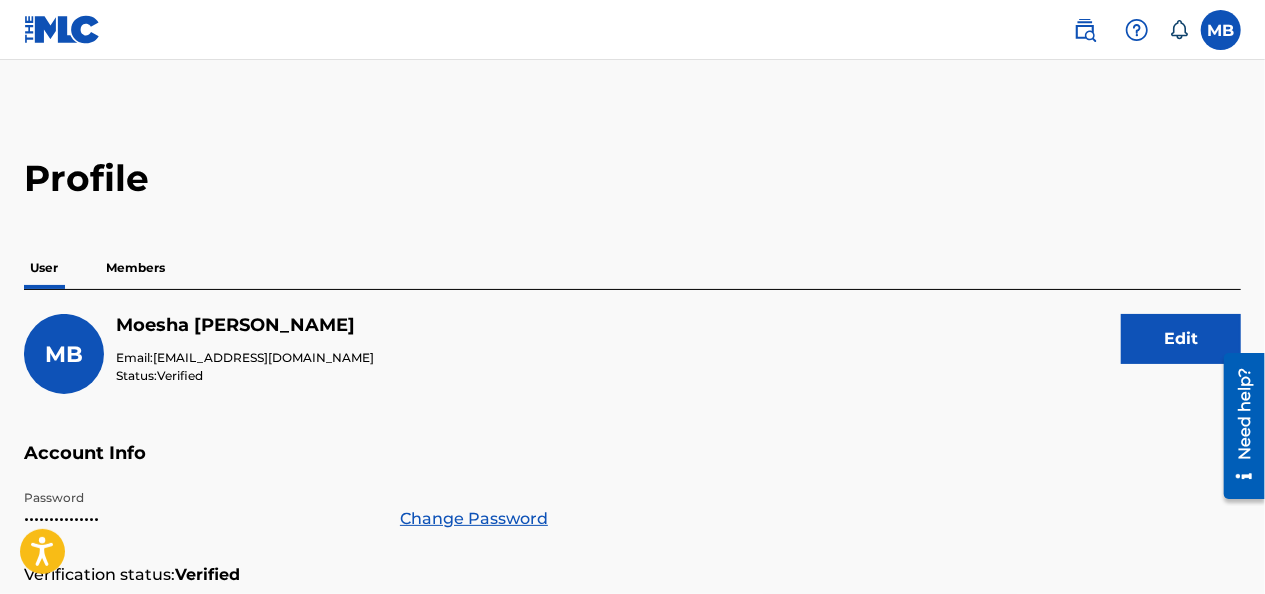 click at bounding box center (1221, 30) 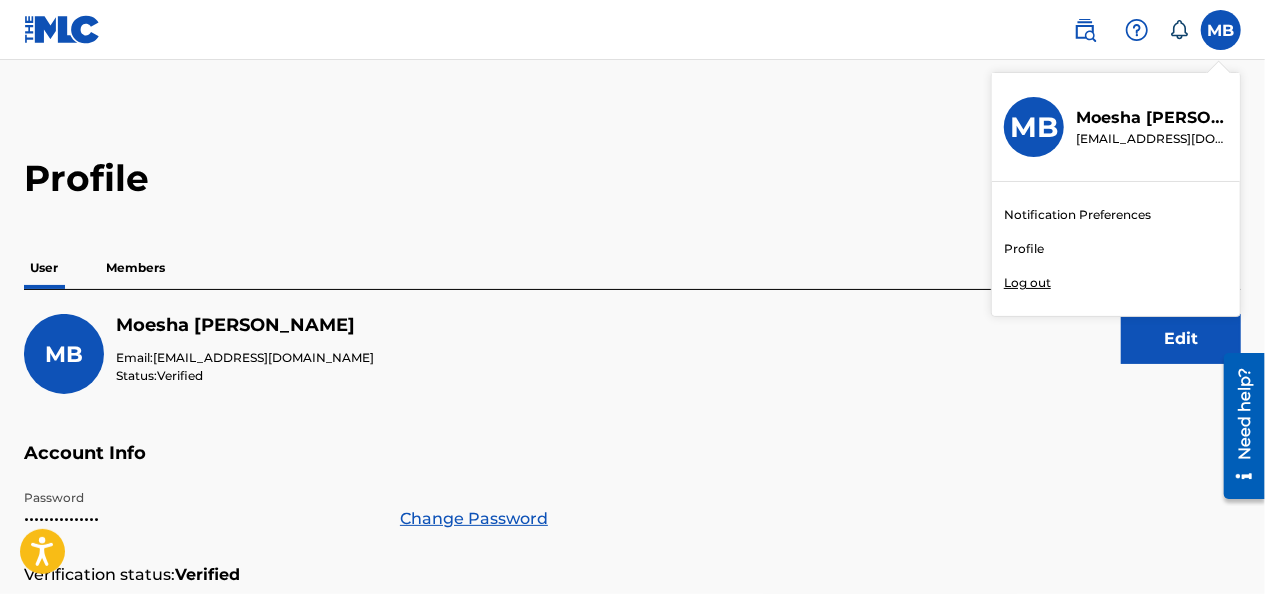 click on "Notification Preferences" at bounding box center (1077, 215) 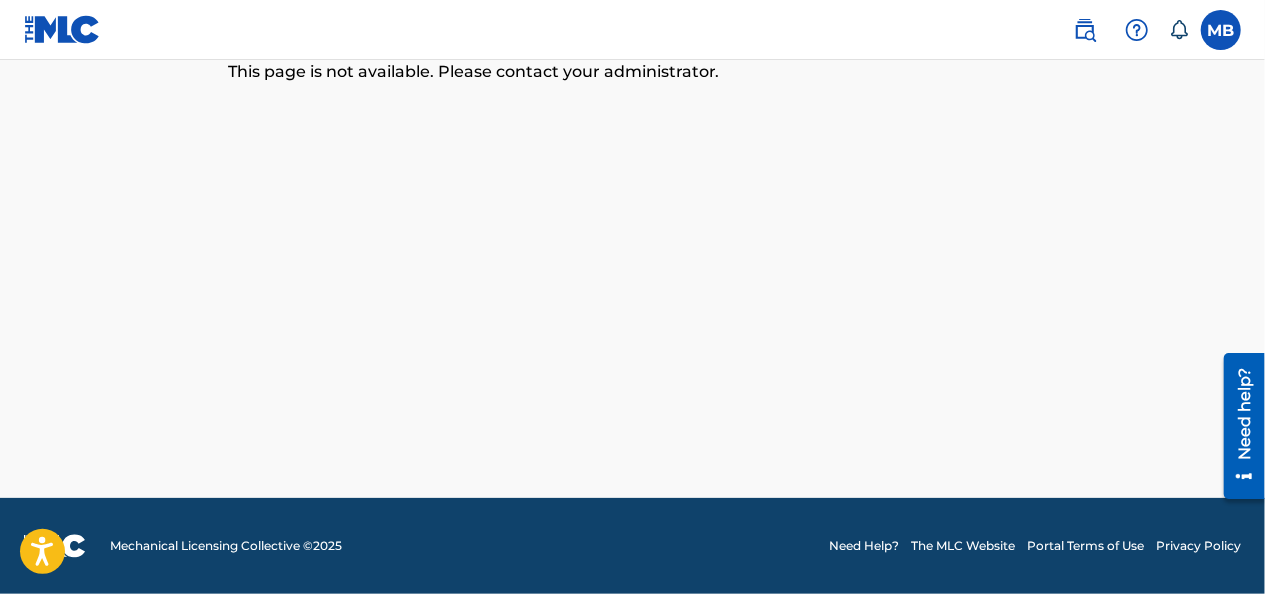 click at bounding box center (1085, 30) 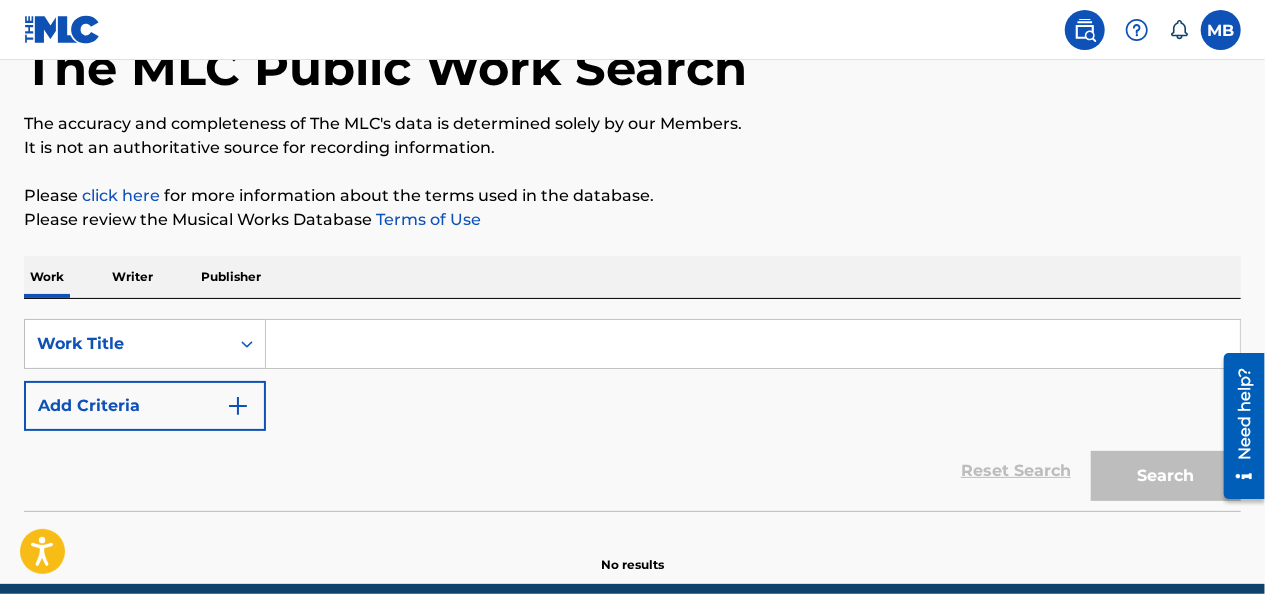 scroll, scrollTop: 211, scrollLeft: 0, axis: vertical 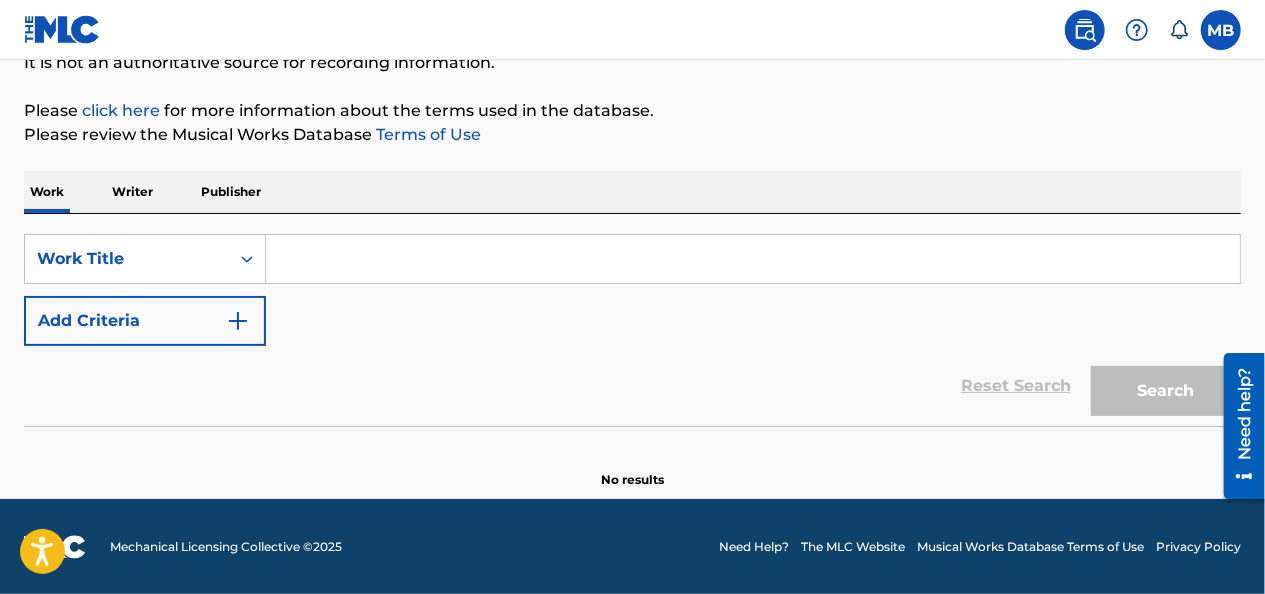 click on "Writer" at bounding box center [132, 192] 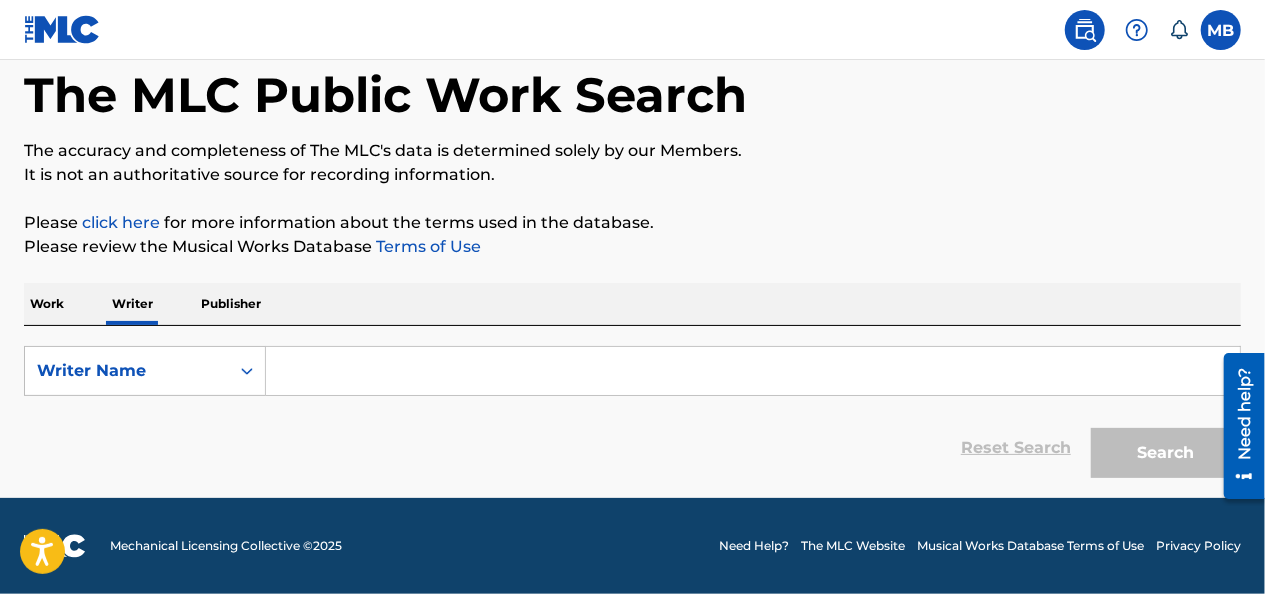 scroll, scrollTop: 0, scrollLeft: 0, axis: both 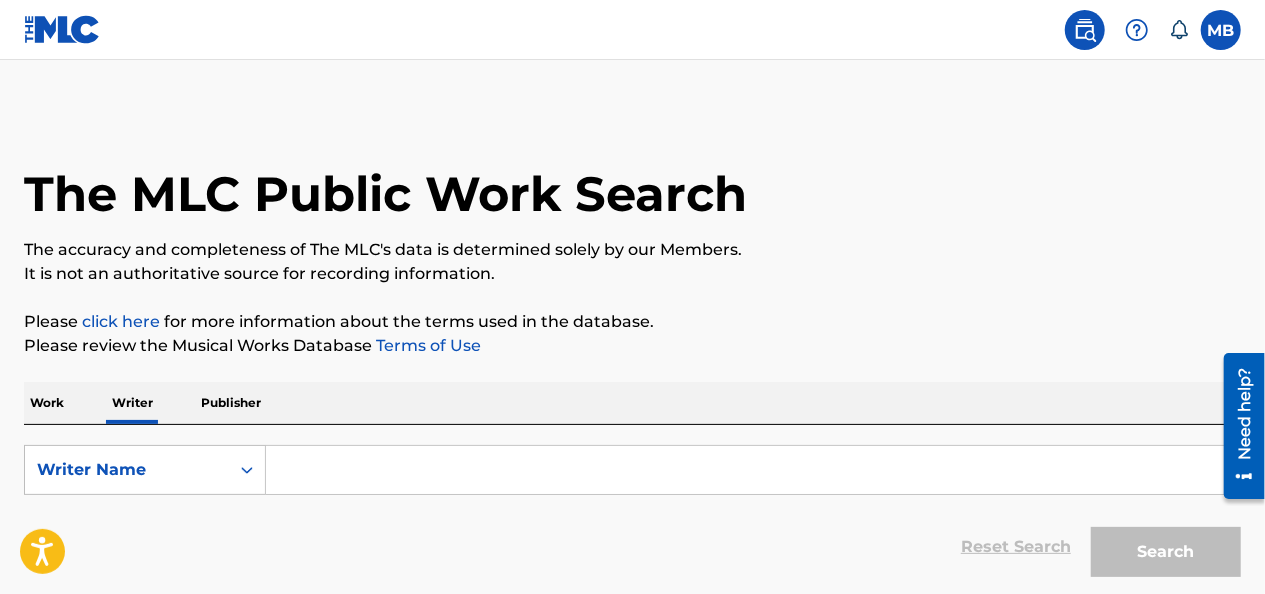 click on "Publisher" at bounding box center (231, 403) 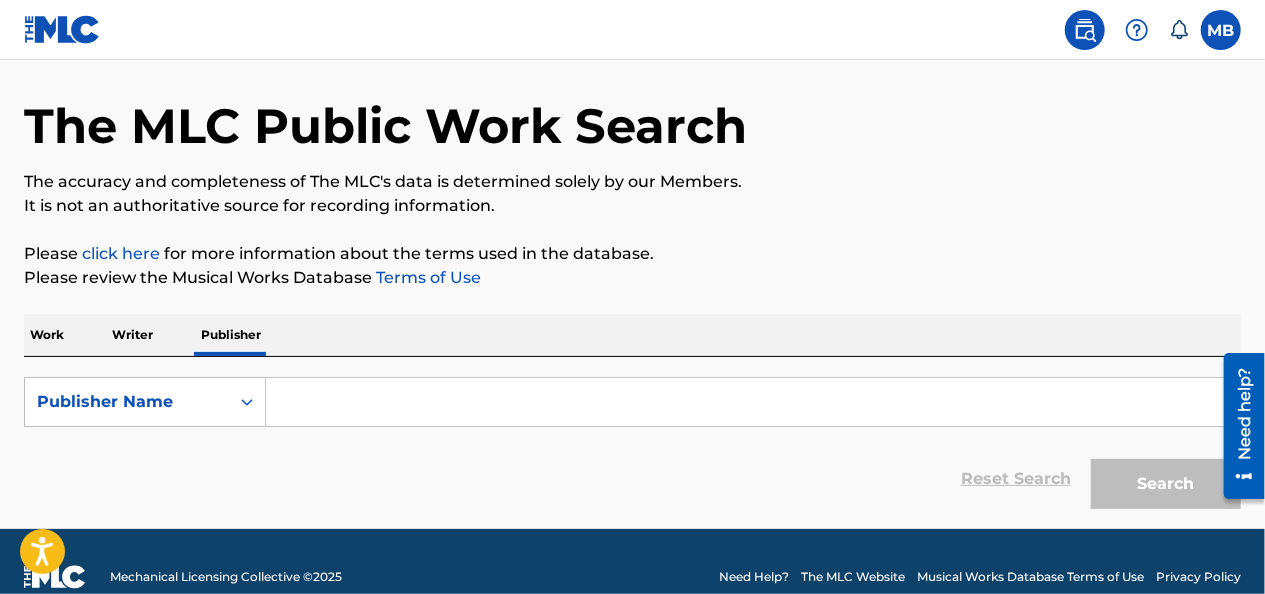 scroll, scrollTop: 98, scrollLeft: 0, axis: vertical 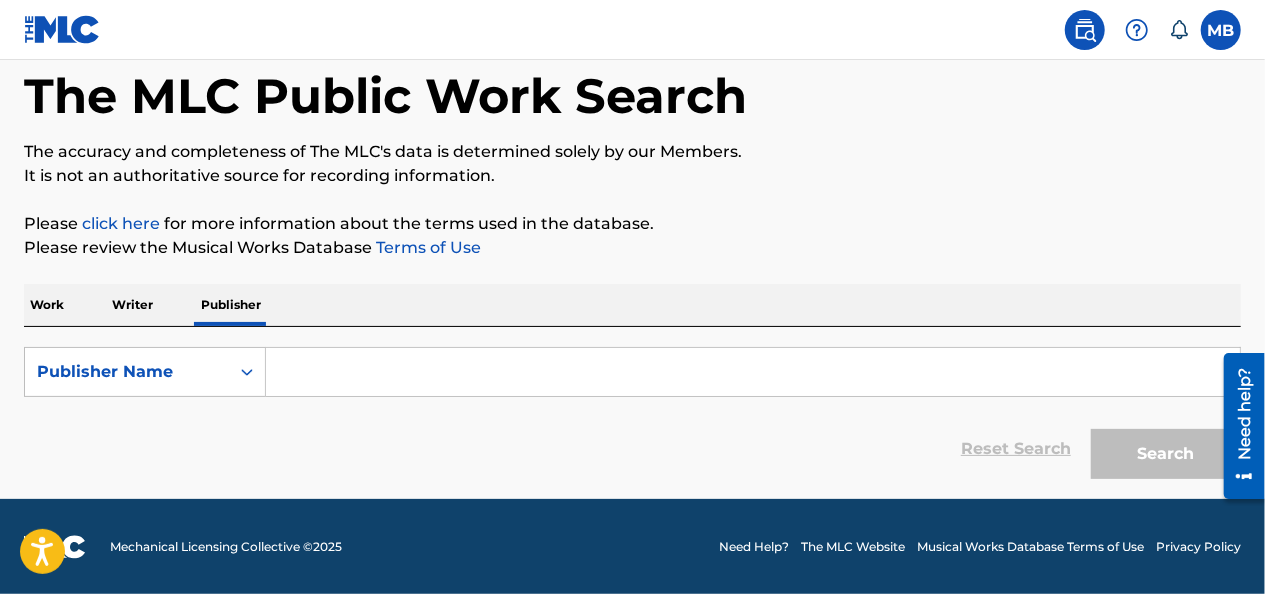 click on "Work" at bounding box center [47, 305] 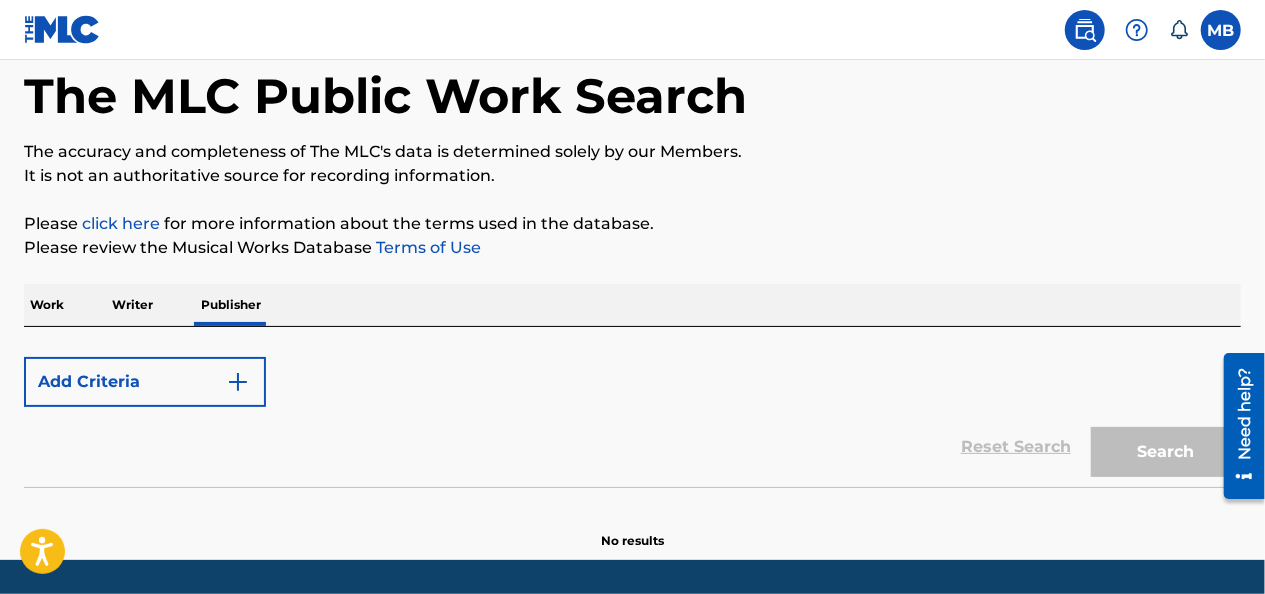 scroll, scrollTop: 0, scrollLeft: 0, axis: both 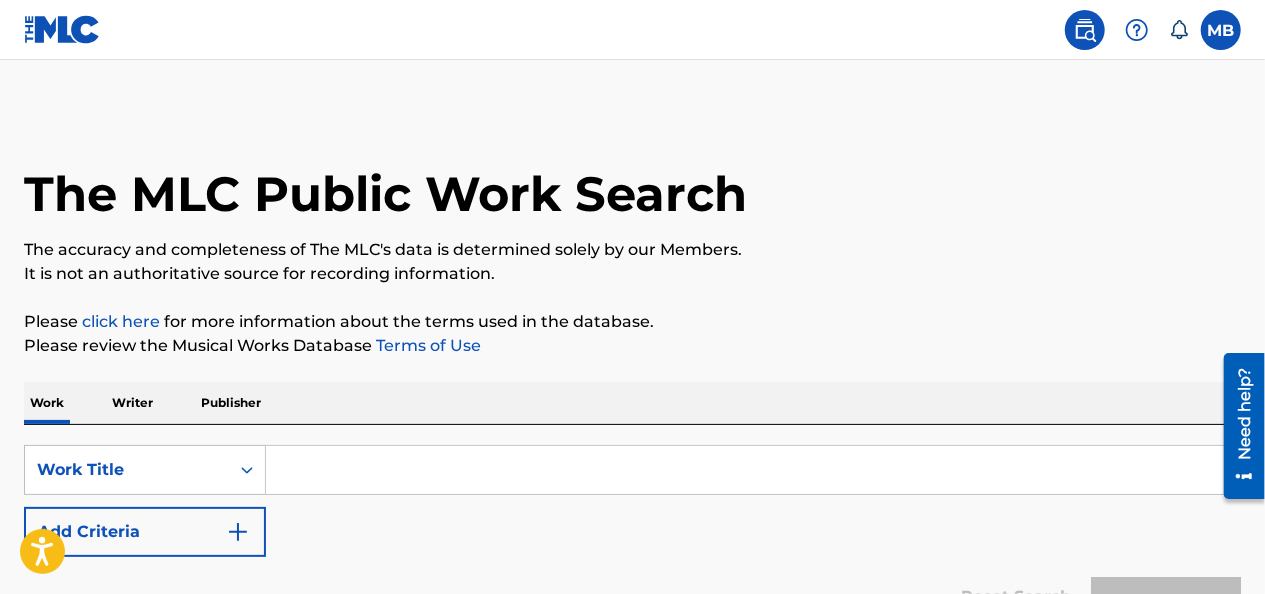 click 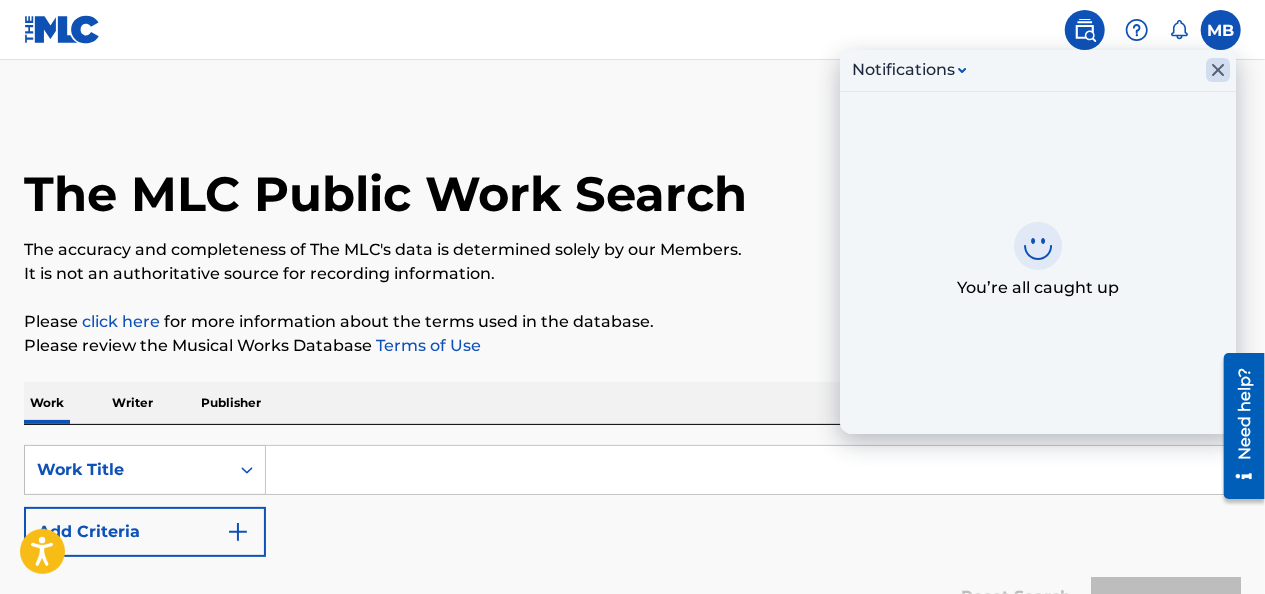 click 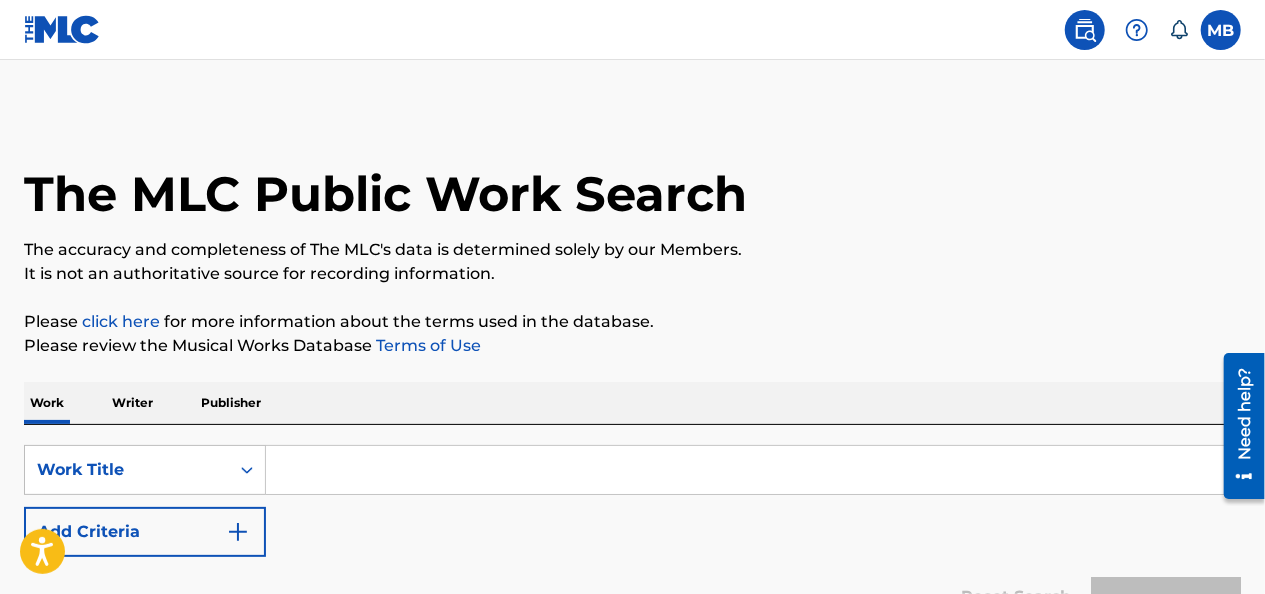 click at bounding box center (1137, 30) 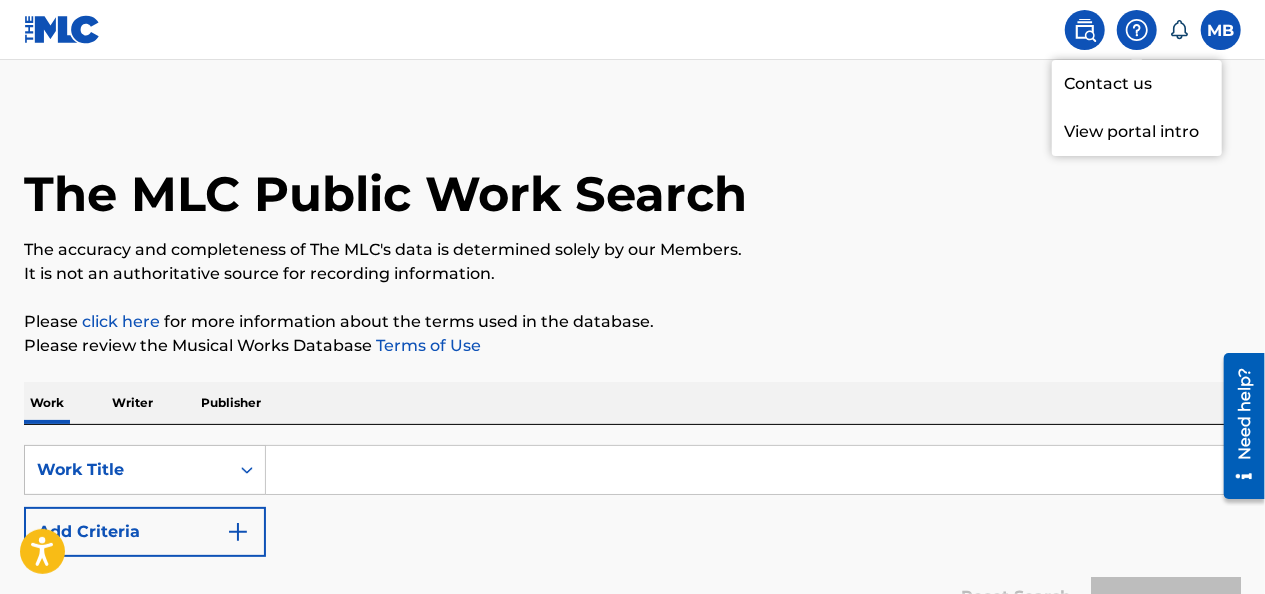 click on "View portal intro" at bounding box center [1137, 132] 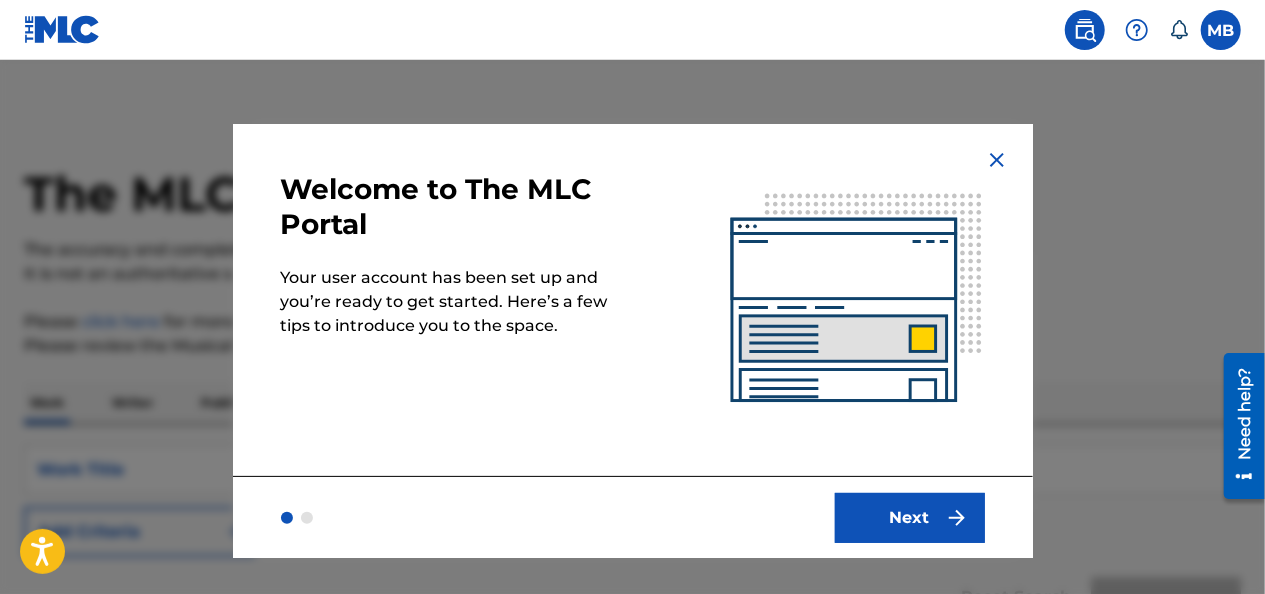 click on "Next" at bounding box center [910, 518] 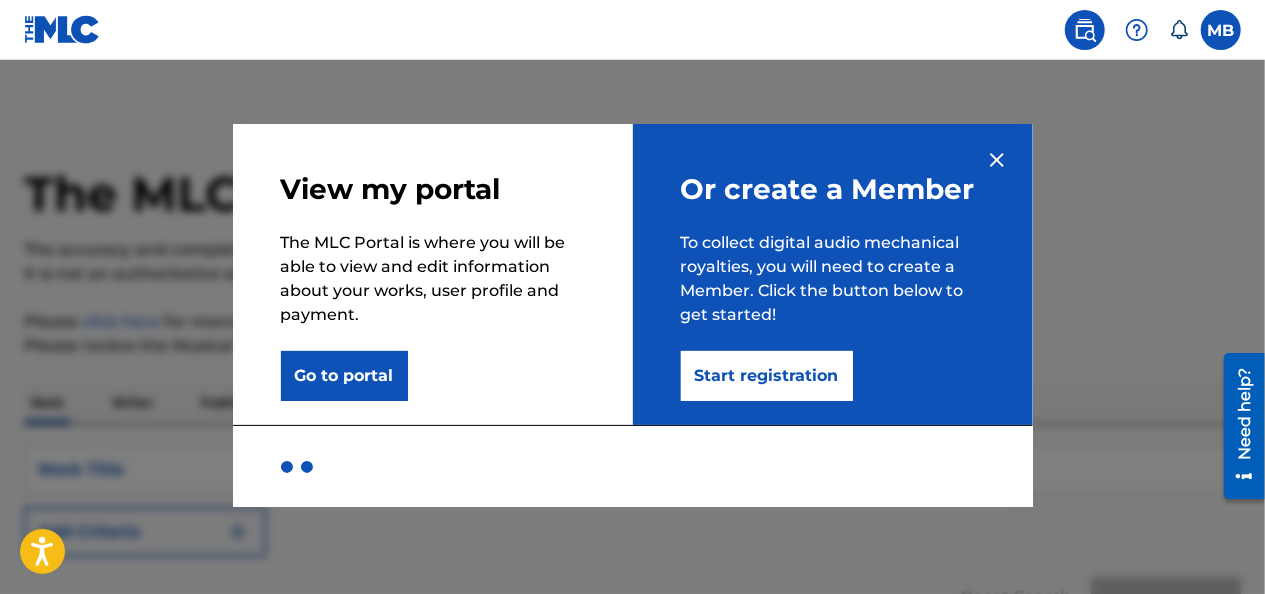 drag, startPoint x: 1002, startPoint y: 152, endPoint x: 1012, endPoint y: 146, distance: 11.661903 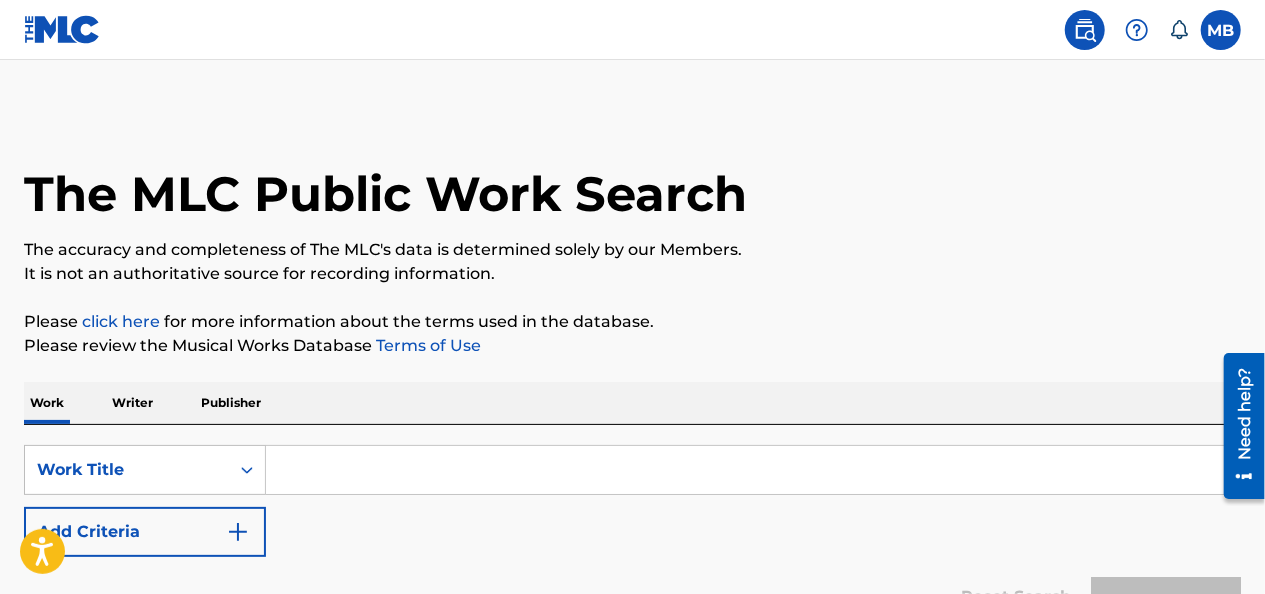 click on "MB MB Moesha   Buckholtz bltzmo711@gmail.com Notification Preferences Profile Log out" at bounding box center [1147, 30] 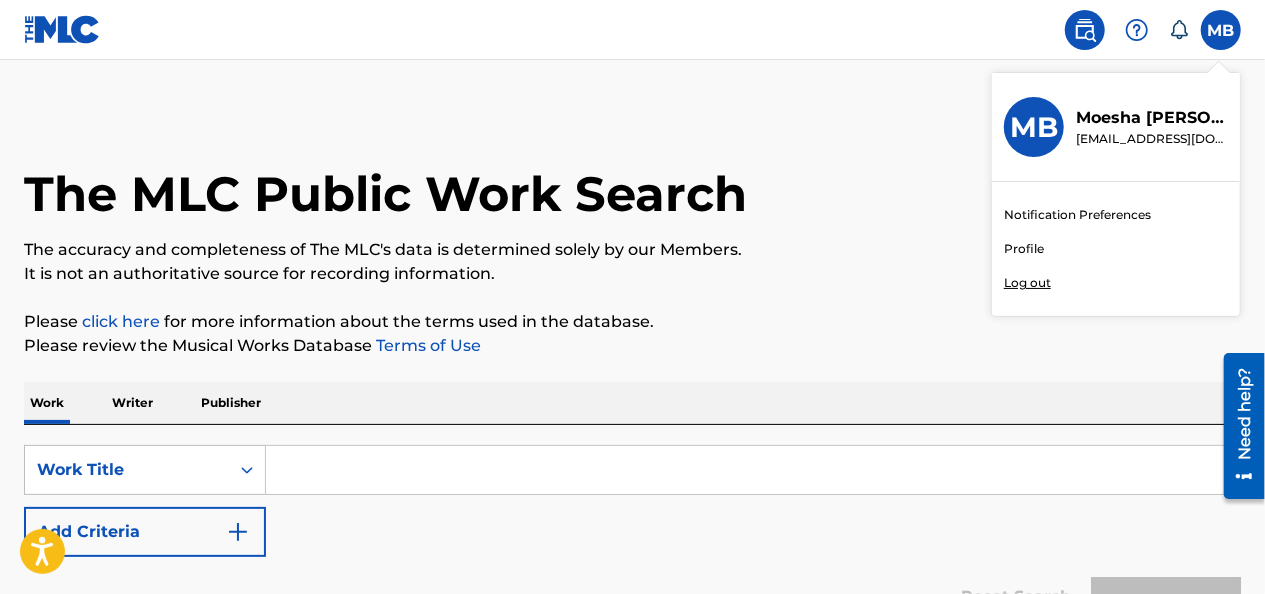 click on "Notification Preferences Profile Log out" at bounding box center [1116, 249] 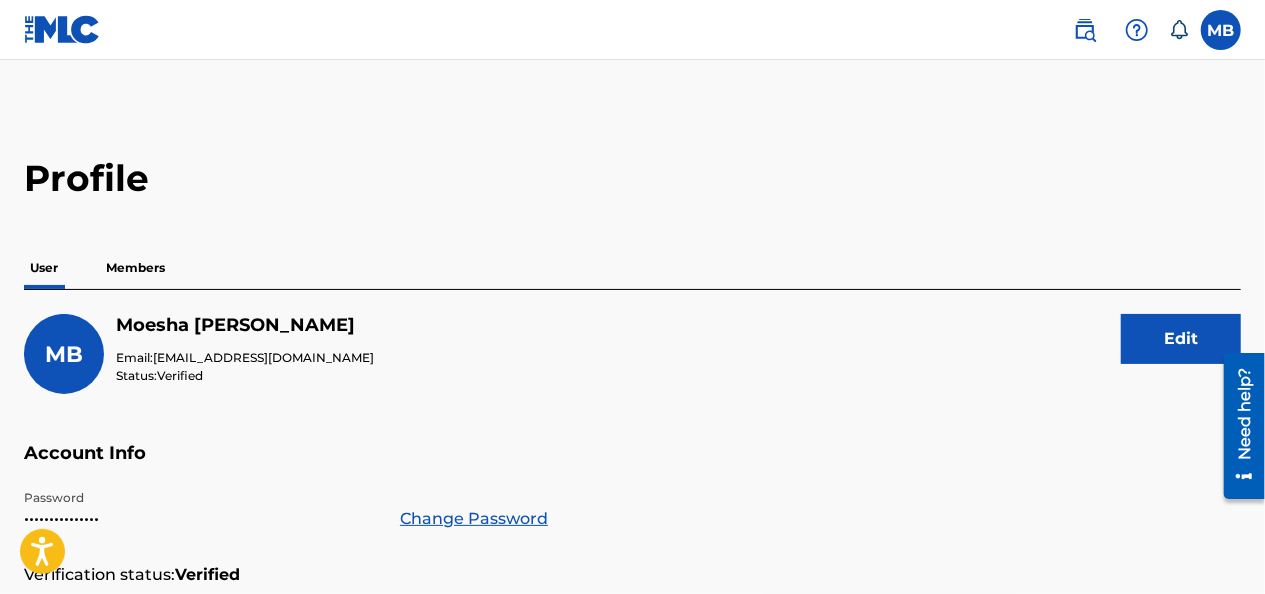 click on "Members" at bounding box center (135, 268) 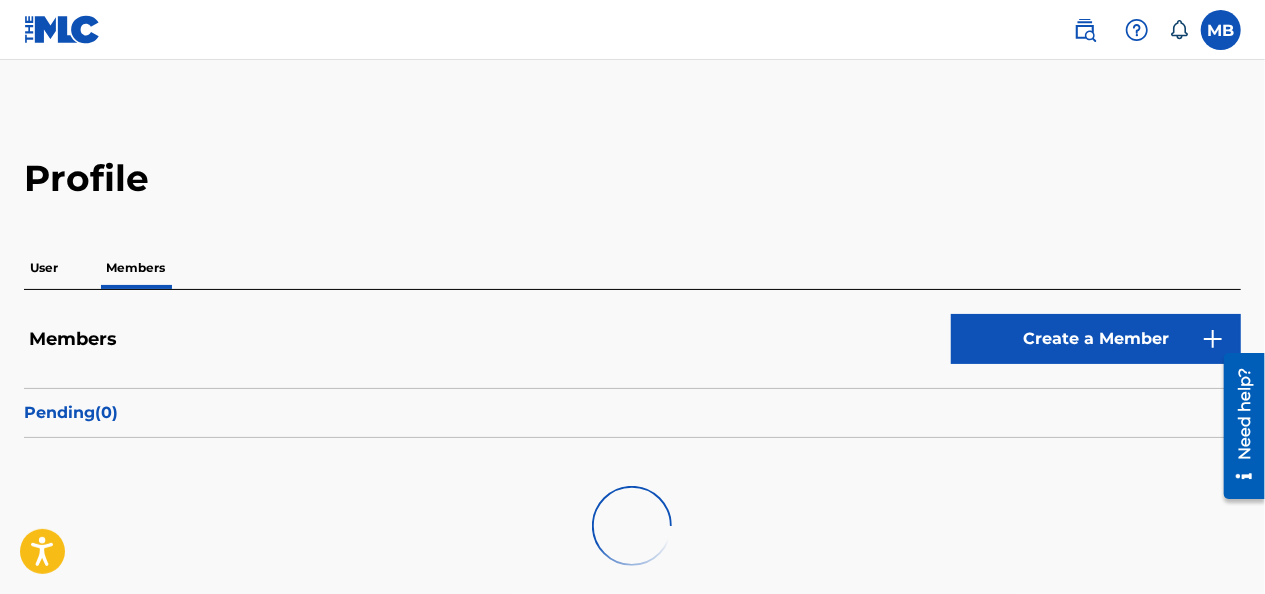 scroll, scrollTop: 0, scrollLeft: 0, axis: both 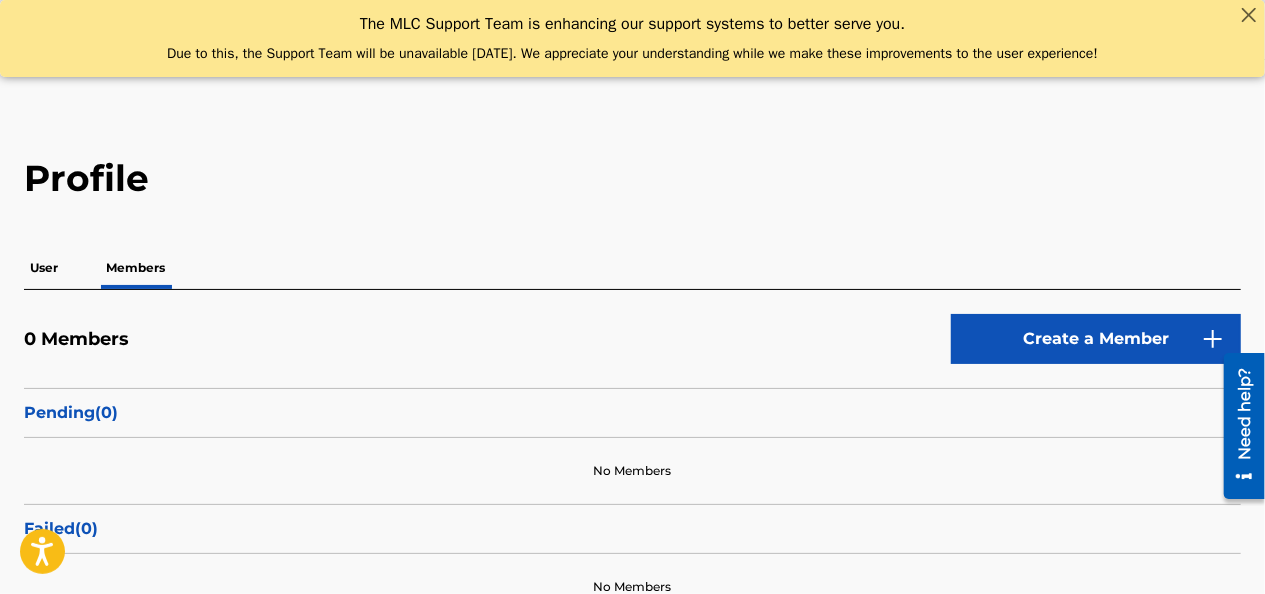 click on "Create a Member" at bounding box center [1096, 339] 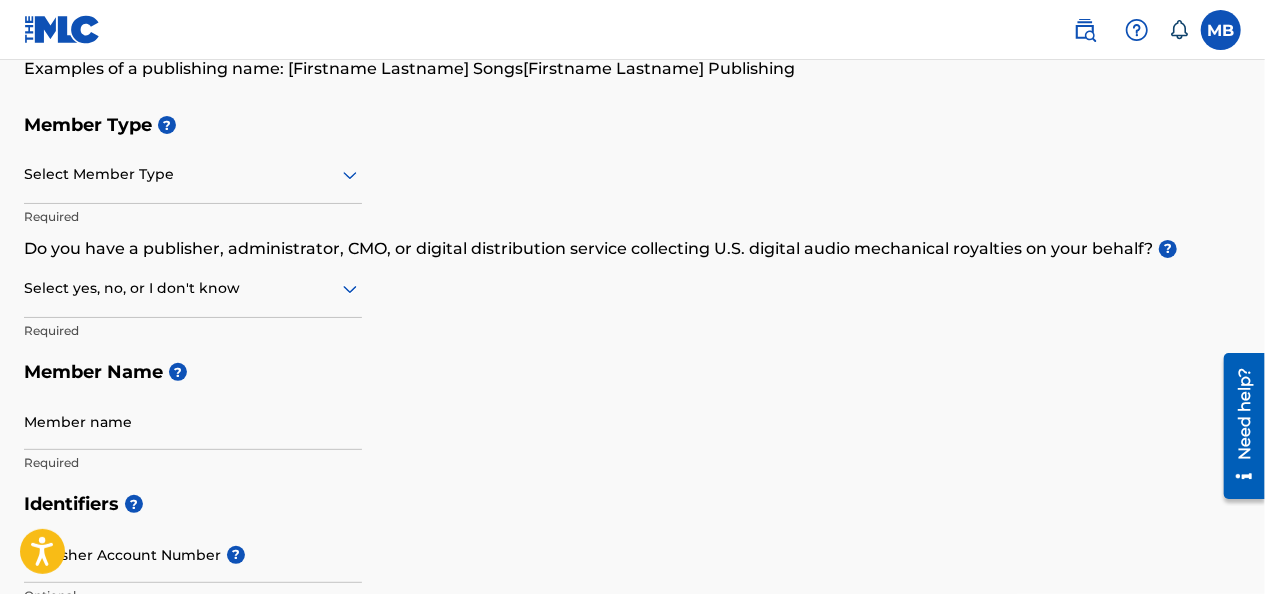 scroll, scrollTop: 200, scrollLeft: 0, axis: vertical 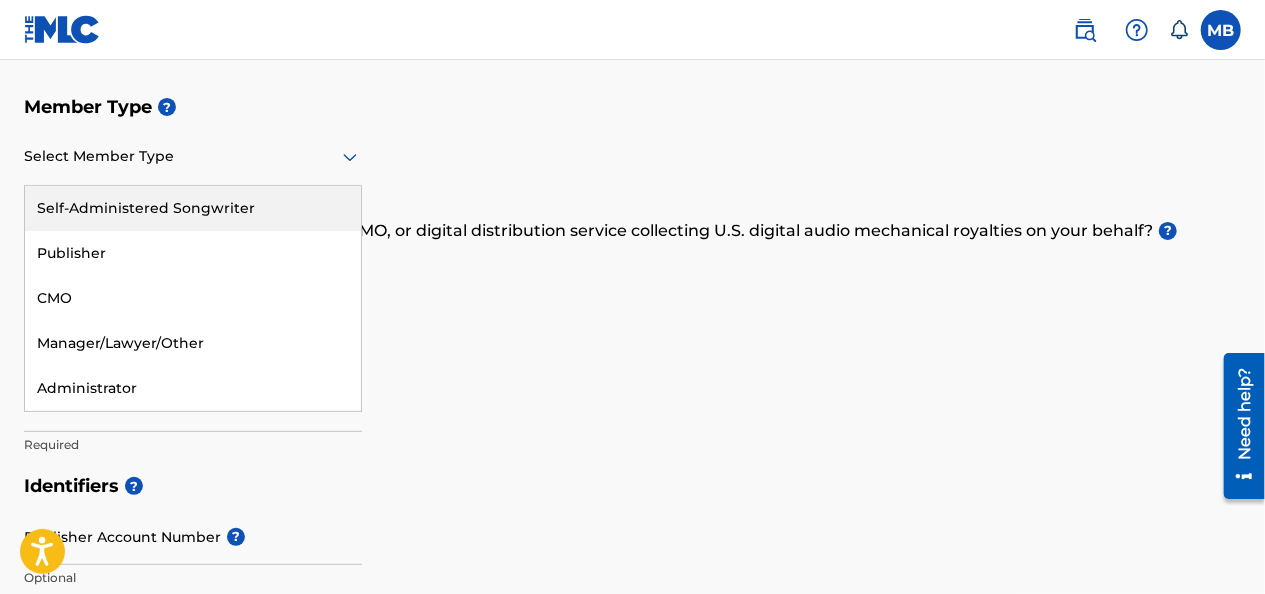 click on "Select Member Type" at bounding box center [193, 157] 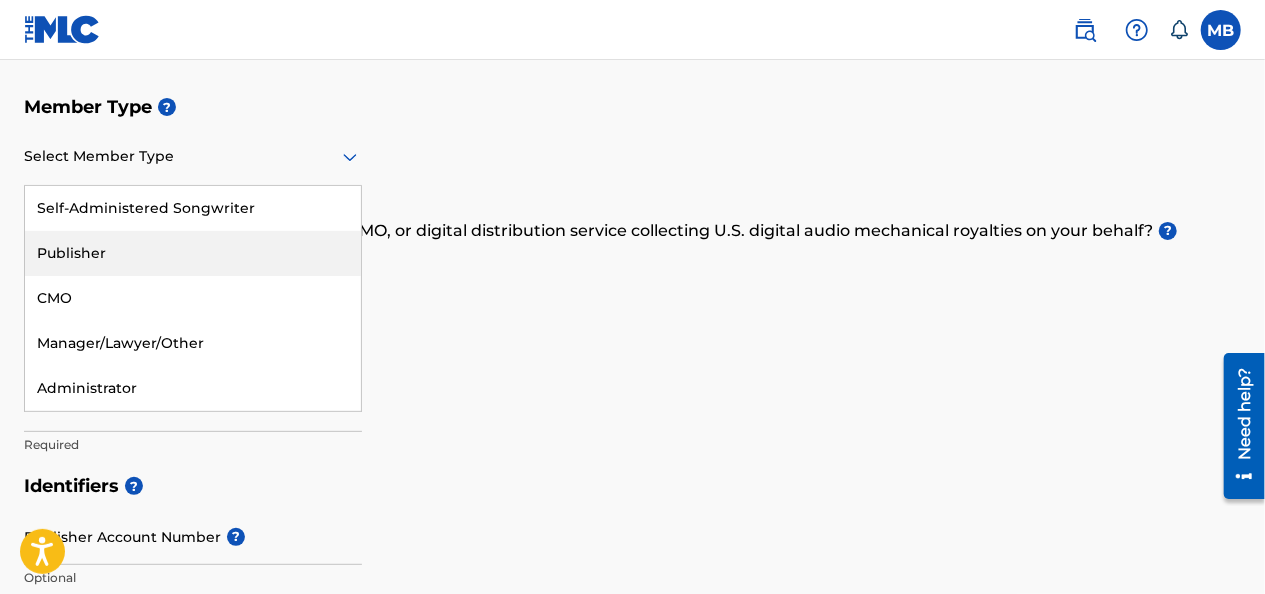 click on "Publisher" at bounding box center (193, 253) 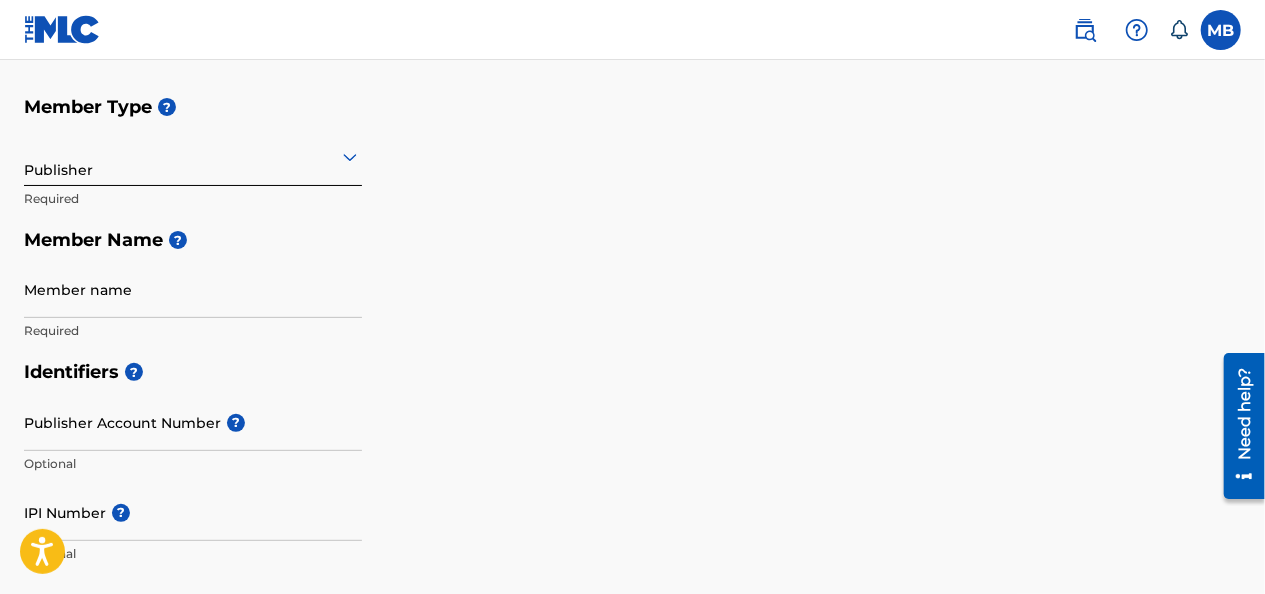 click on "Member name" at bounding box center (193, 289) 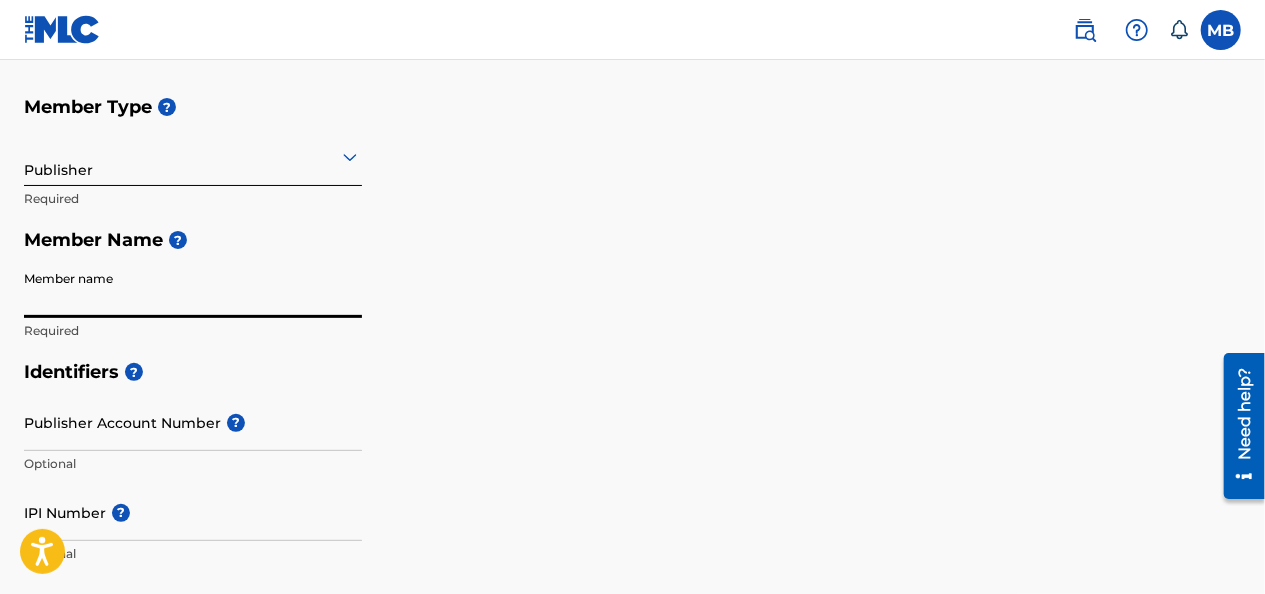 type on "Moesha M Buckholtz" 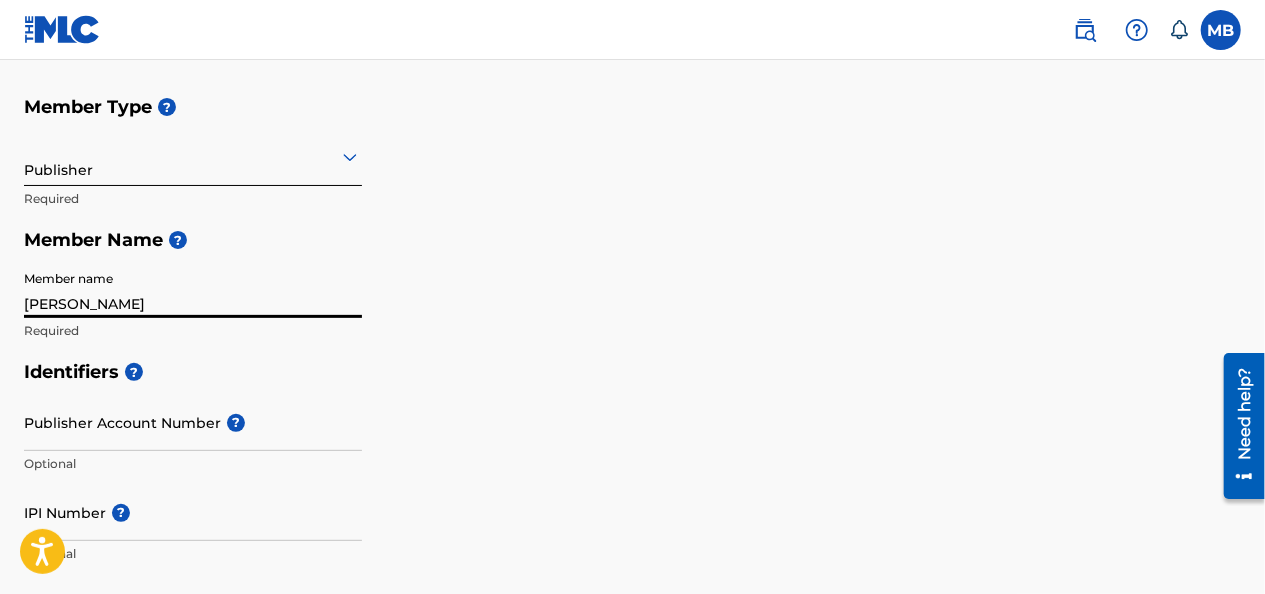type on "[STREET_ADDRESS]" 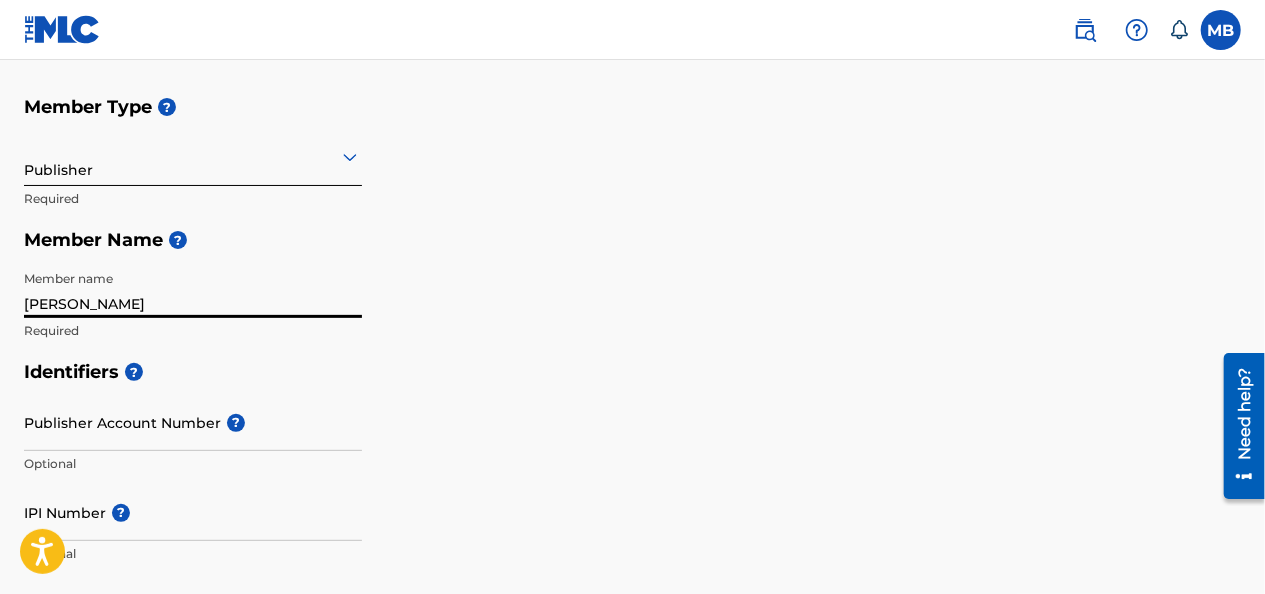 scroll, scrollTop: 1129, scrollLeft: 0, axis: vertical 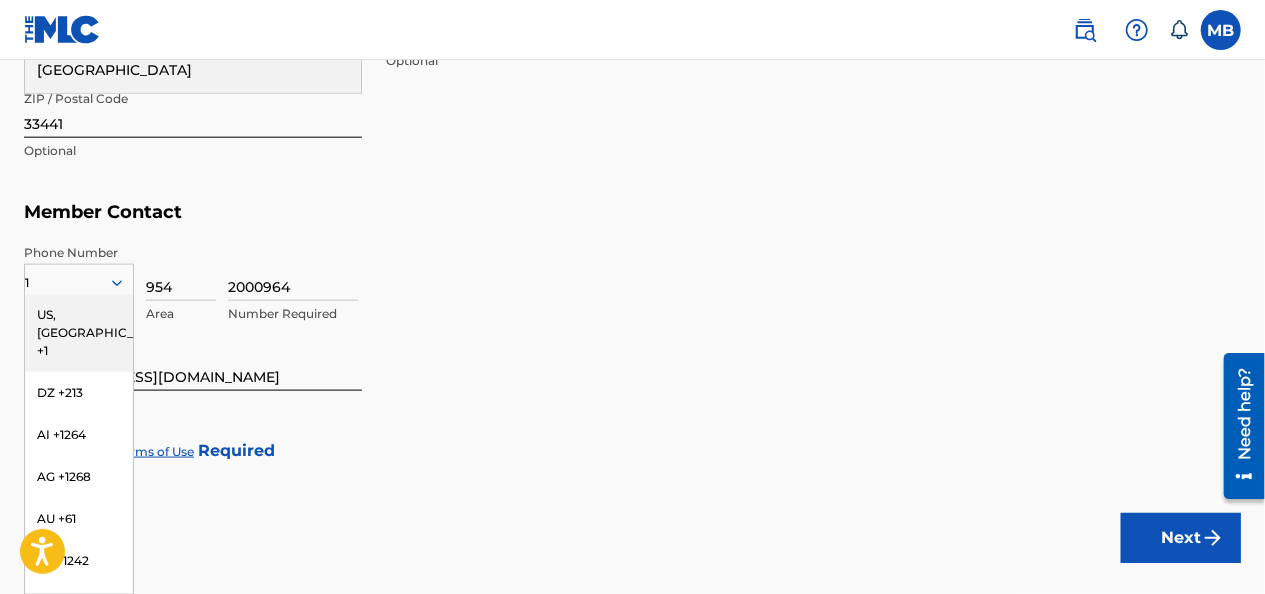 click on "US, [GEOGRAPHIC_DATA] +1" at bounding box center [79, 333] 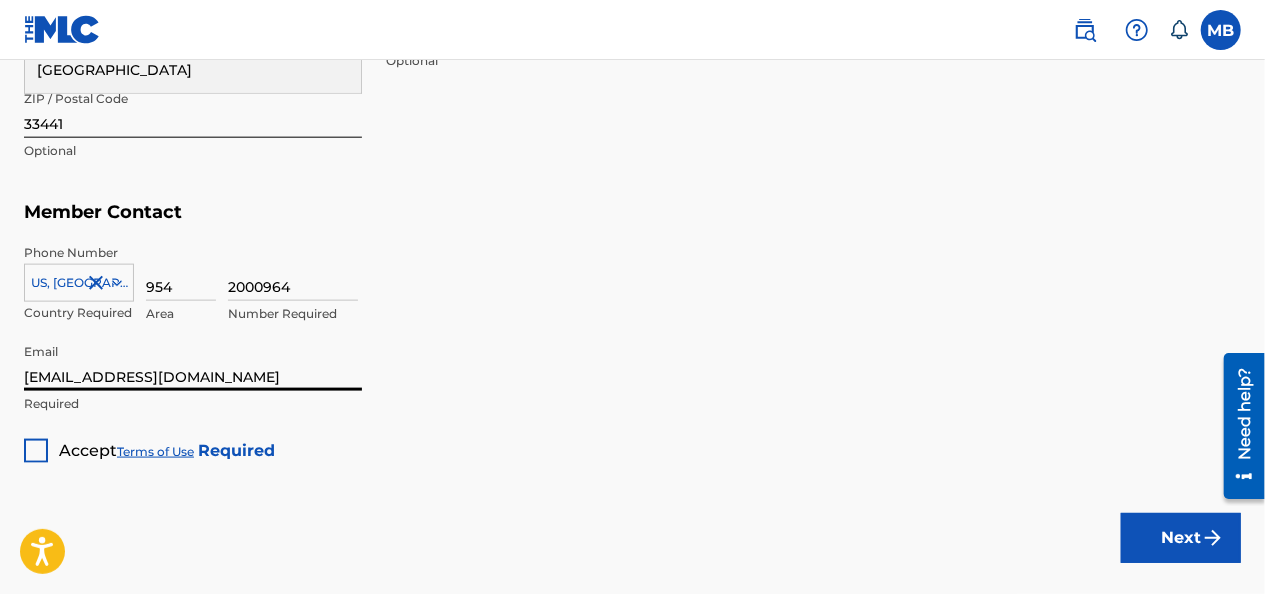 click on "[EMAIL_ADDRESS][DOMAIN_NAME]" at bounding box center [193, 362] 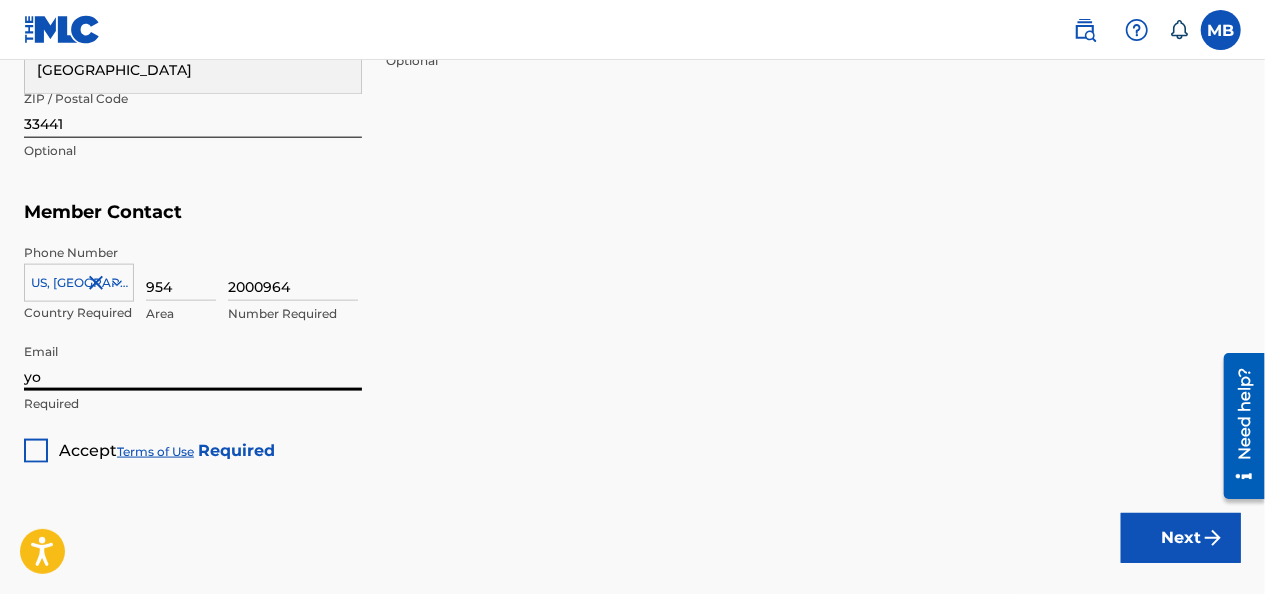 type on "y" 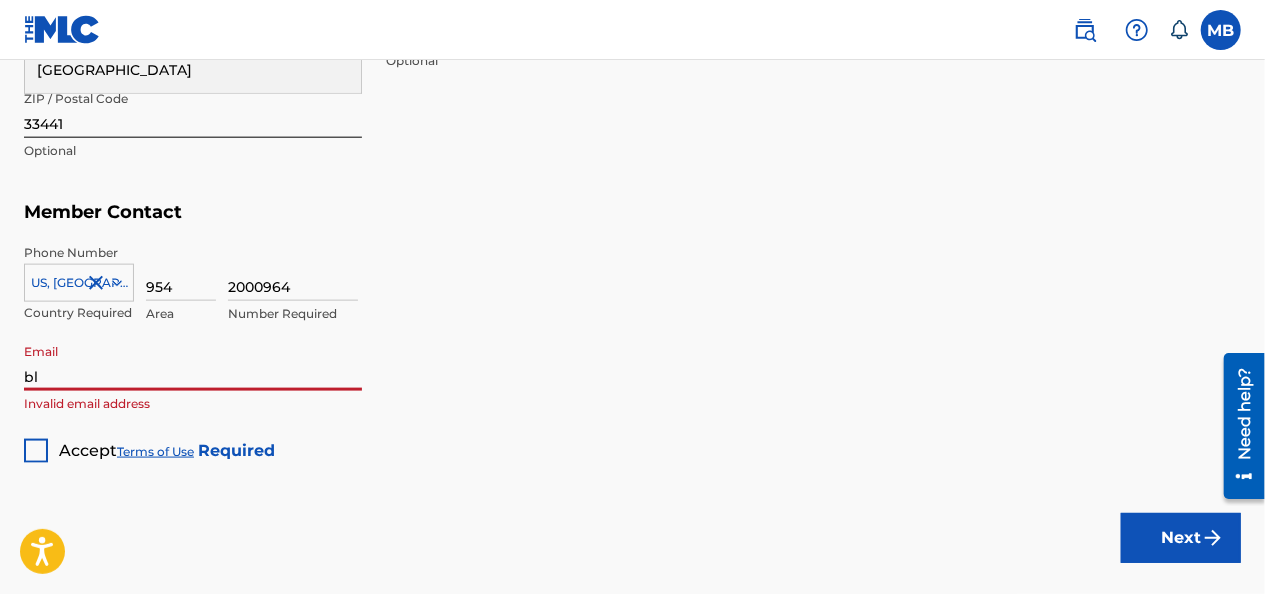 type on "[EMAIL_ADDRESS][DOMAIN_NAME]" 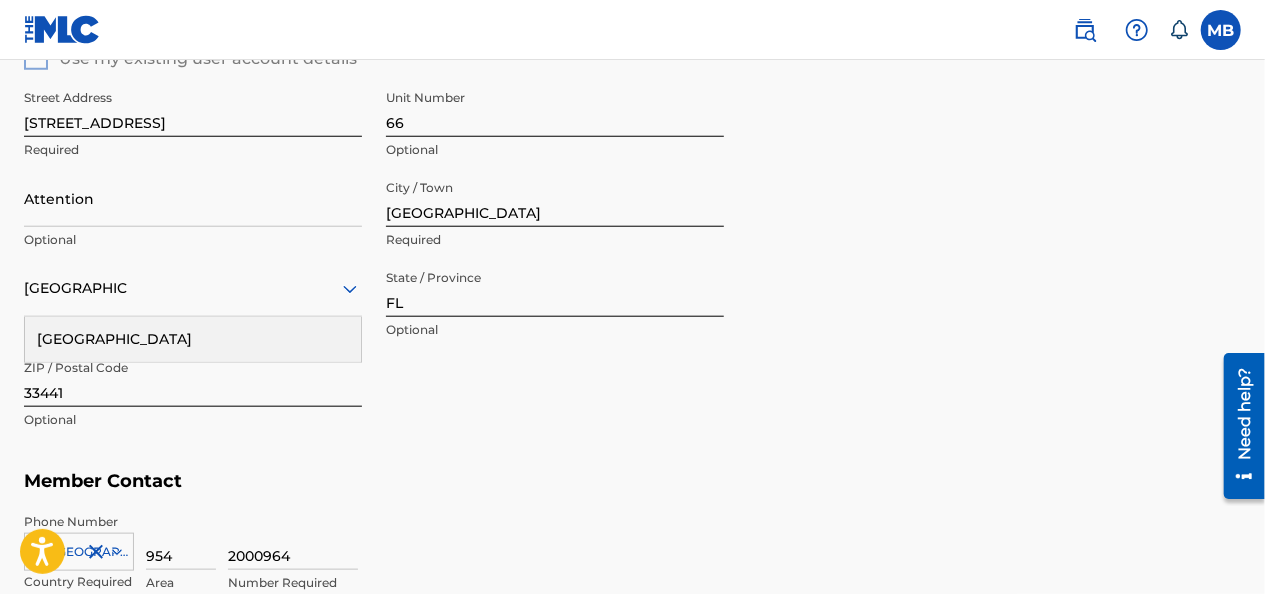 scroll, scrollTop: 829, scrollLeft: 0, axis: vertical 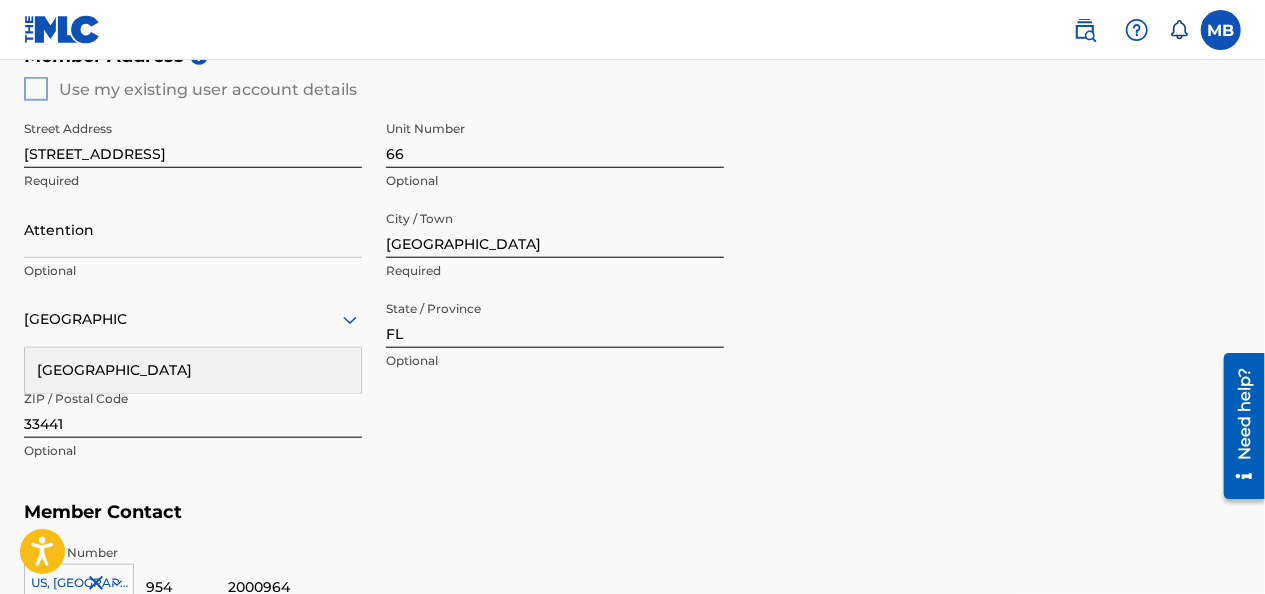 click on "Attention" at bounding box center (193, 229) 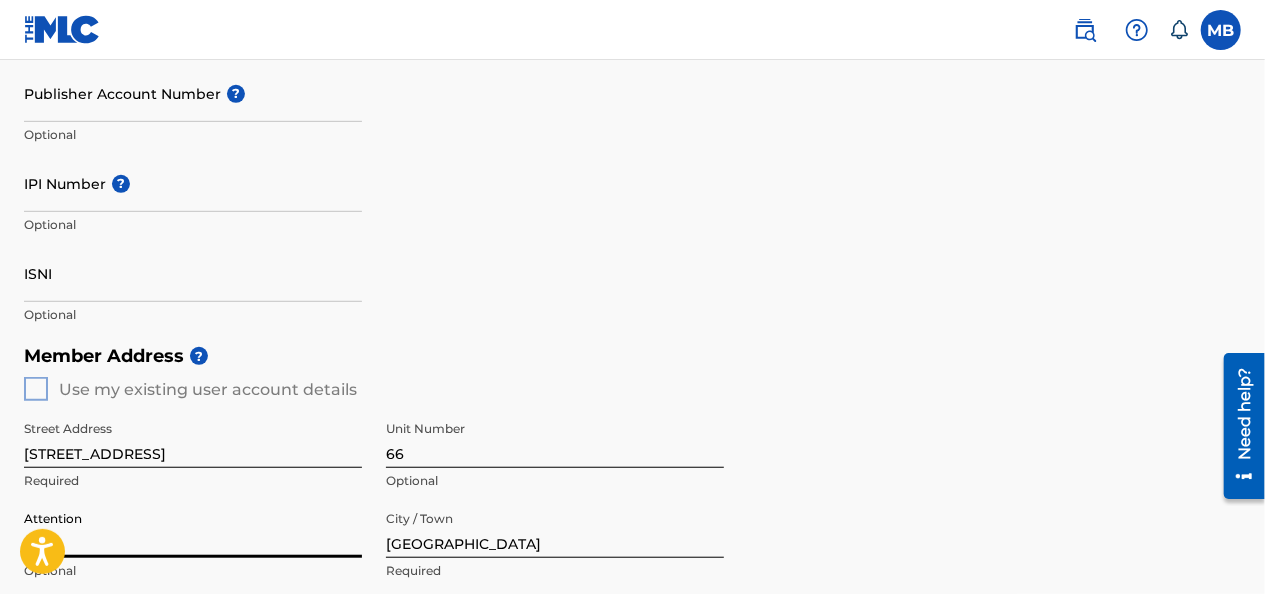 scroll, scrollTop: 329, scrollLeft: 0, axis: vertical 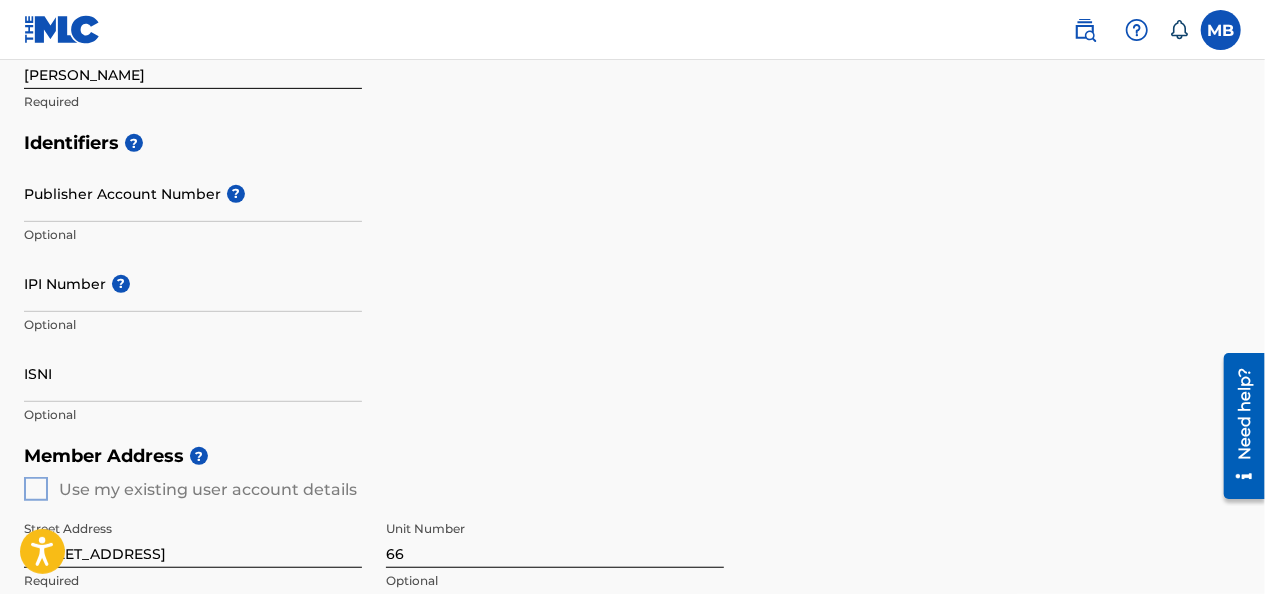 click on "IPI Number ?" at bounding box center [193, 283] 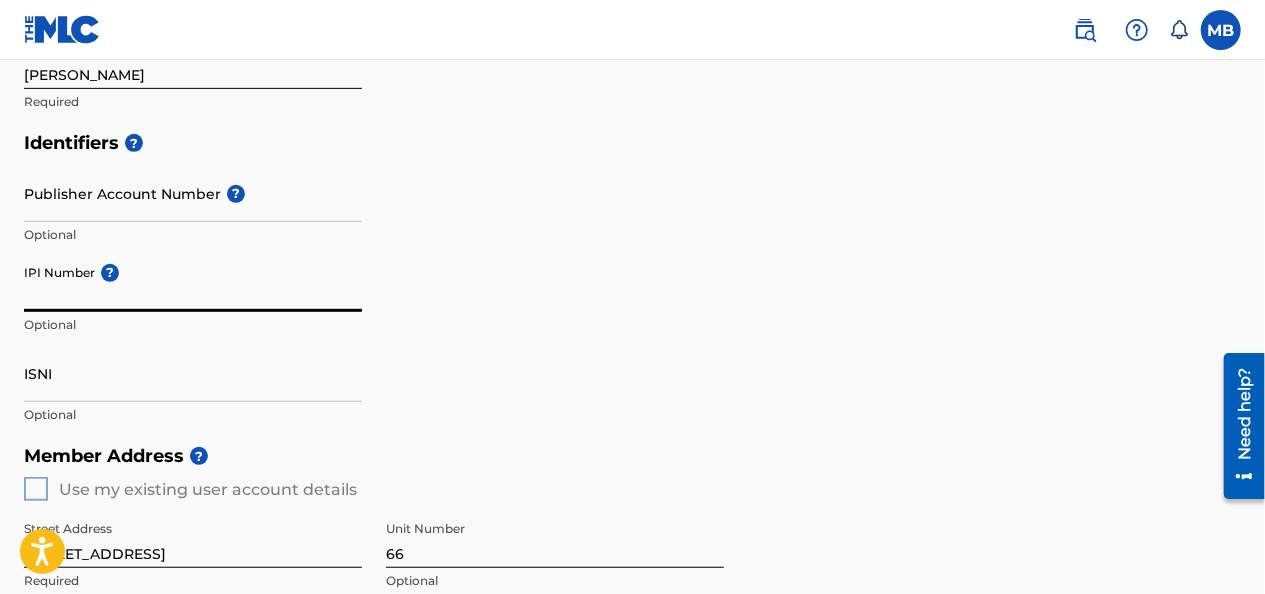 paste on "1272345756" 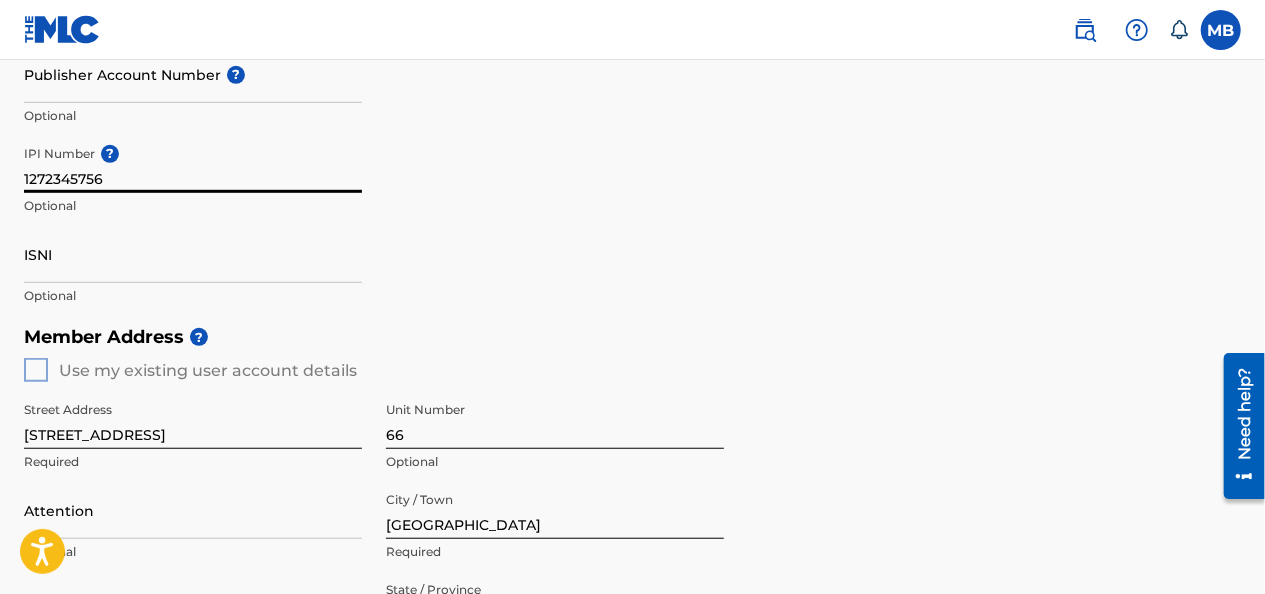scroll, scrollTop: 629, scrollLeft: 0, axis: vertical 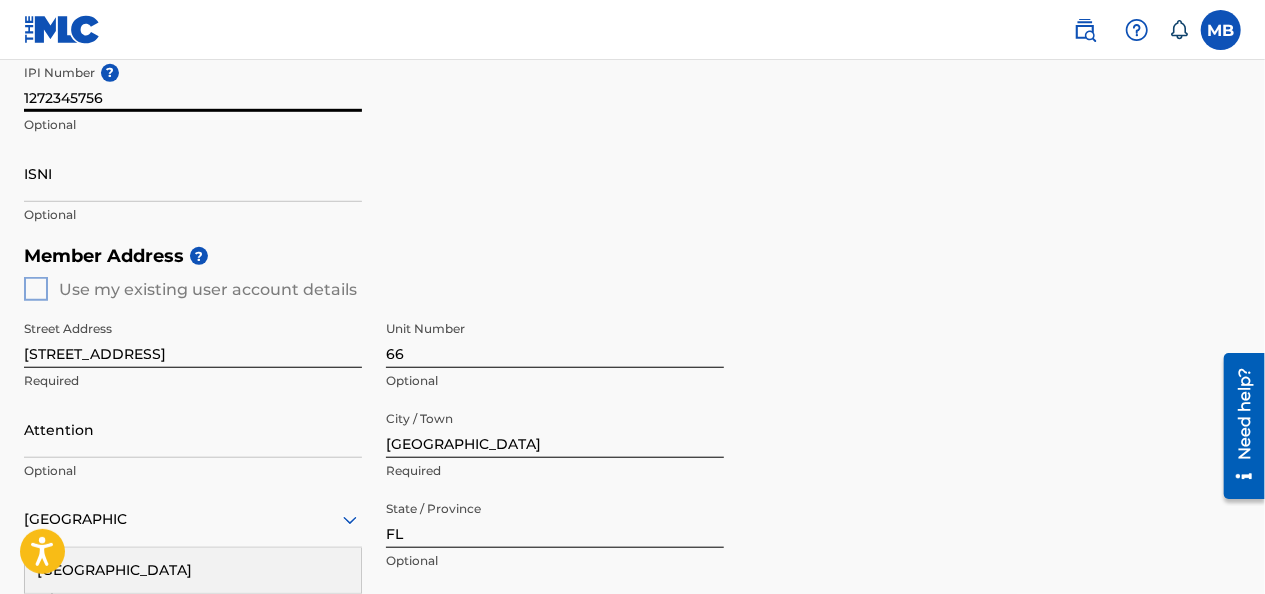 type on "1272345756" 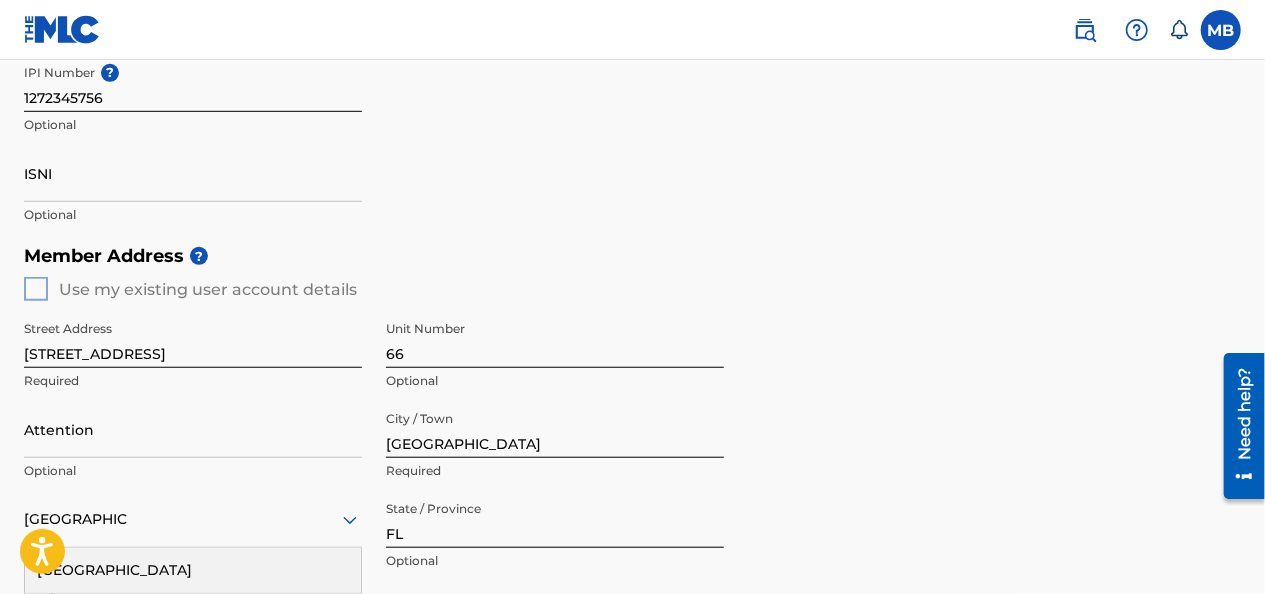 click on "Member Address ? Use my existing user account details Street Address 408 sw 2nd street Deerfield beach unit 66 Required Unit Number 66 Optional Attention Optional City / Town DEERFIELD BEACH Required United States United States Required State / Province FL Optional ZIP / Postal Code 33441 Optional" at bounding box center [632, 463] 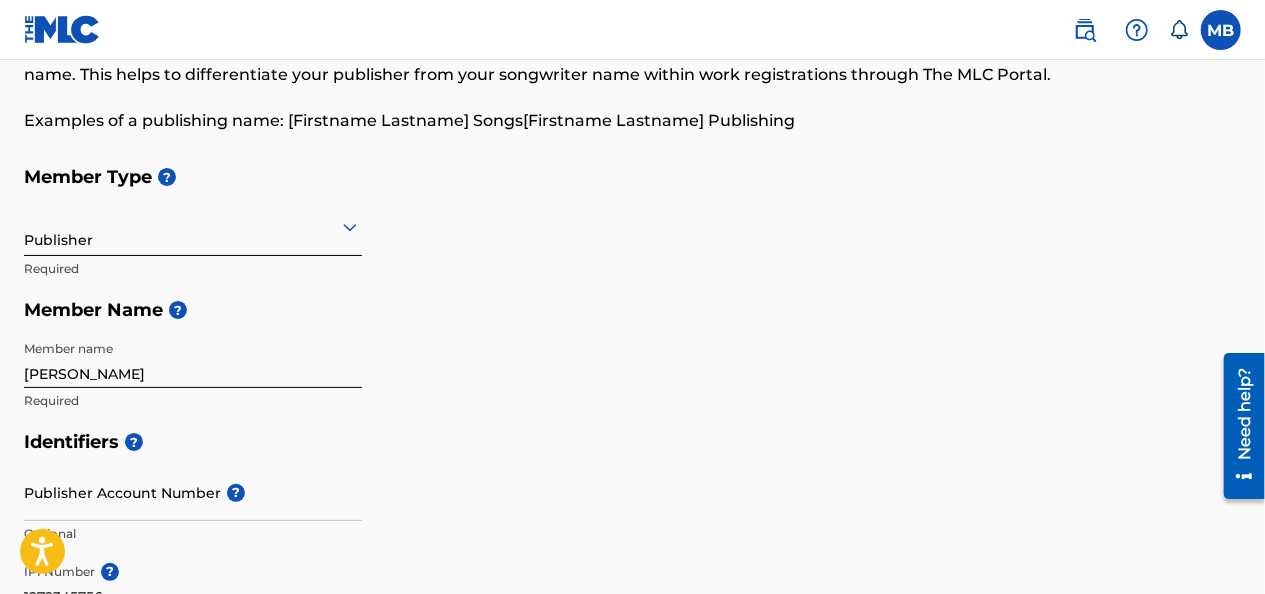 scroll, scrollTop: 129, scrollLeft: 0, axis: vertical 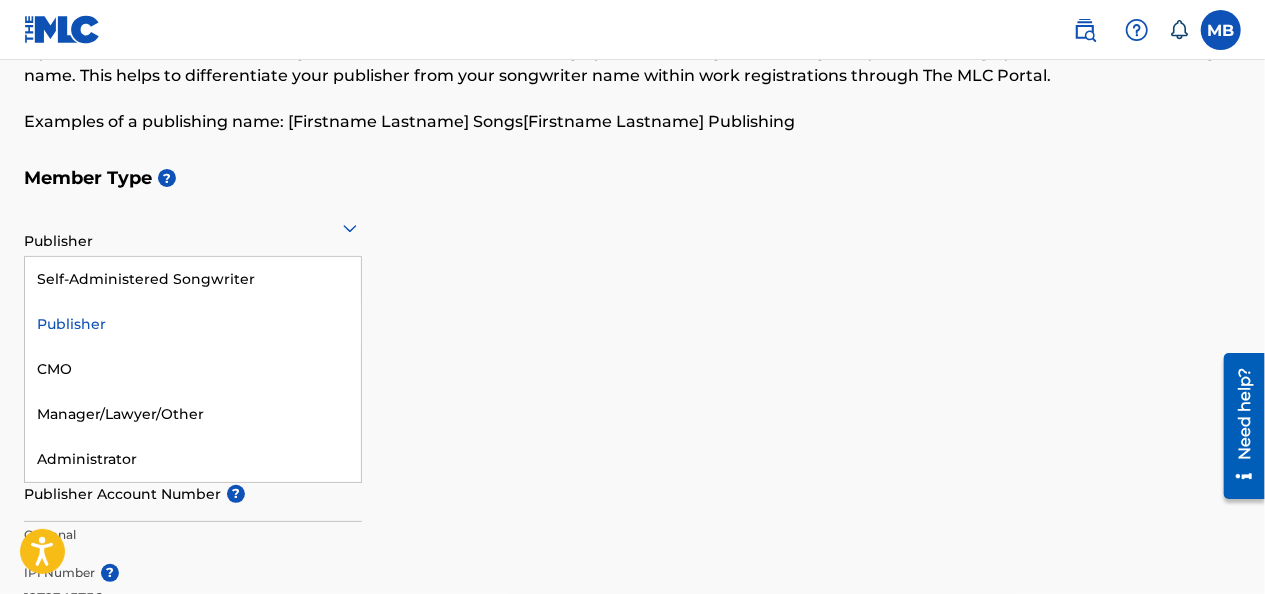 click at bounding box center [193, 227] 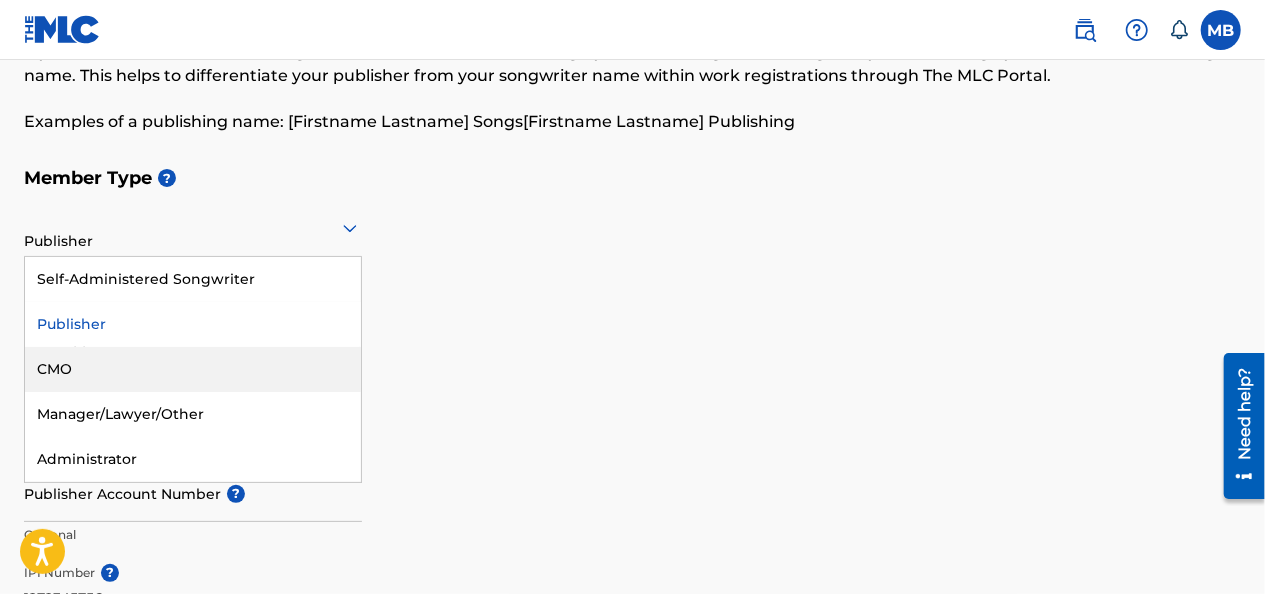 click on "Member Type ? 5 results available. Use Up and Down to choose options, press Enter to select the currently focused option, press Escape to exit the menu, press Tab to select the option and exit the menu. Publisher Self-Administered Songwriter Publisher CMO Manager/Lawyer/Other Administrator Required Member Name ? Member name Moesha M Buckholtz Required" at bounding box center [632, 289] 